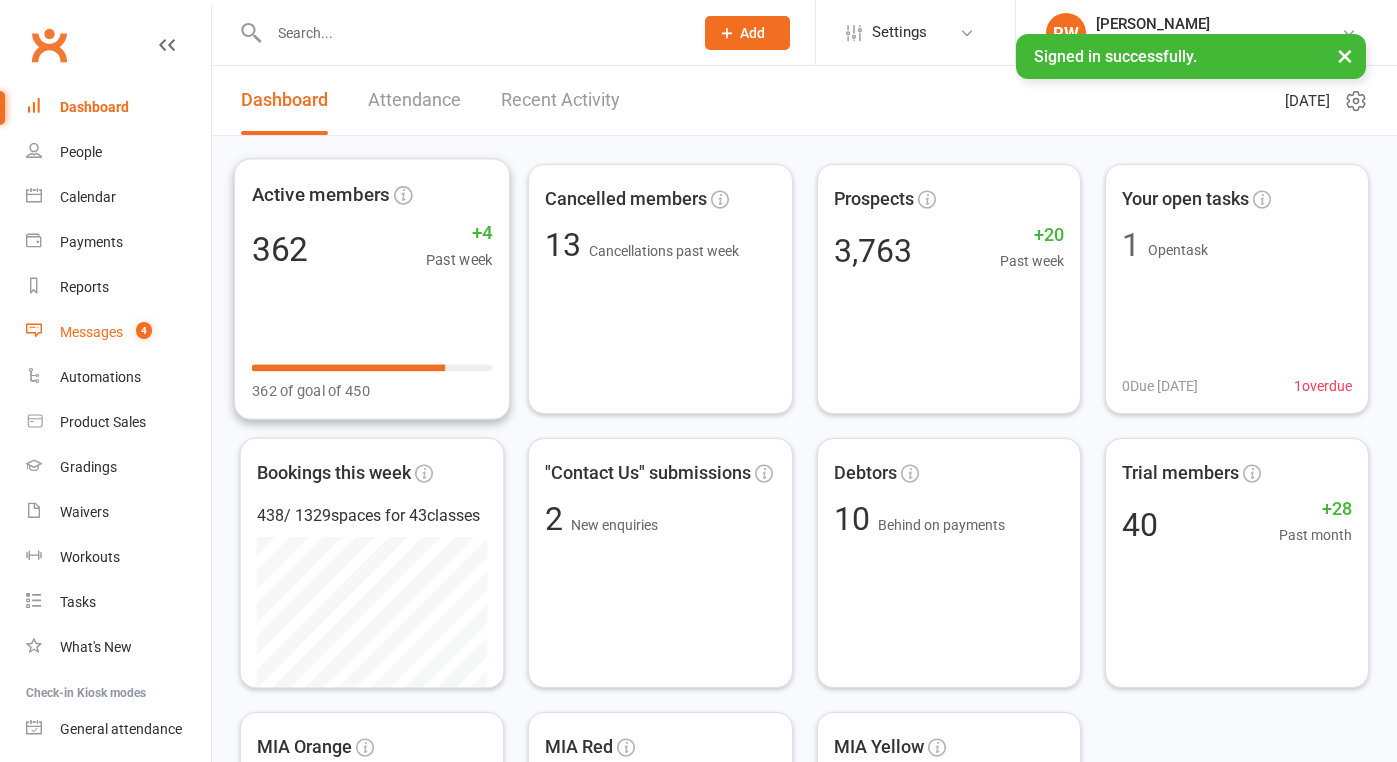 scroll, scrollTop: 0, scrollLeft: 0, axis: both 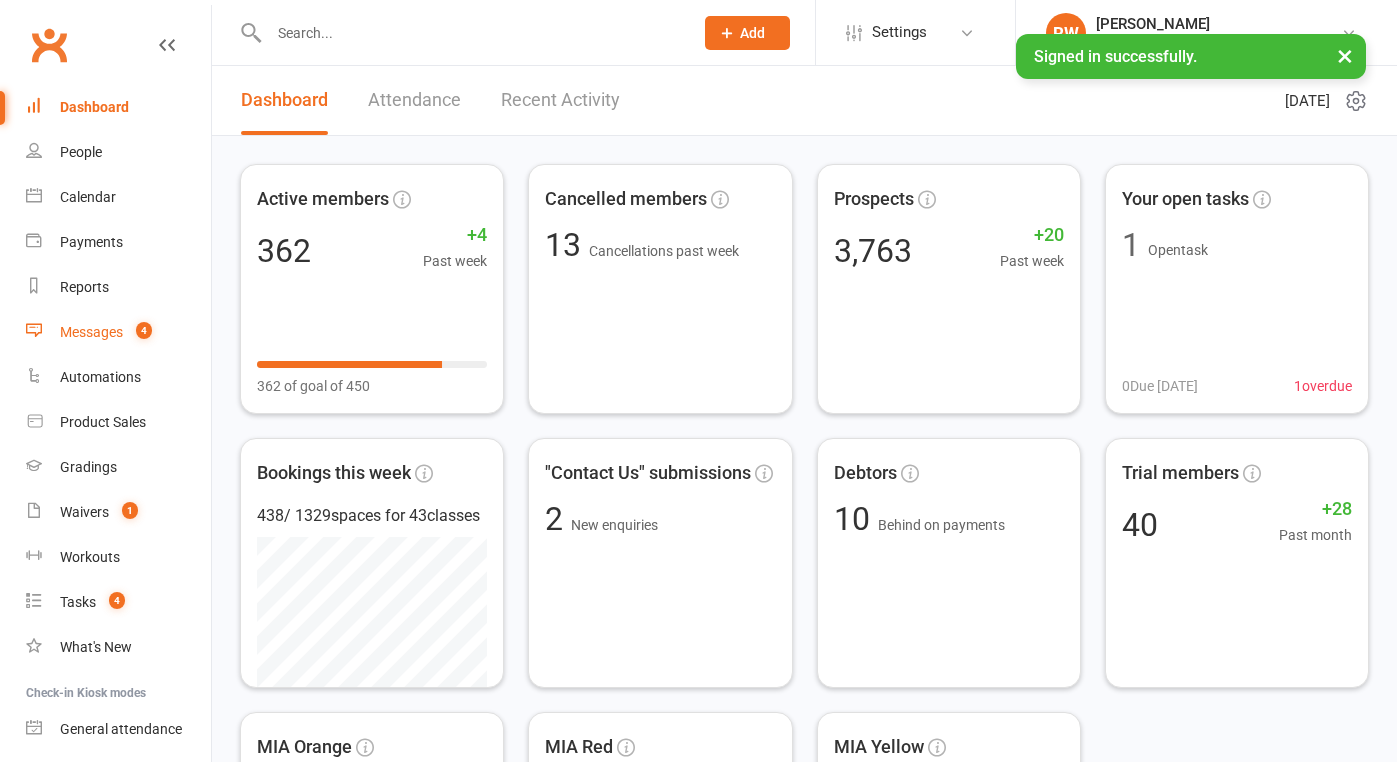 click on "Messages" at bounding box center [91, 332] 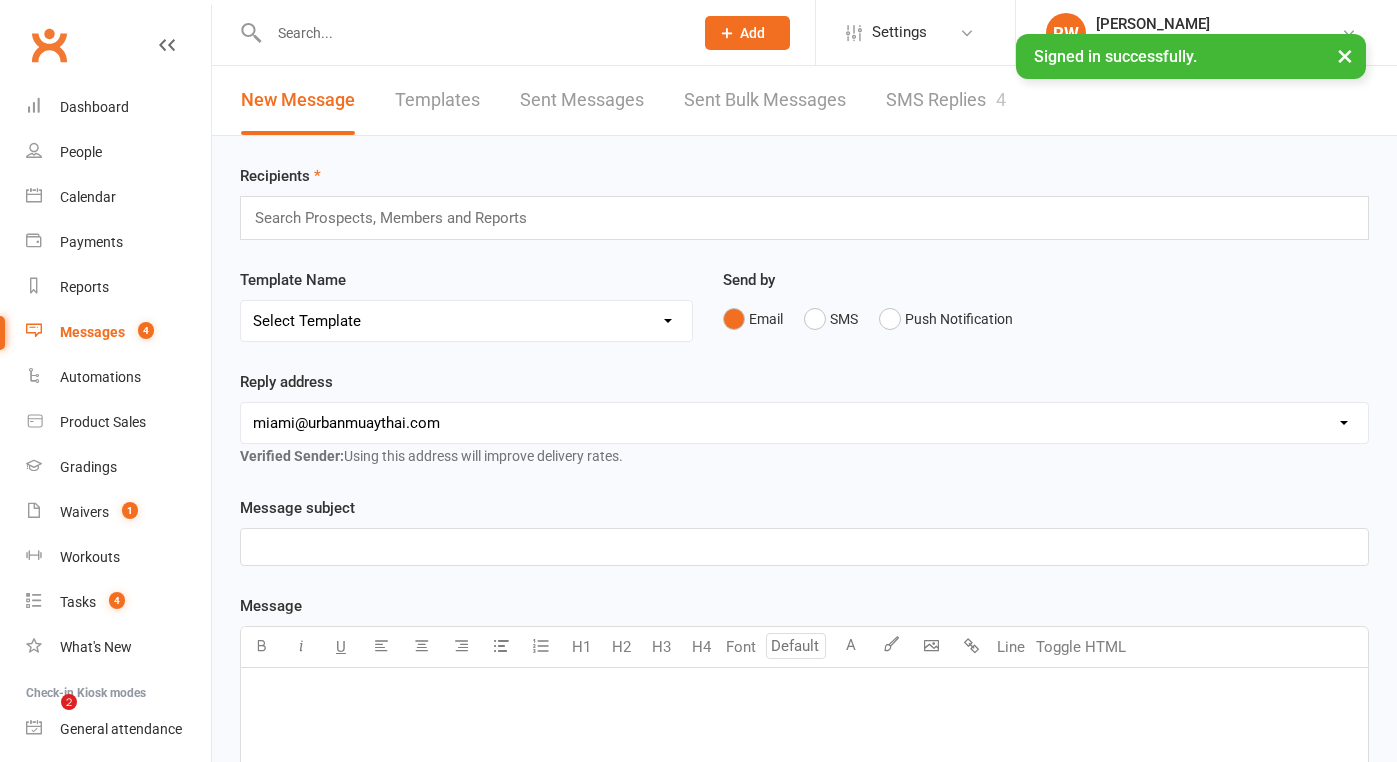 click on "SMS Replies  4" at bounding box center [946, 100] 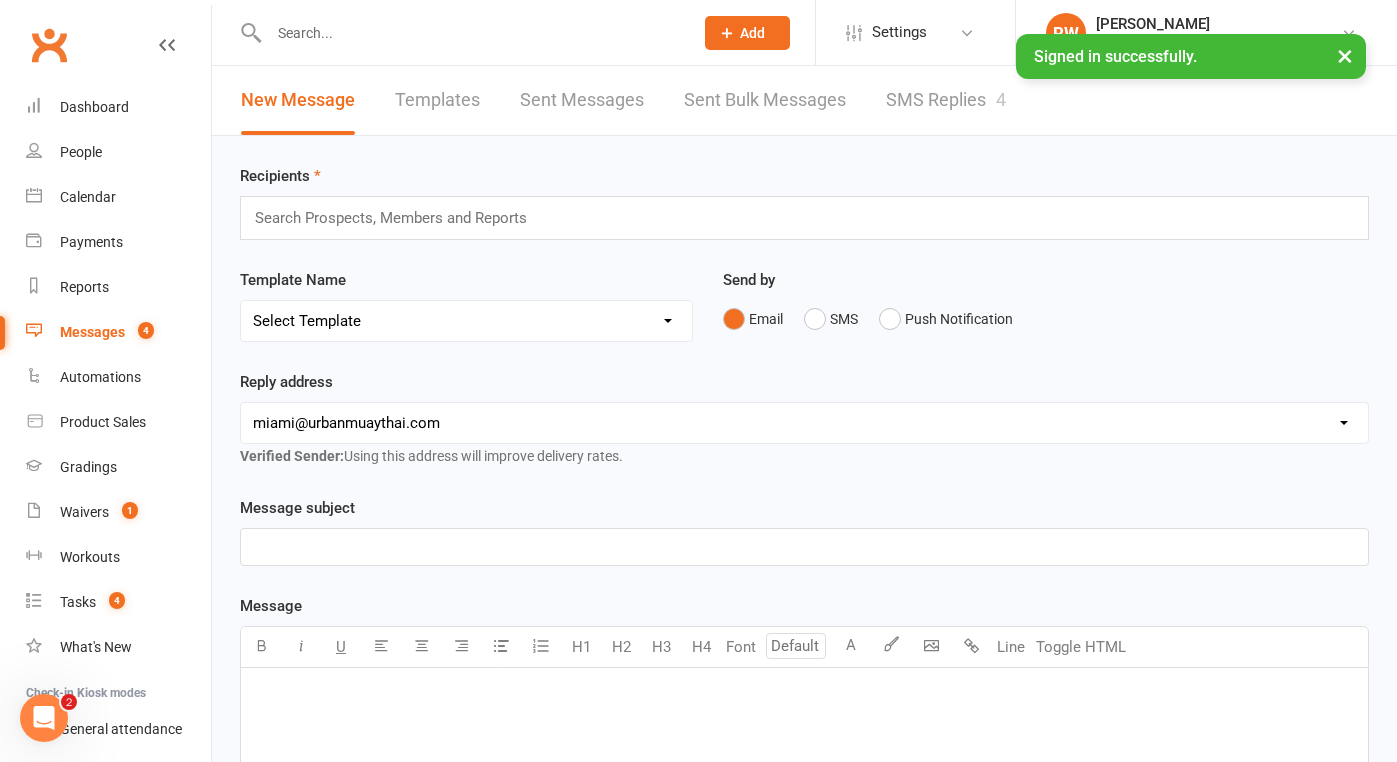 scroll, scrollTop: 0, scrollLeft: 0, axis: both 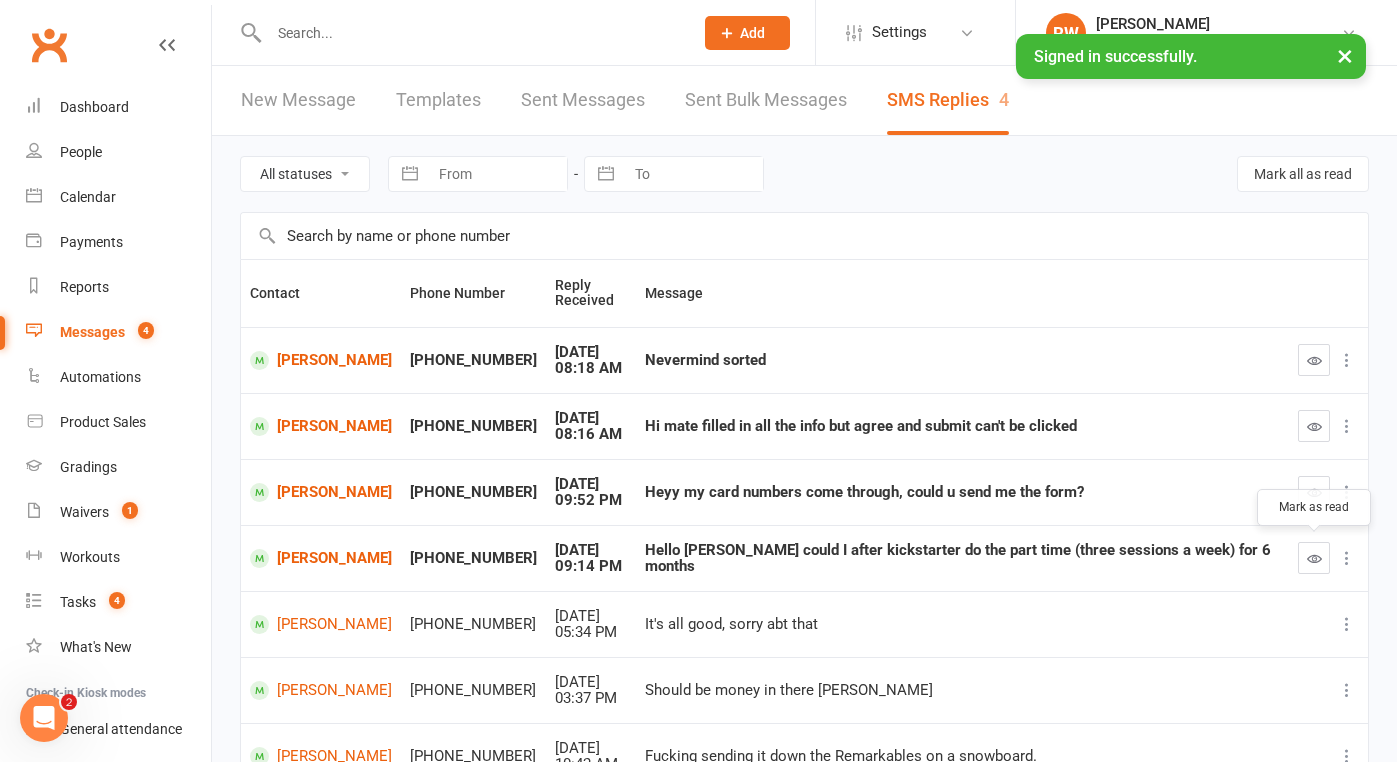 click at bounding box center (1314, 558) 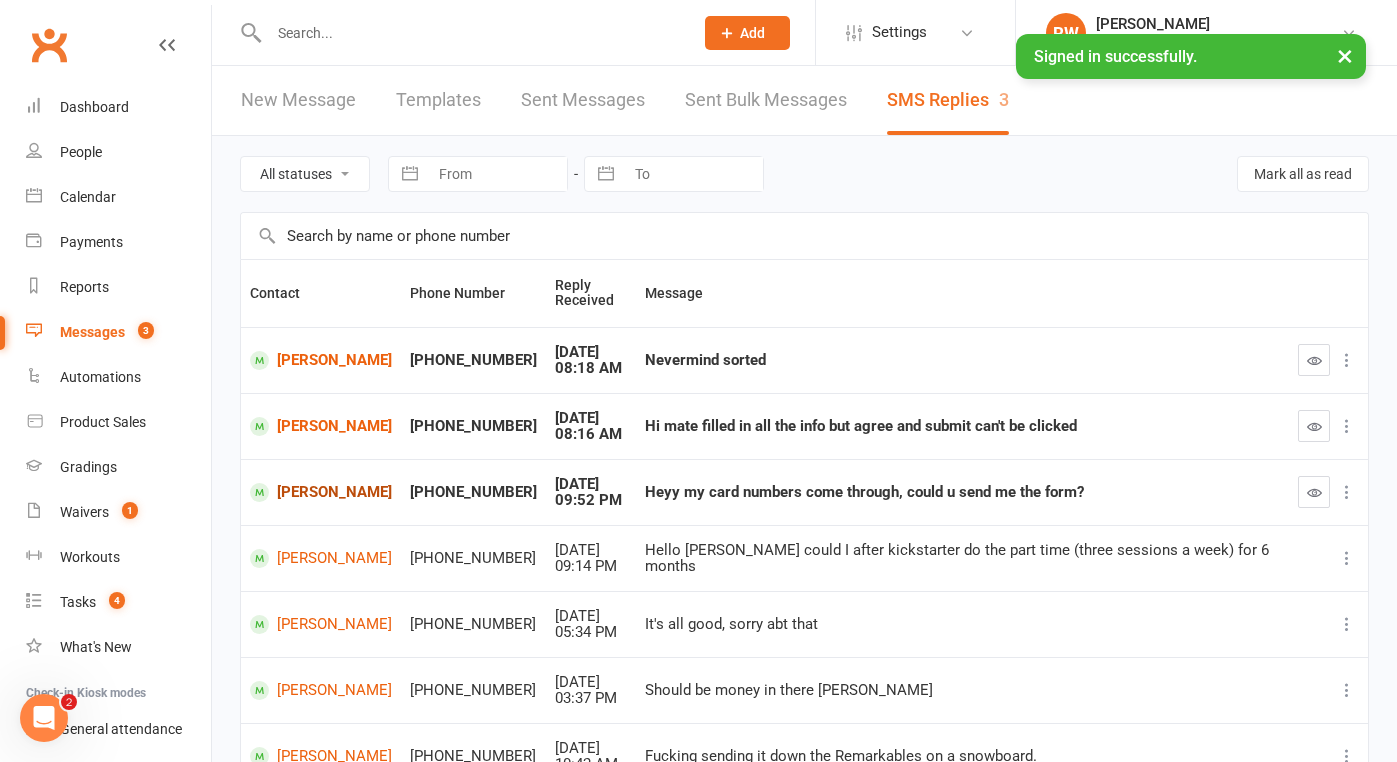 click on "[PERSON_NAME]" at bounding box center (321, 492) 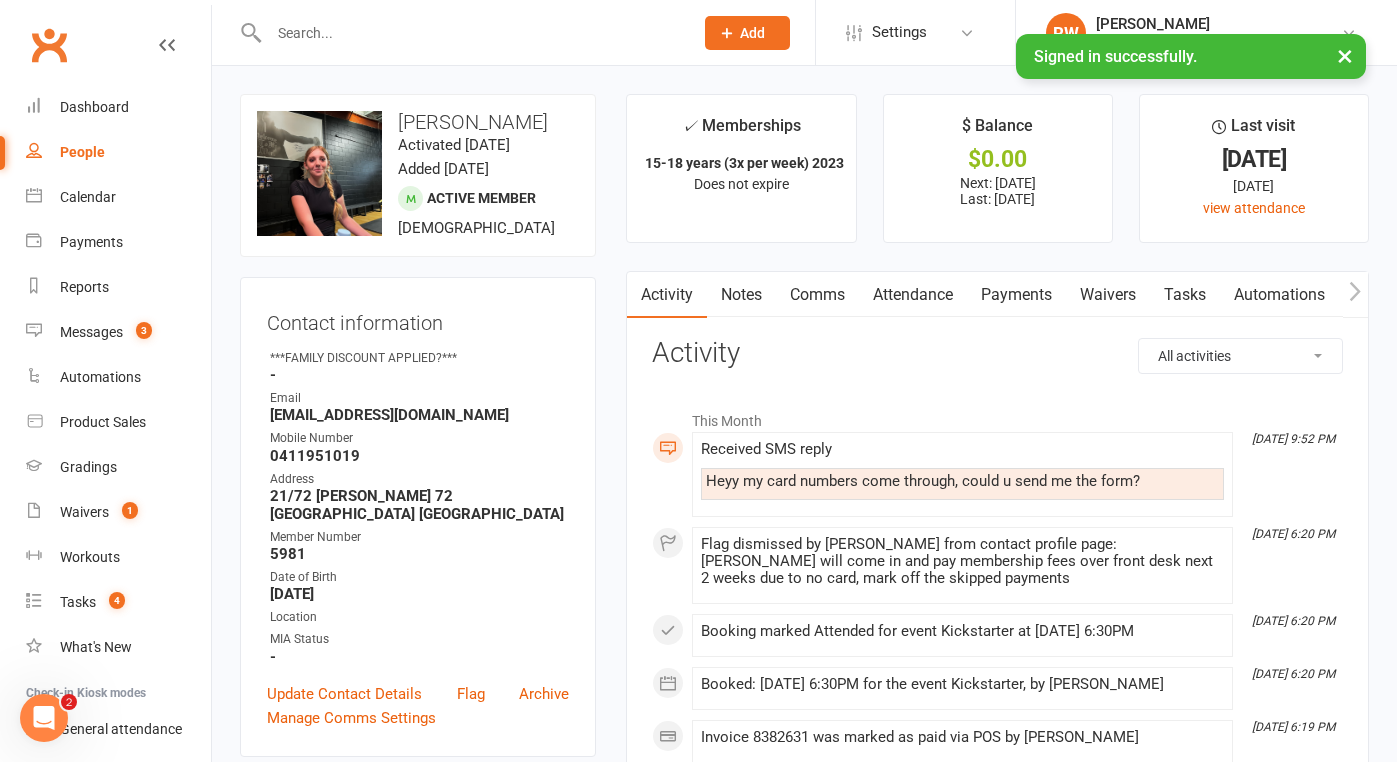 scroll, scrollTop: 0, scrollLeft: 0, axis: both 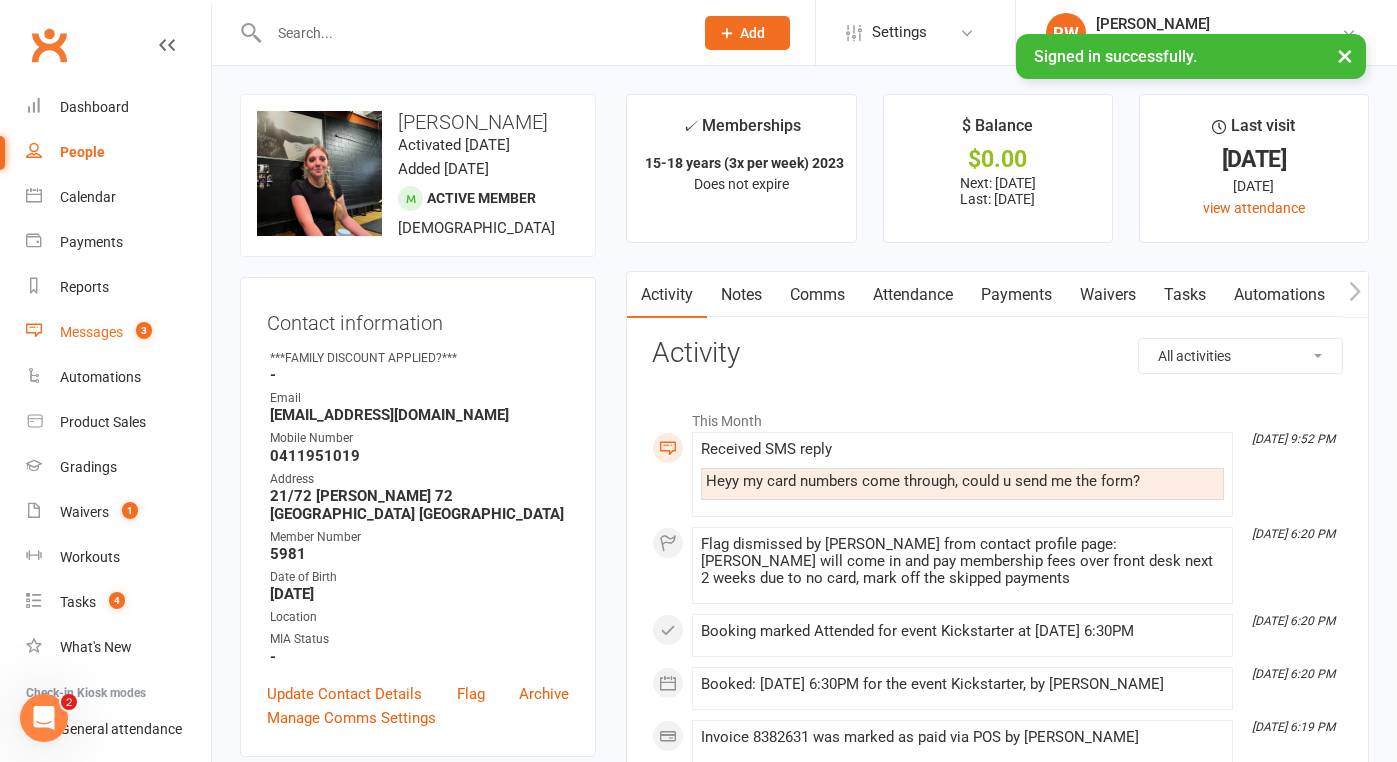 click on "Messages" at bounding box center (91, 332) 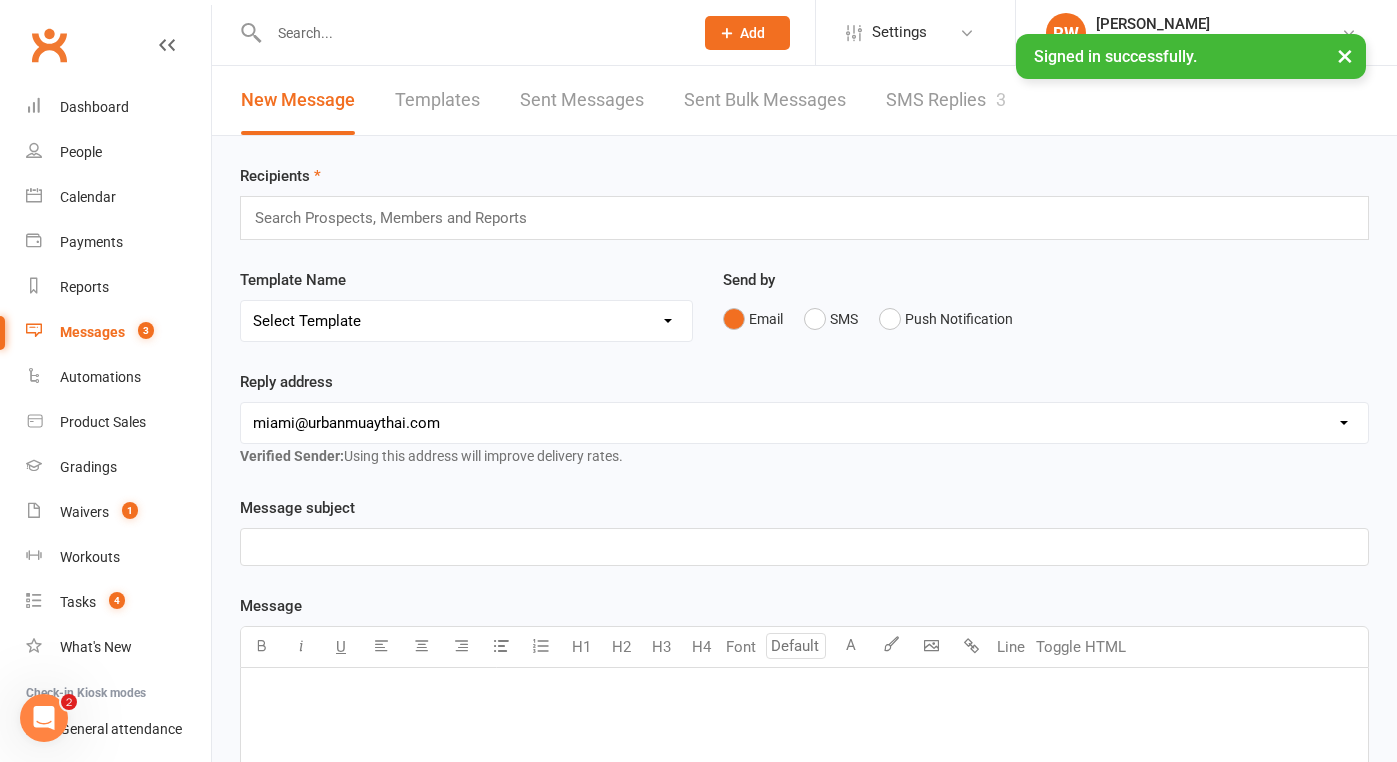 click on "SMS Replies  3" at bounding box center (946, 100) 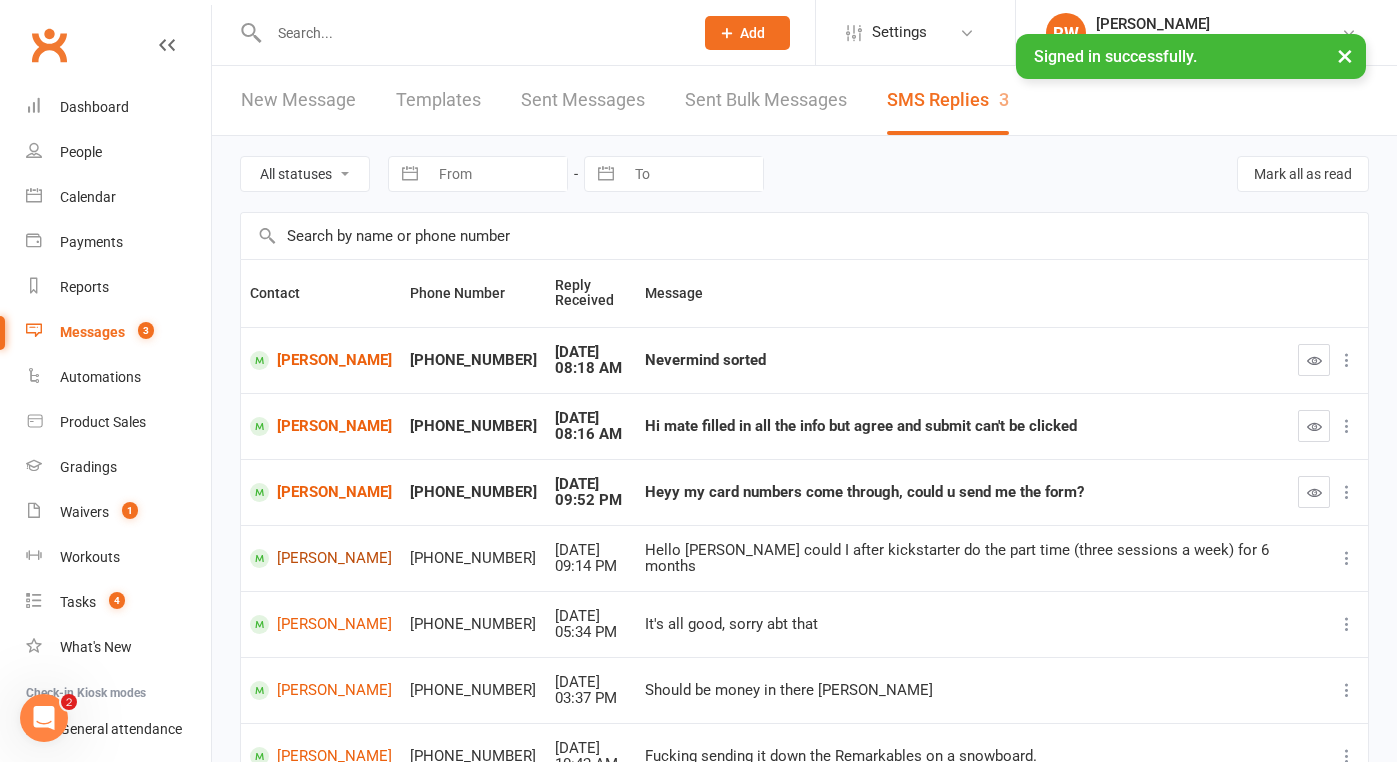 click on "[PERSON_NAME]" at bounding box center (321, 558) 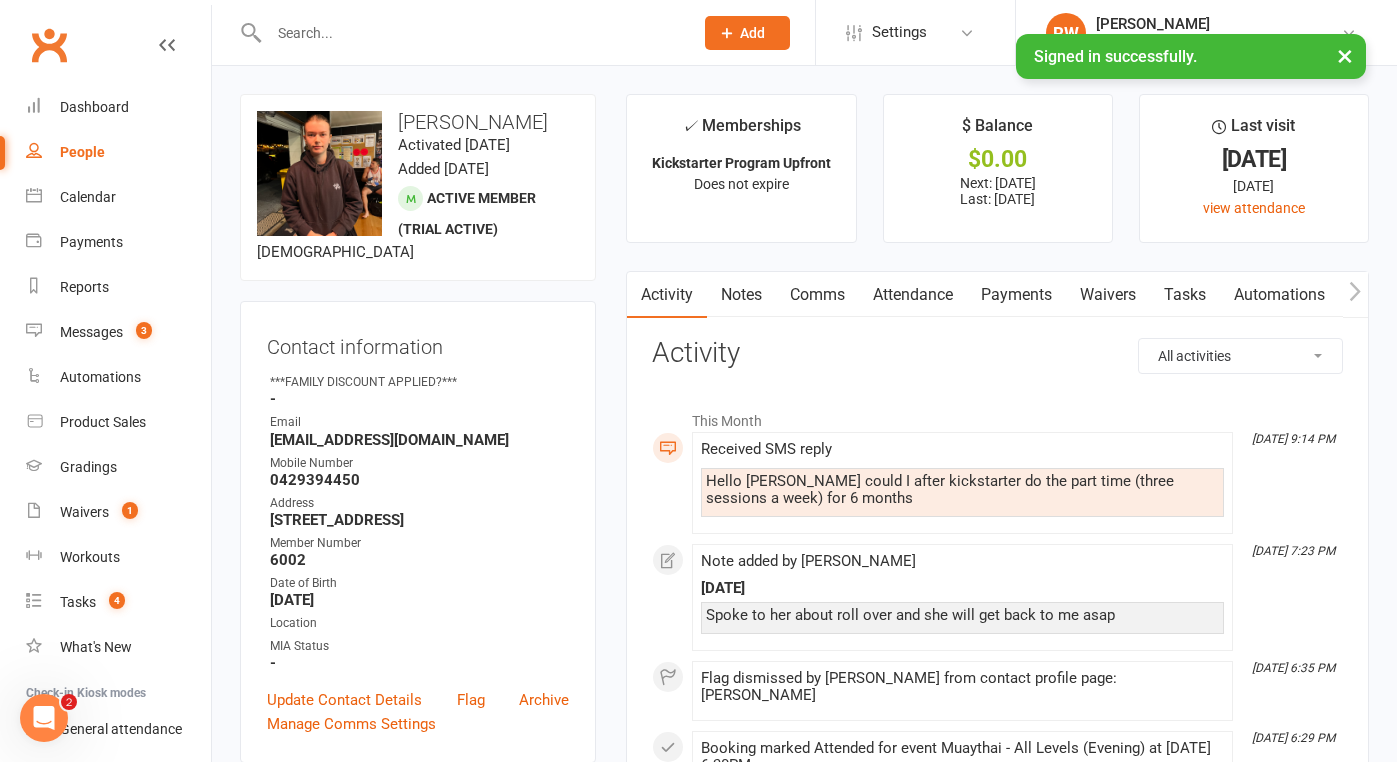 click on "Comms" at bounding box center [817, 295] 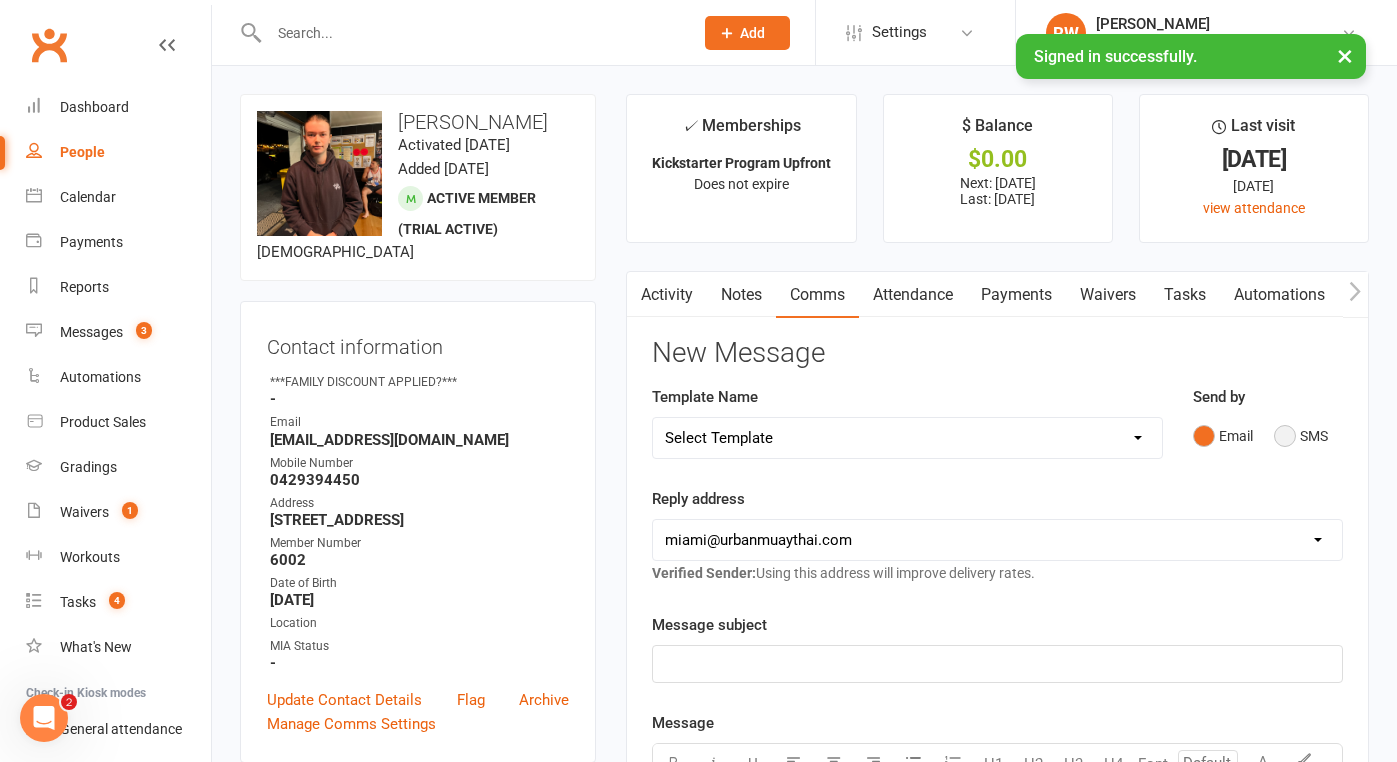 click on "SMS" at bounding box center (1301, 436) 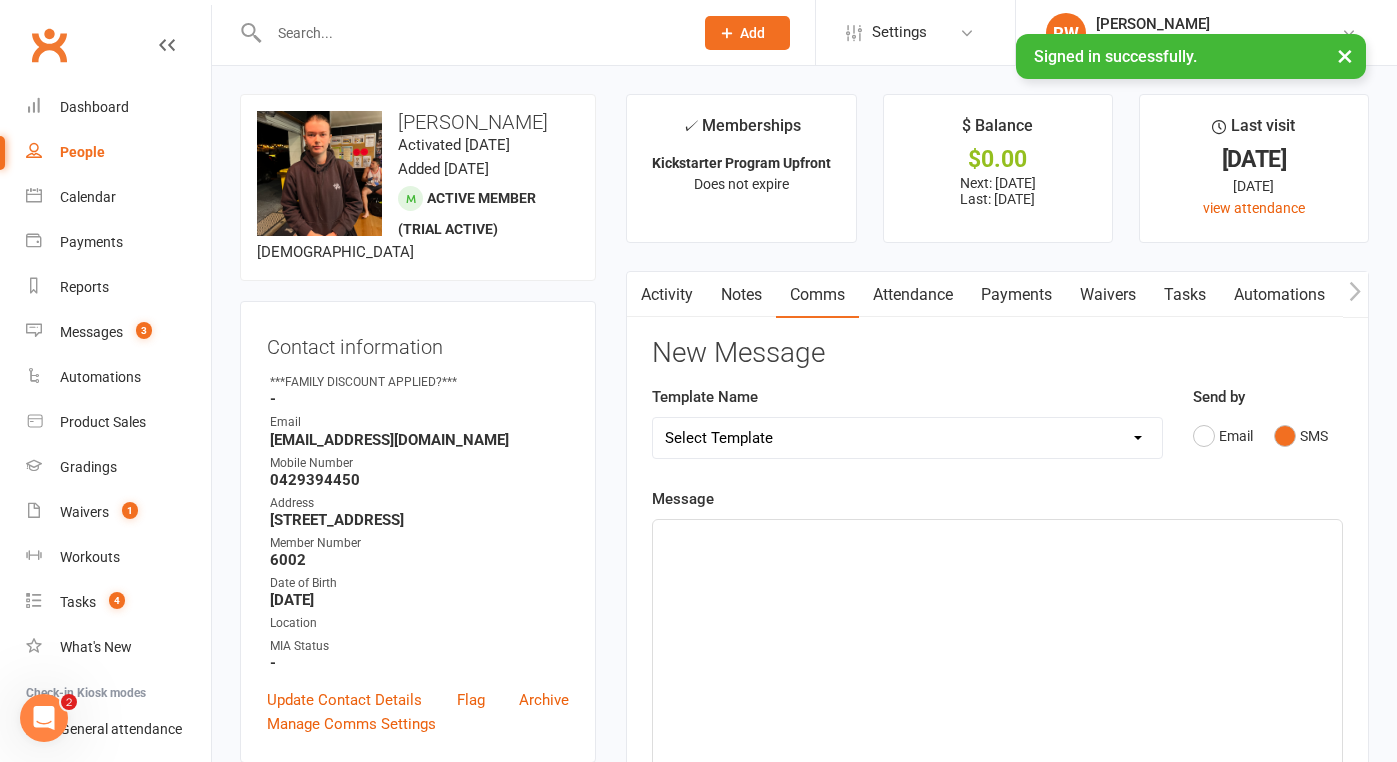 click on "﻿" 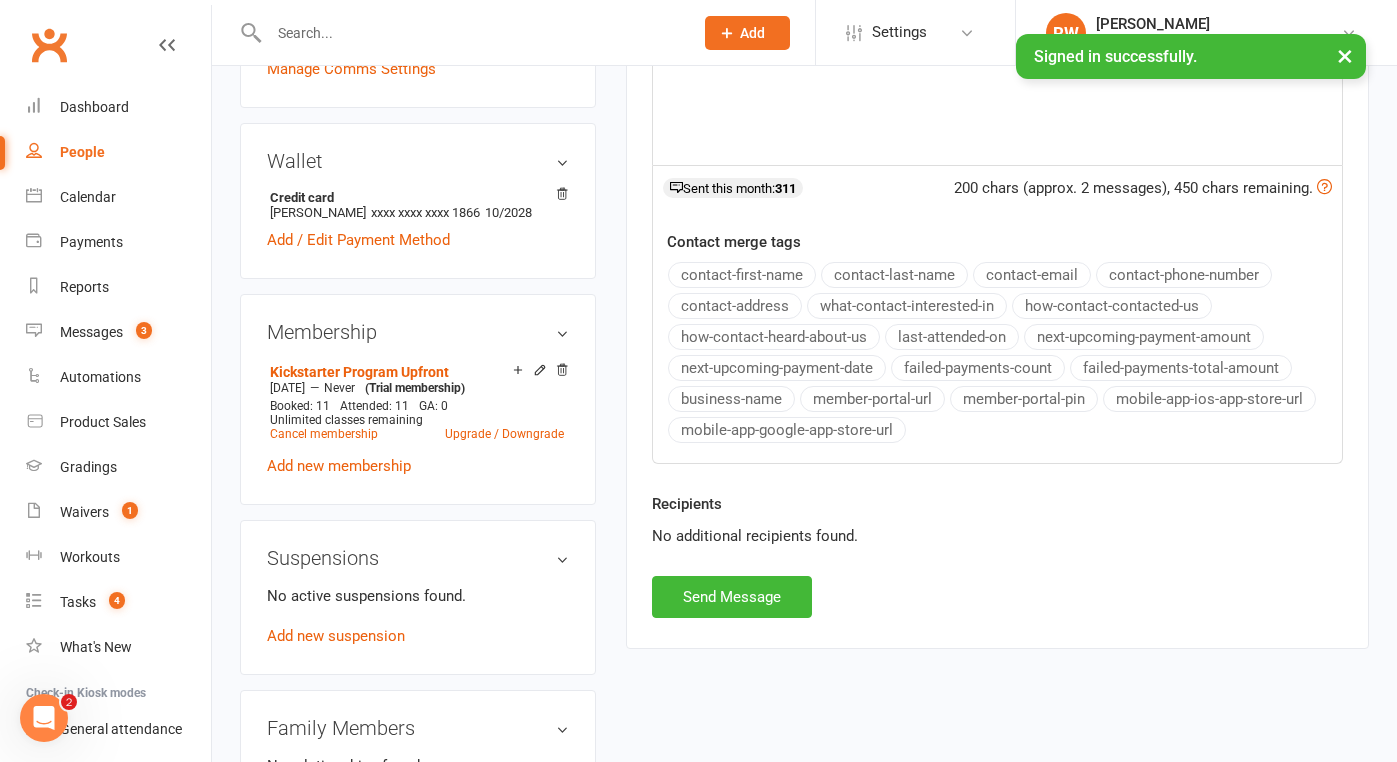 scroll, scrollTop: 657, scrollLeft: 0, axis: vertical 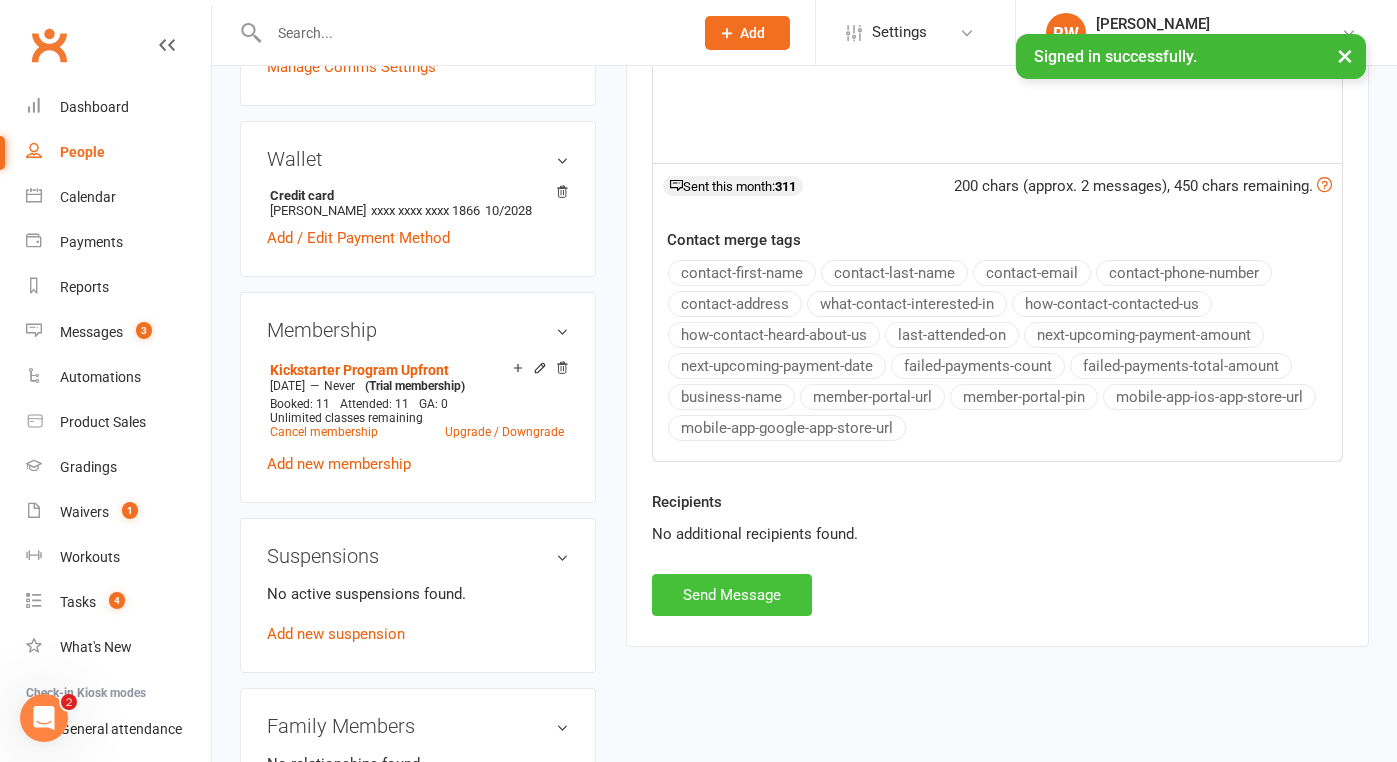 click on "Send Message" at bounding box center (732, 595) 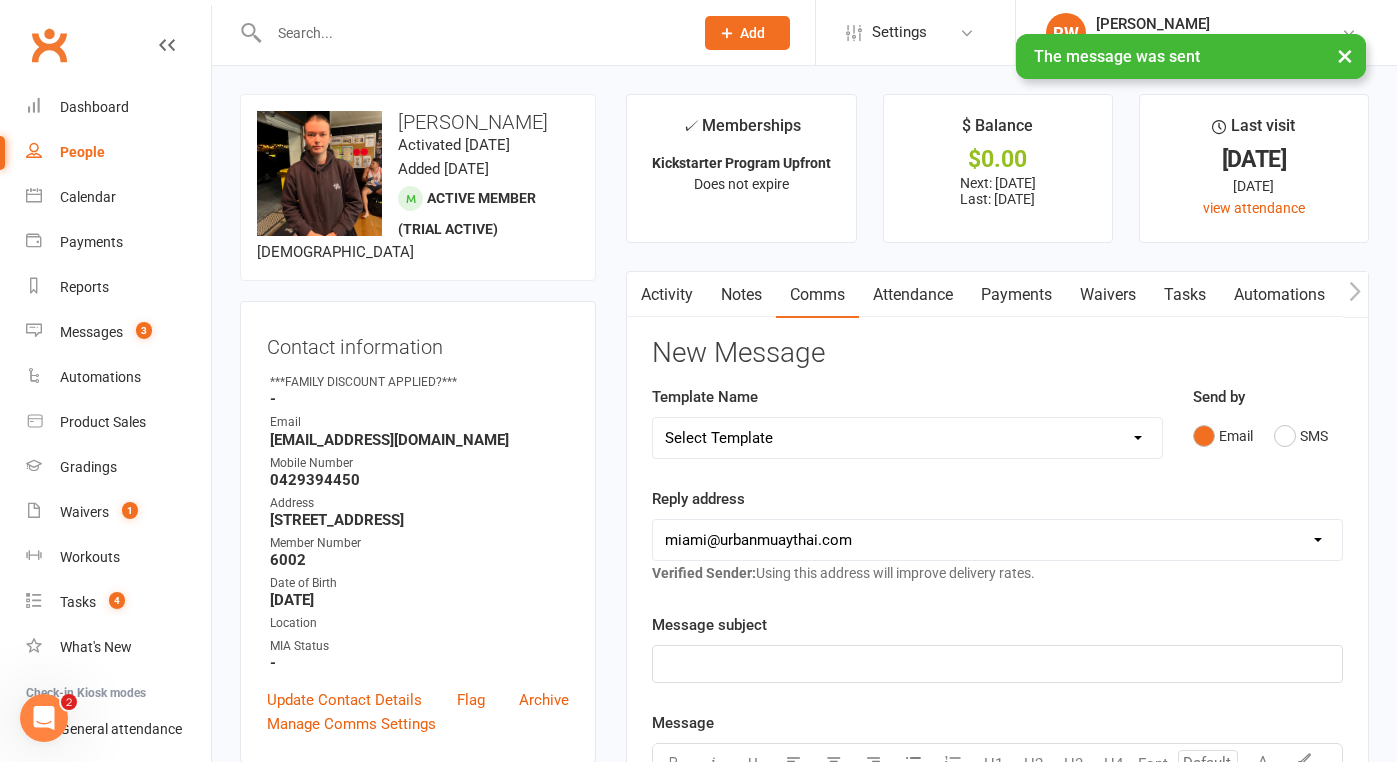scroll, scrollTop: 0, scrollLeft: 0, axis: both 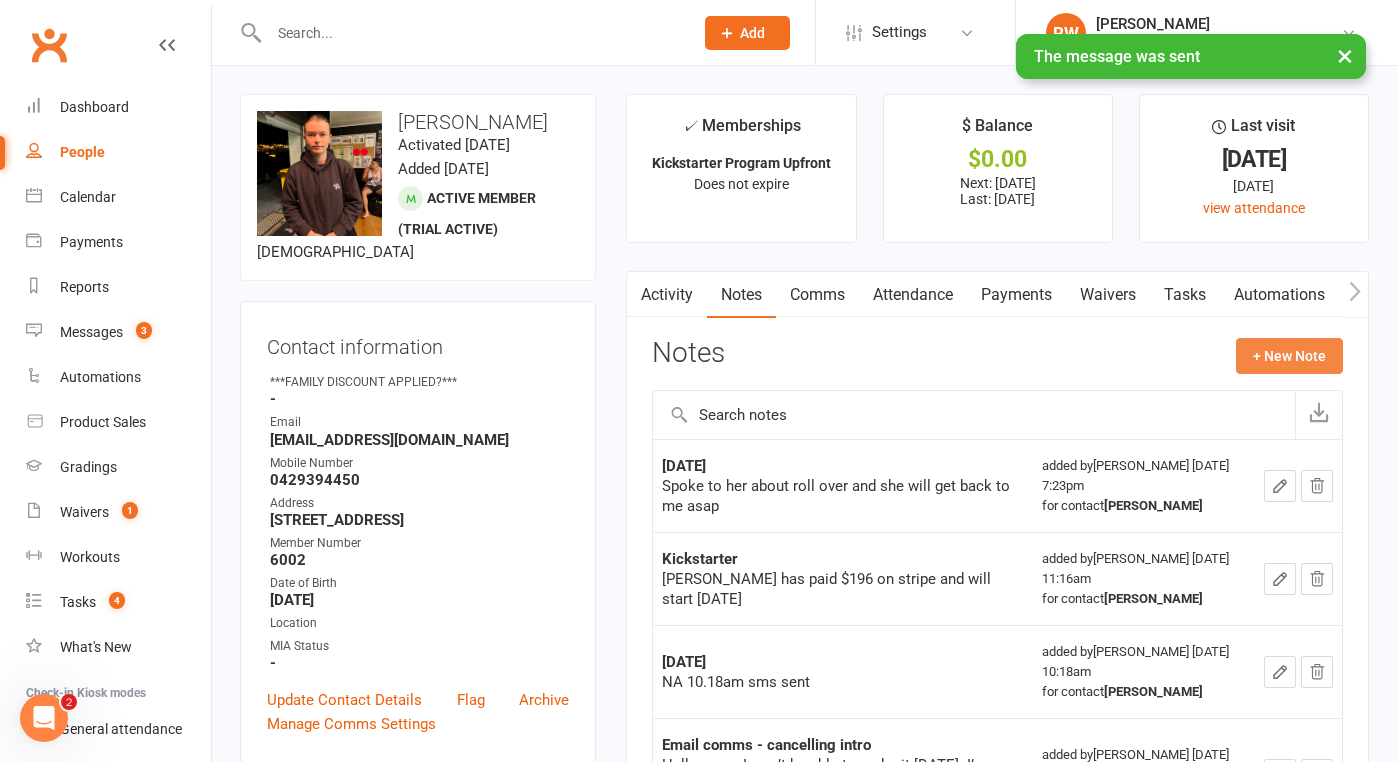 click on "+ New Note" at bounding box center (1289, 356) 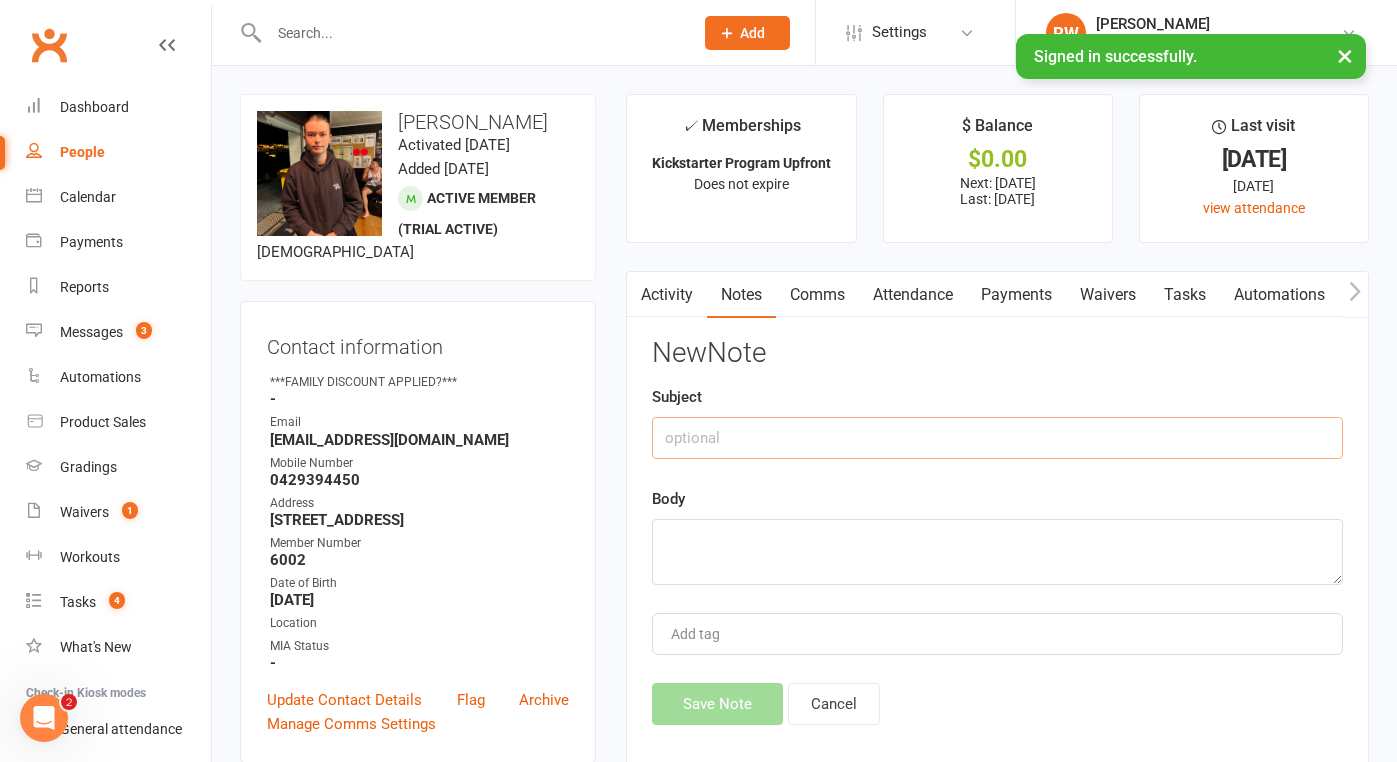click at bounding box center [997, 438] 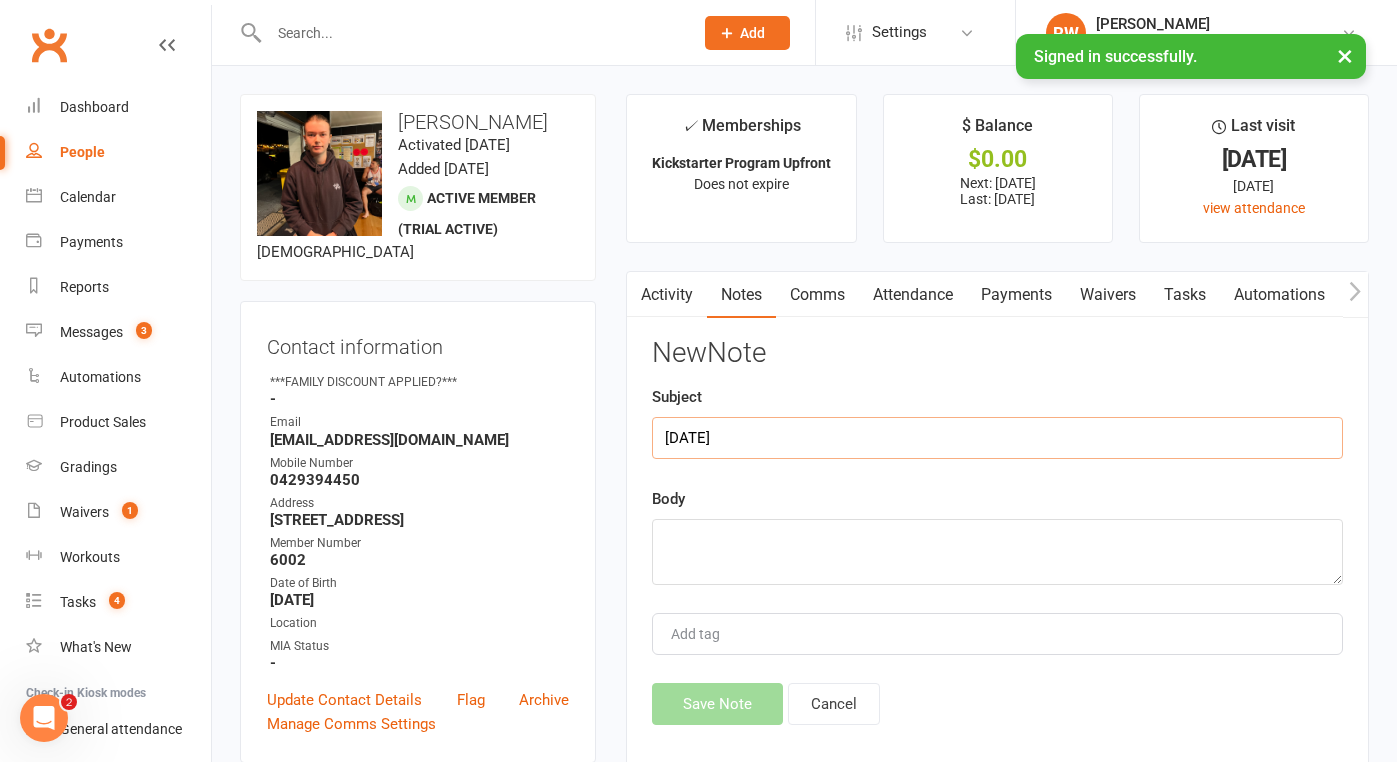 type on "[DATE]" 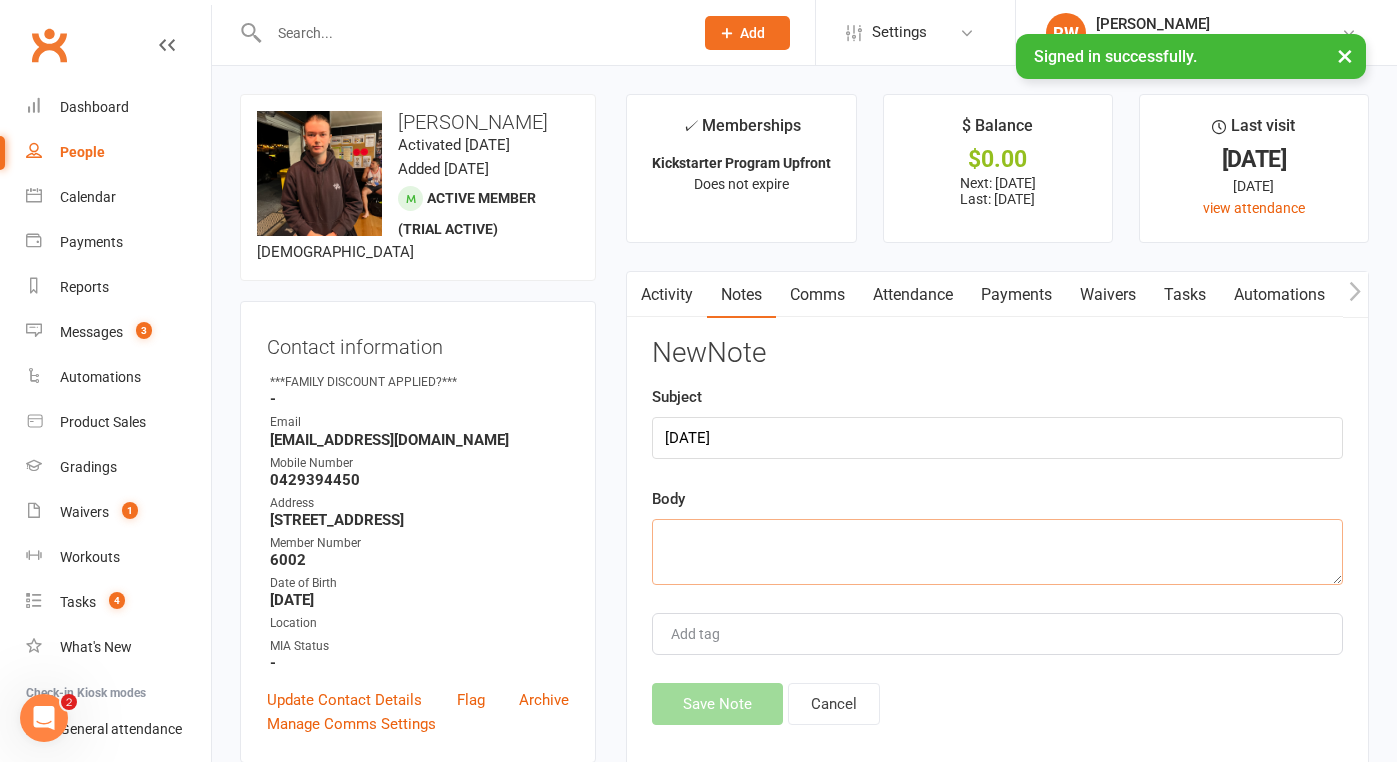 click at bounding box center [997, 552] 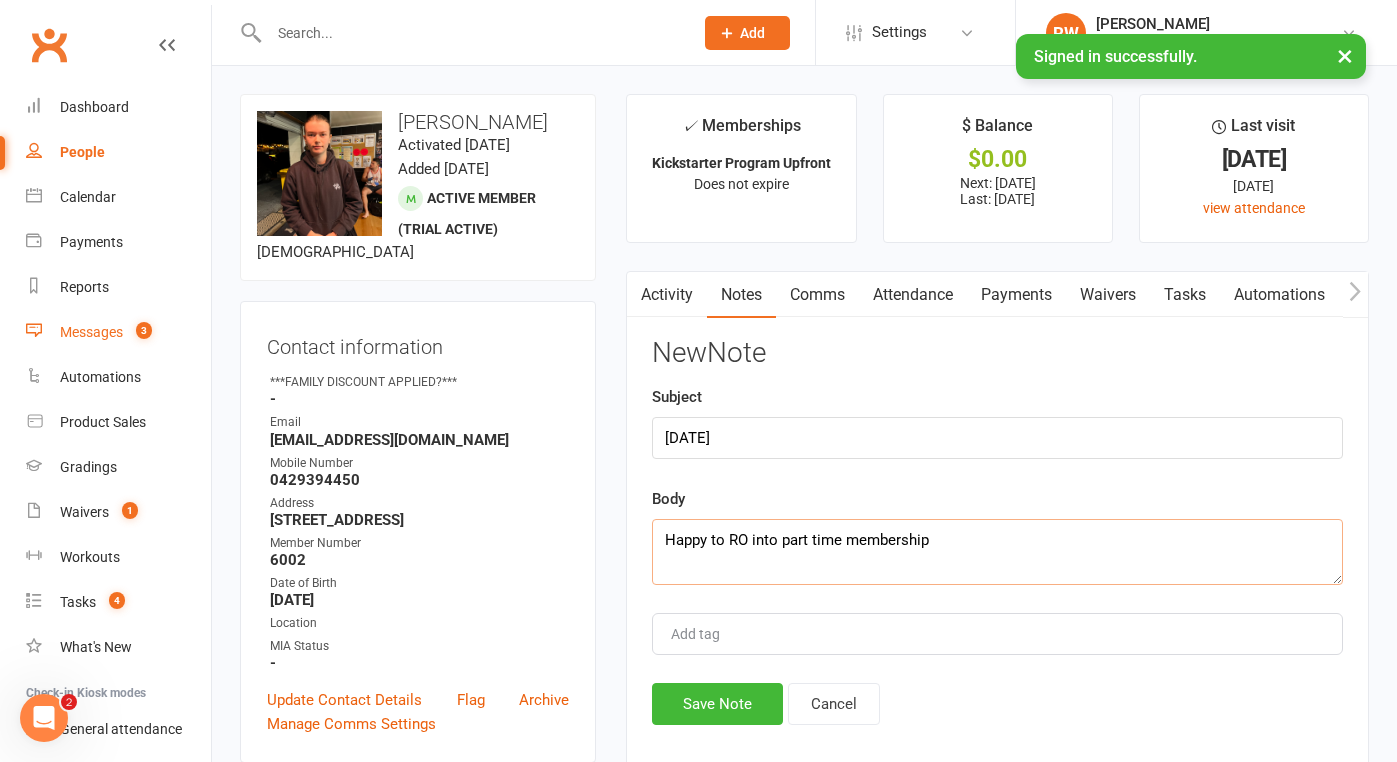 type on "Happy to RO into part time membership" 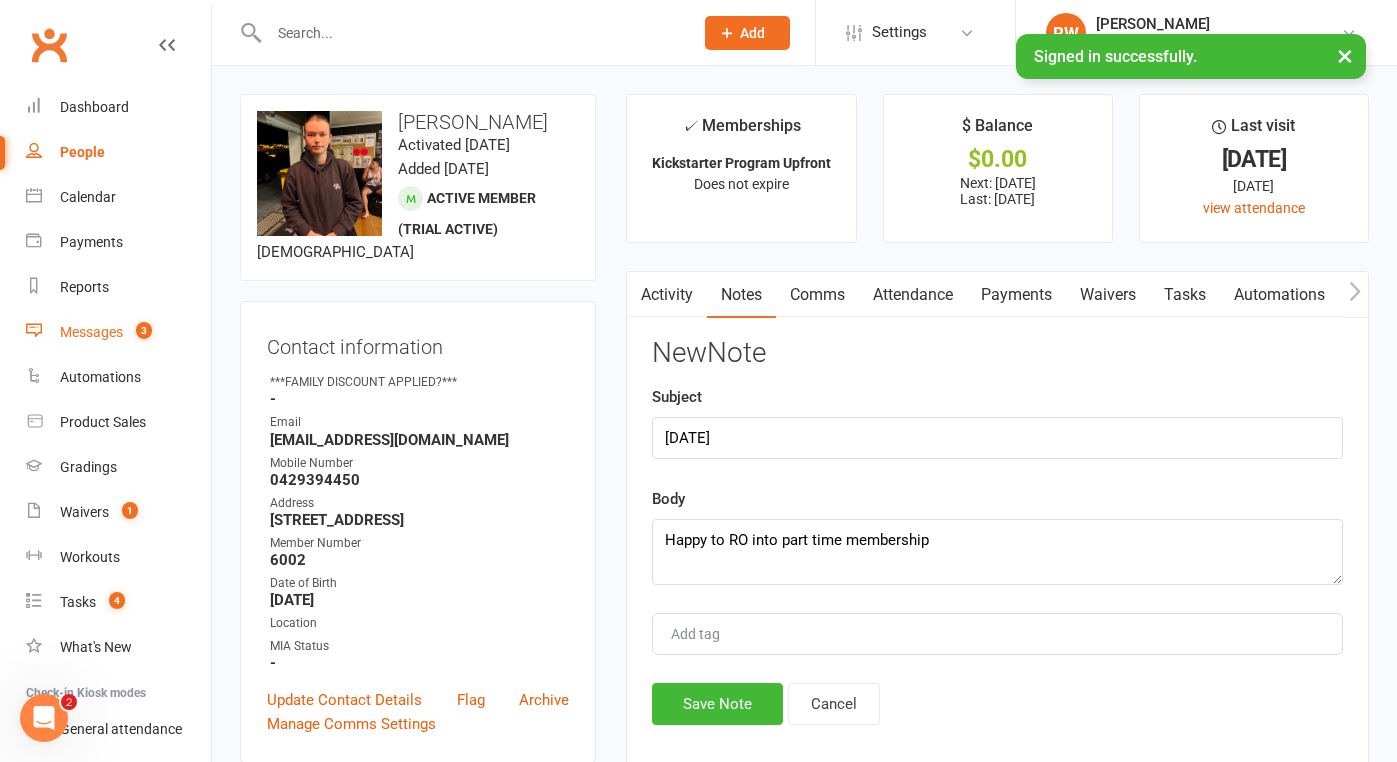 click on "Messages" at bounding box center (91, 332) 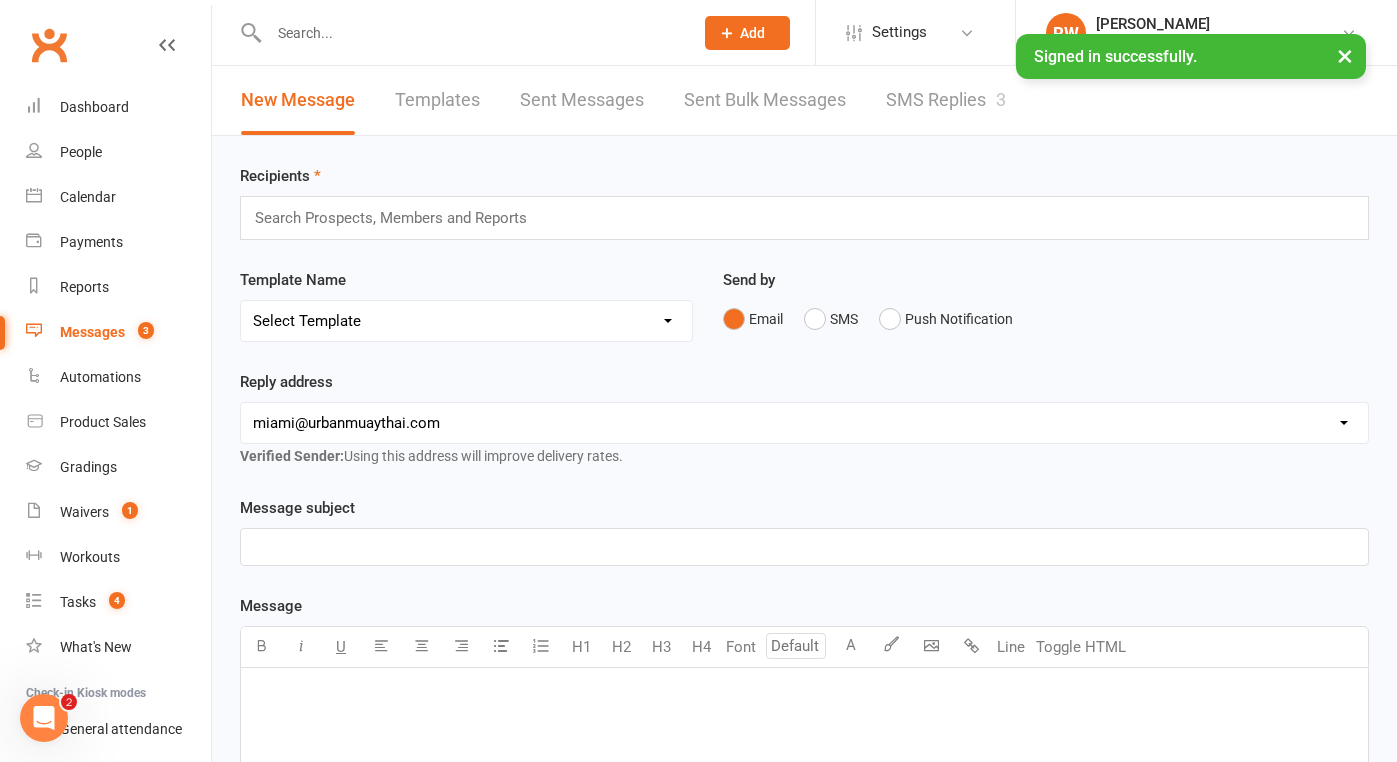 click on "SMS Replies  3" at bounding box center [946, 100] 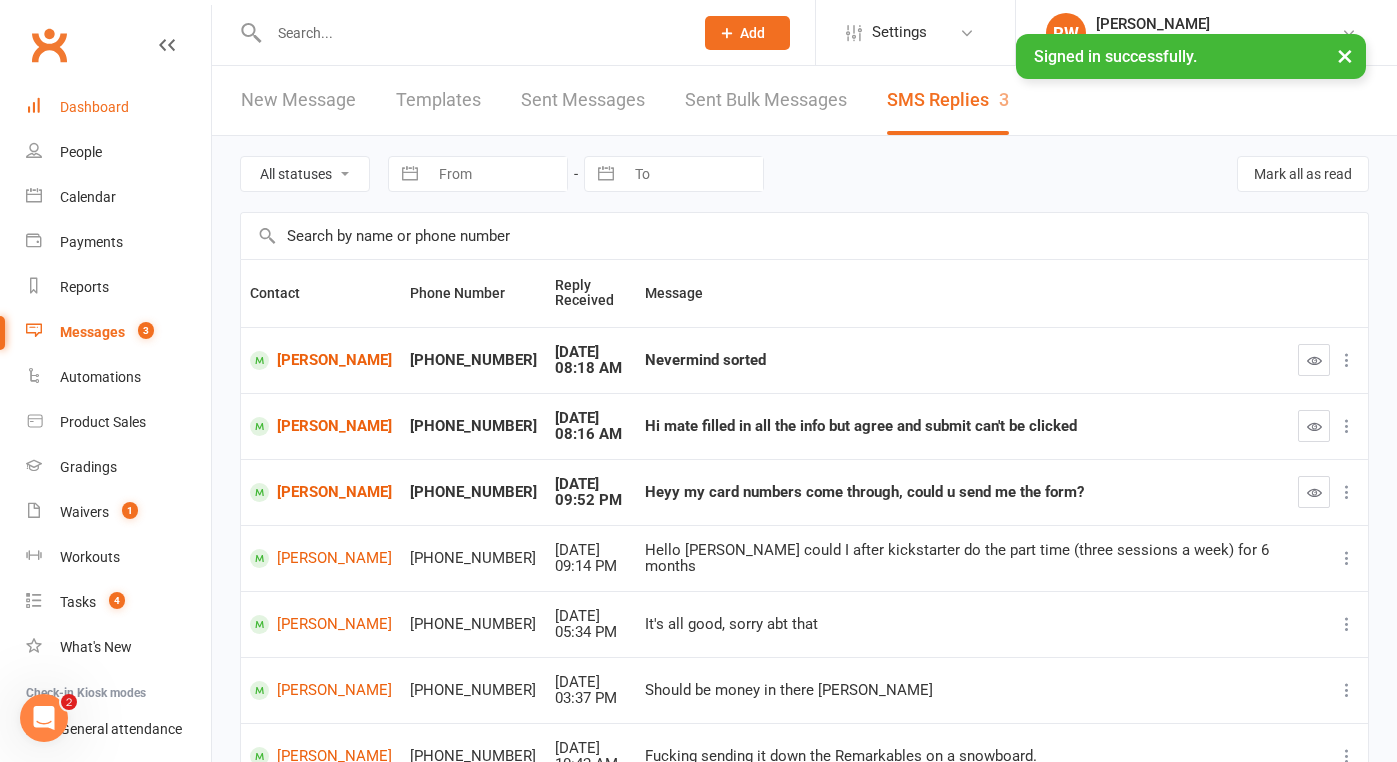 click on "Dashboard" at bounding box center (94, 107) 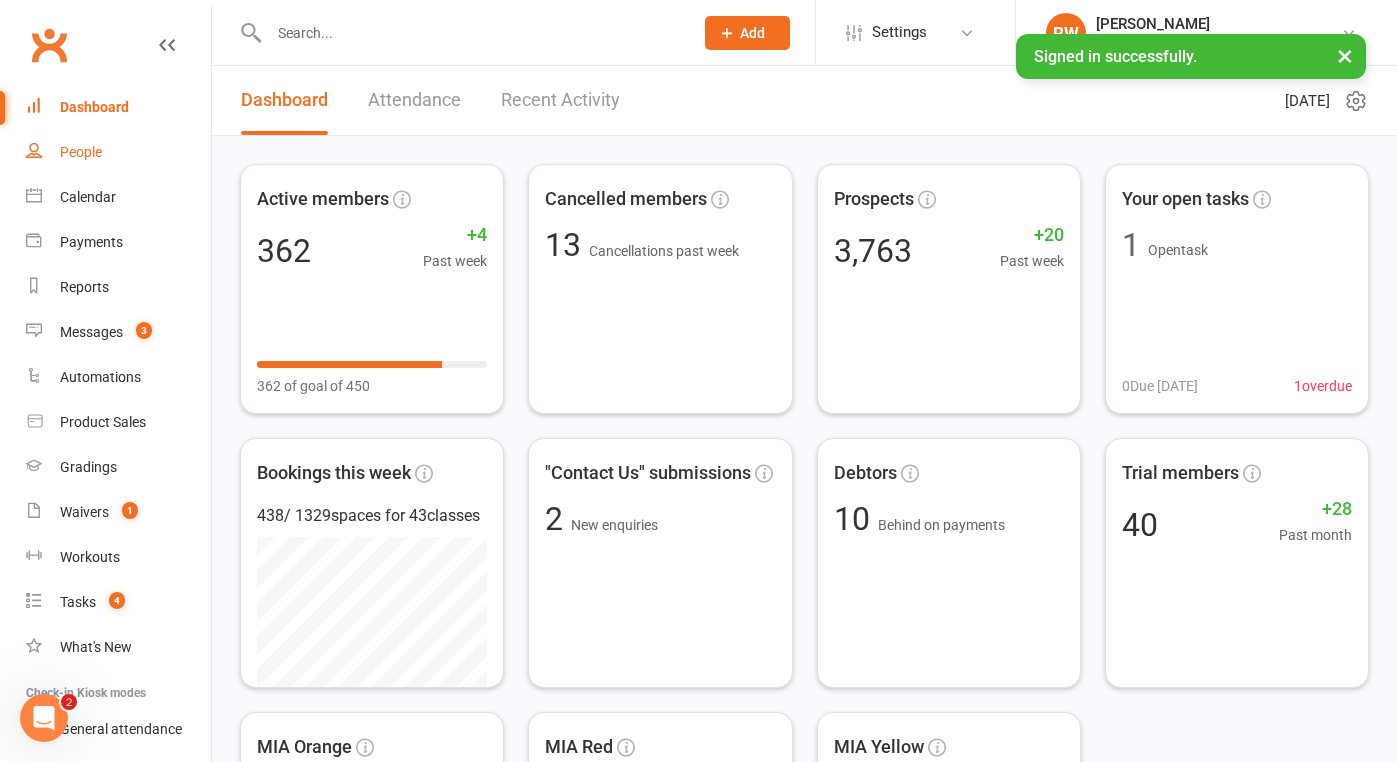 click on "People" at bounding box center [81, 152] 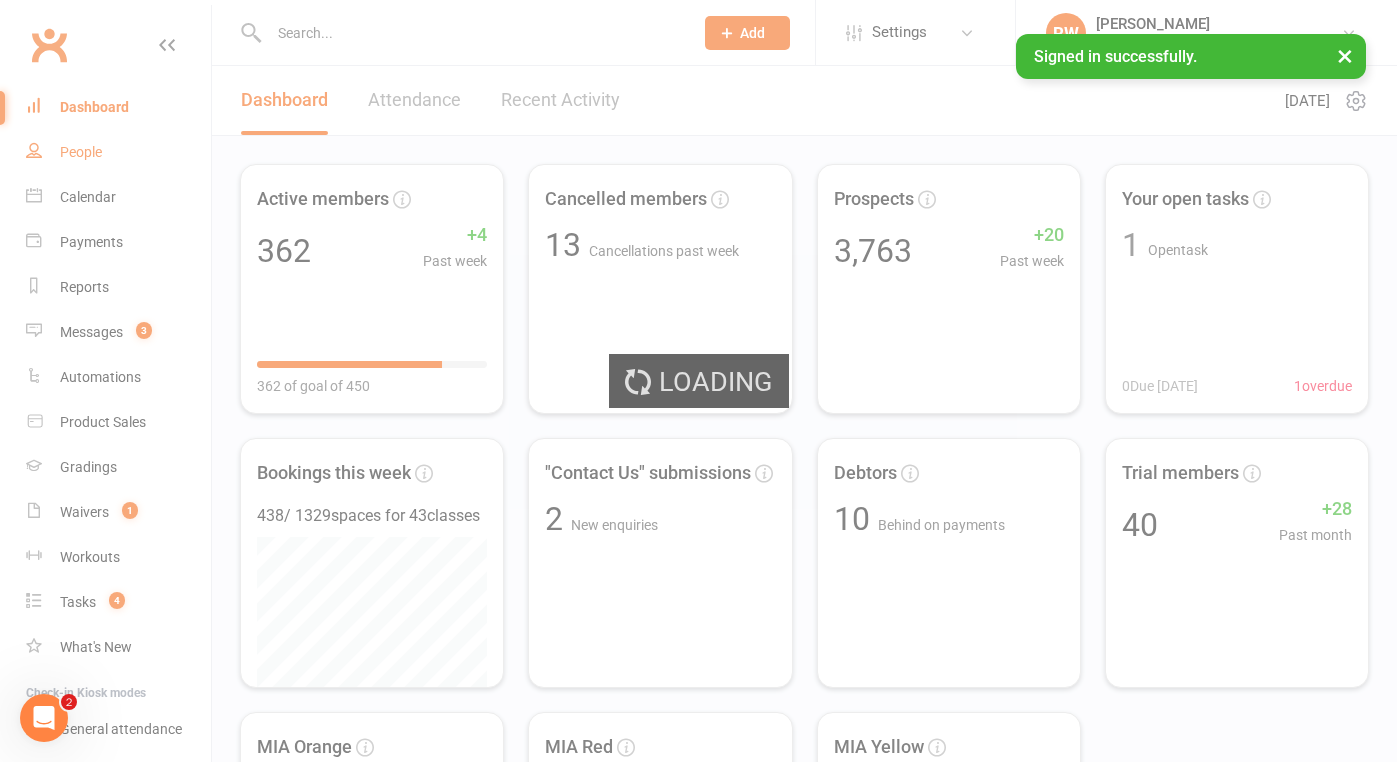 select on "50" 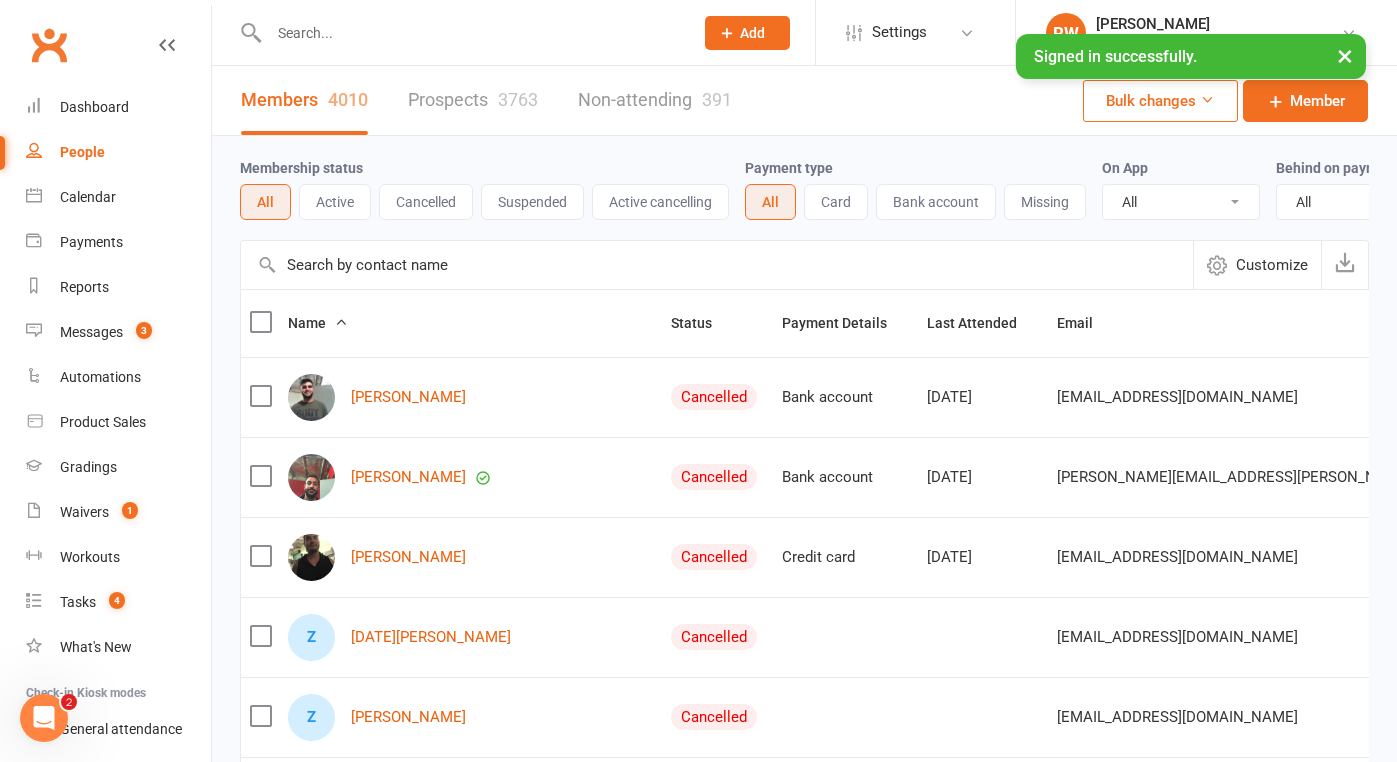 click on "Prospects 3763" at bounding box center (473, 100) 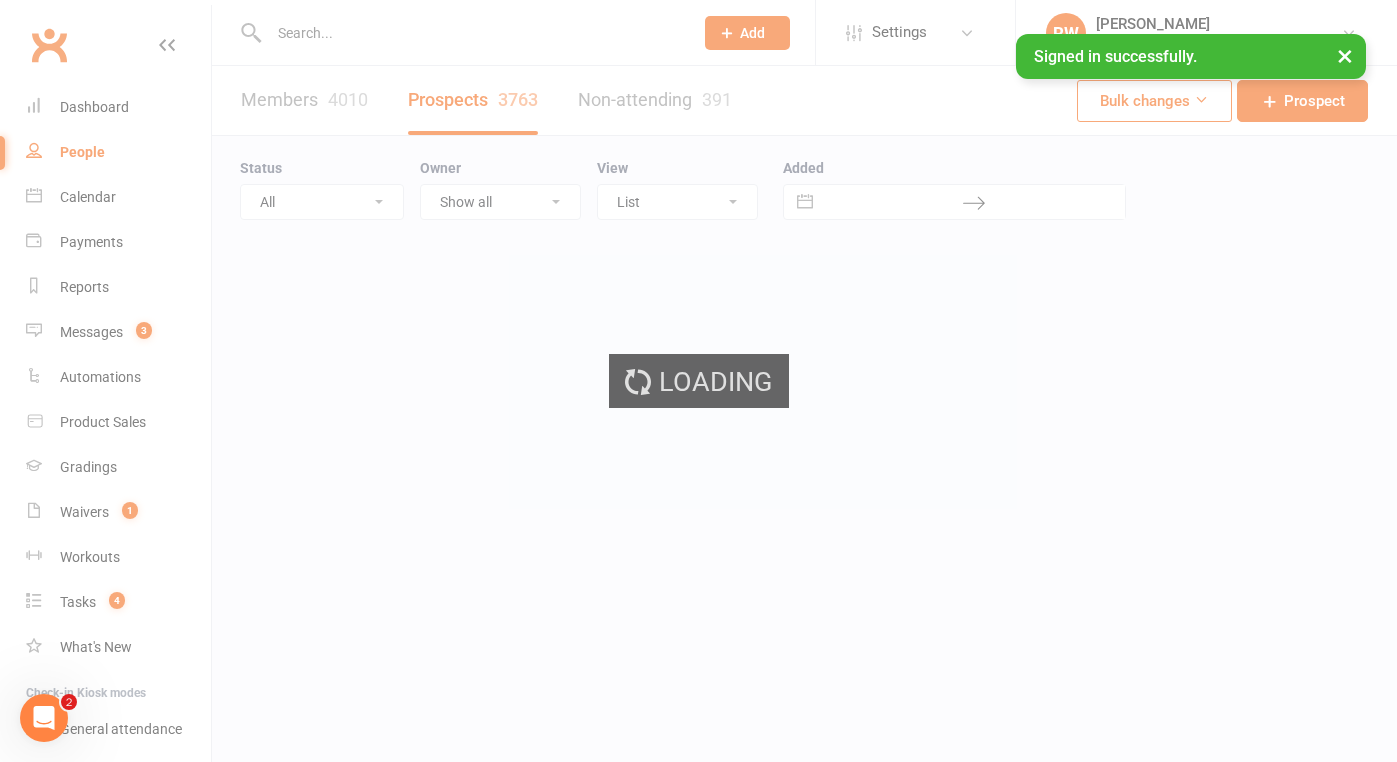 select on "100" 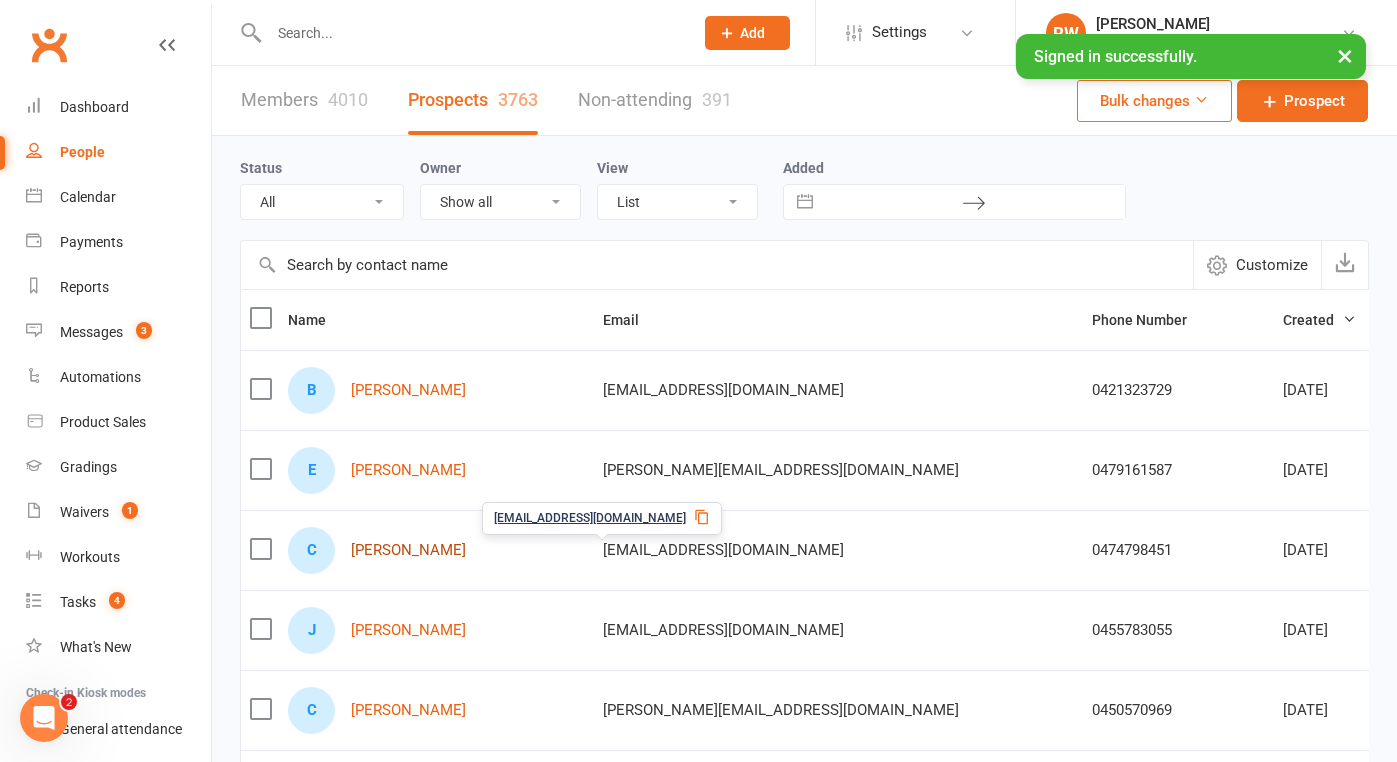 click on "[PERSON_NAME]" at bounding box center (408, 550) 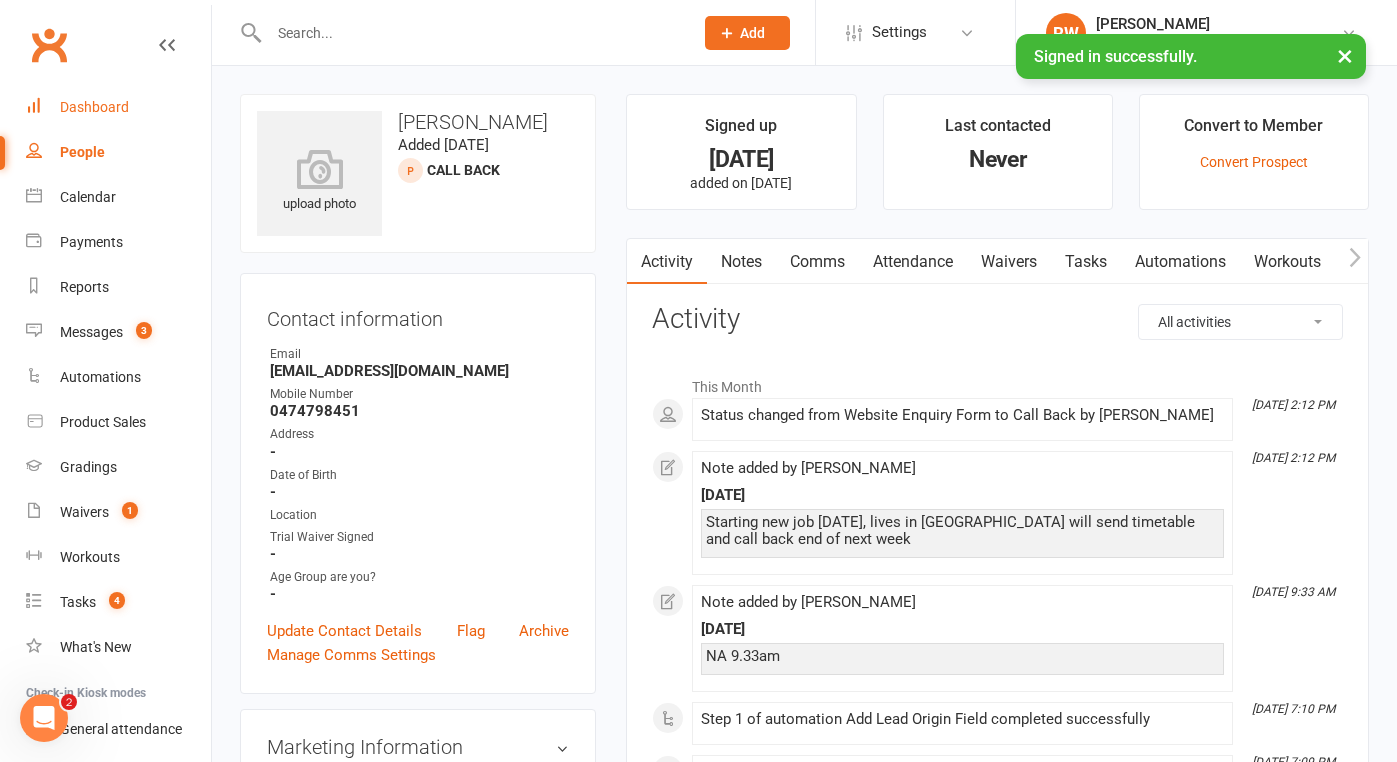 click on "Dashboard" at bounding box center (94, 107) 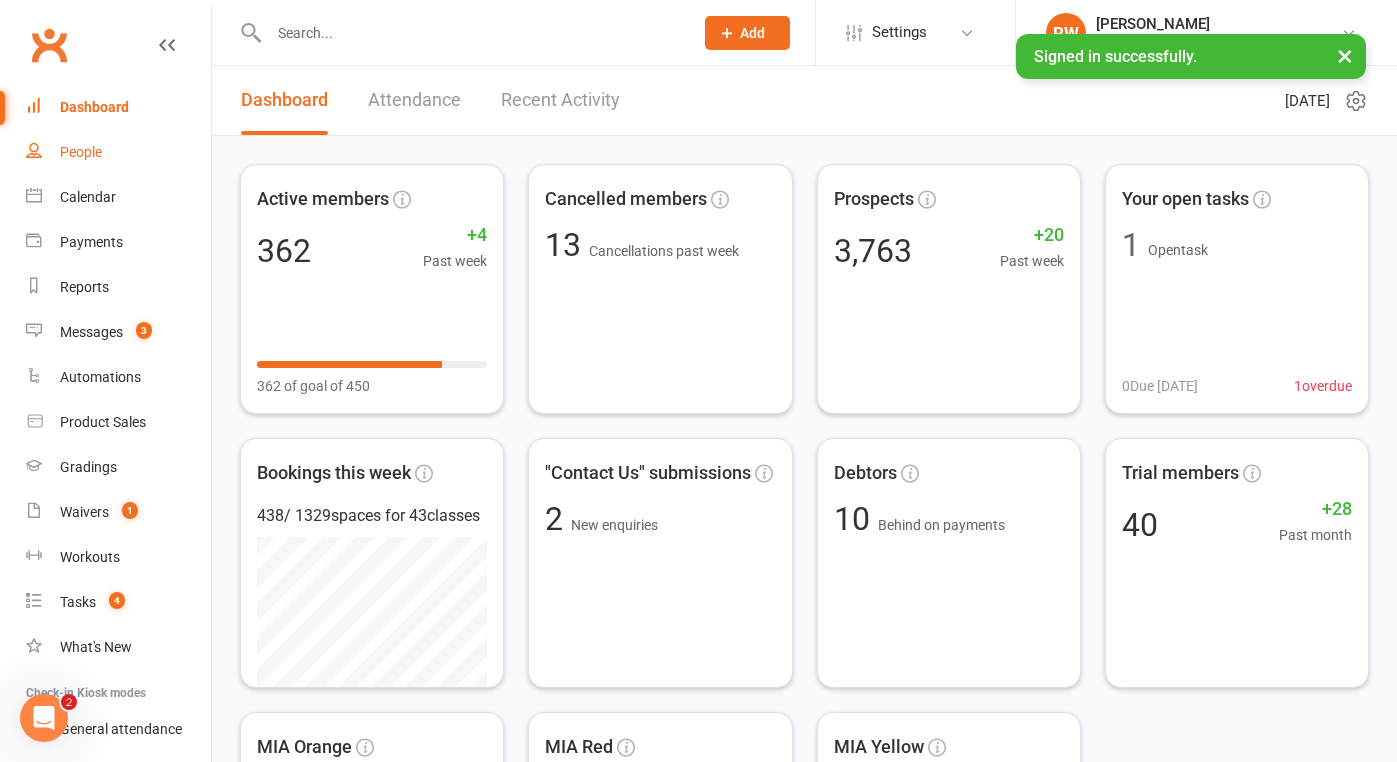 click on "People" at bounding box center [81, 152] 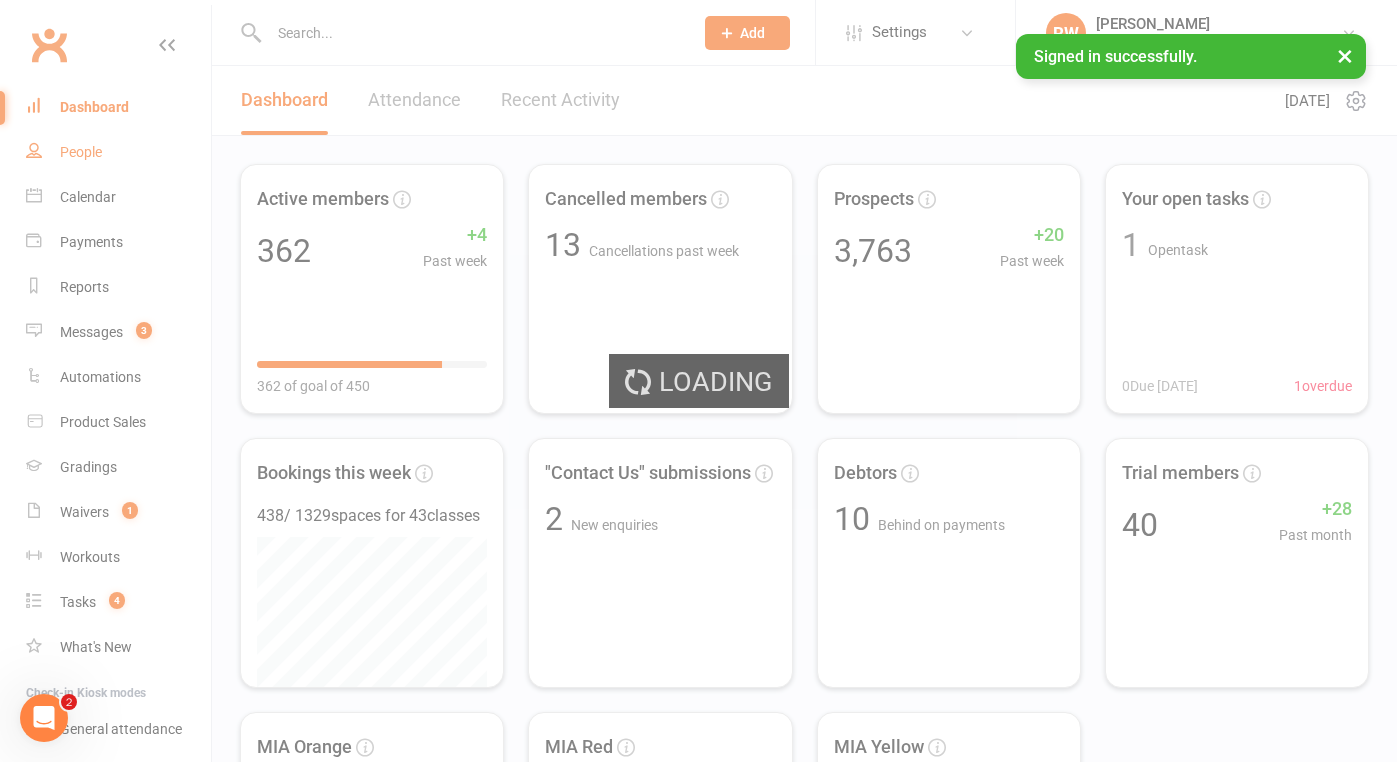 select on "100" 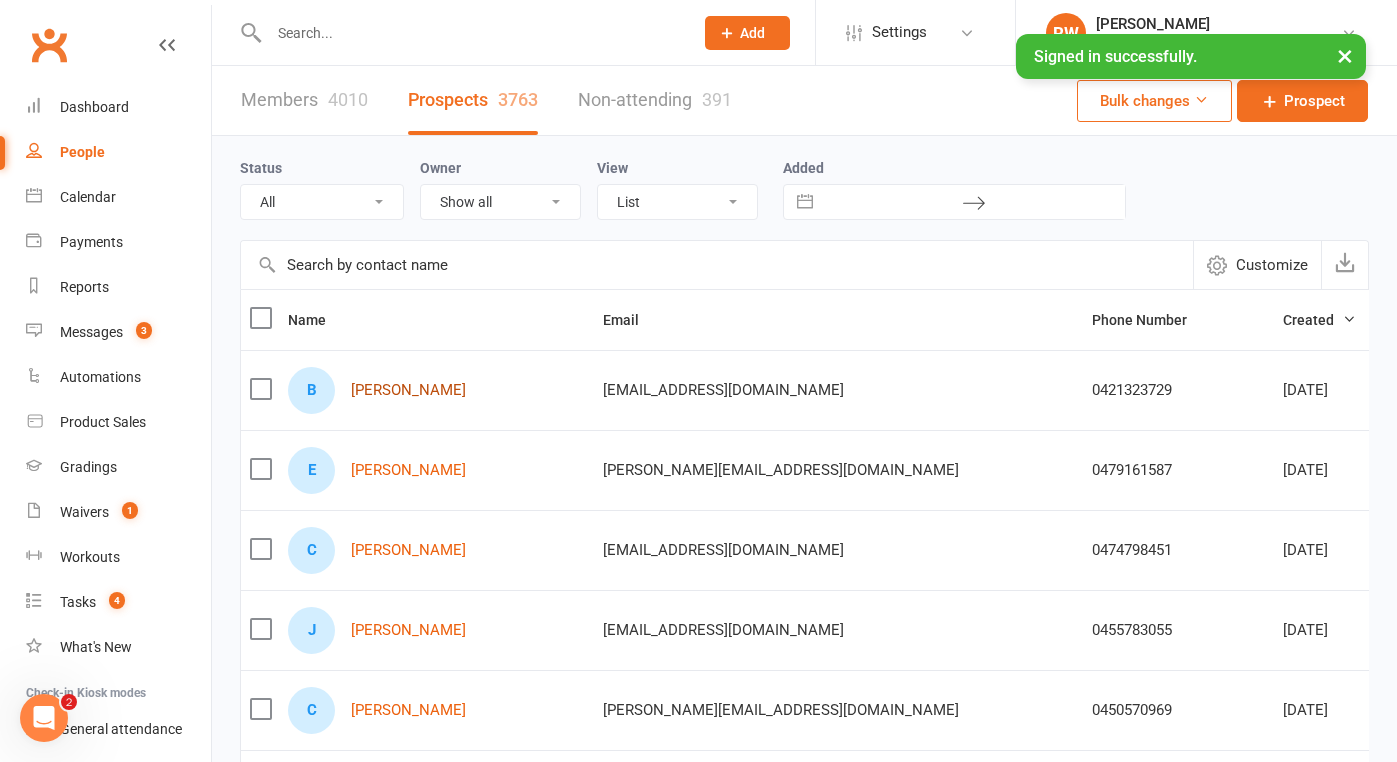 click on "[PERSON_NAME]" at bounding box center (408, 390) 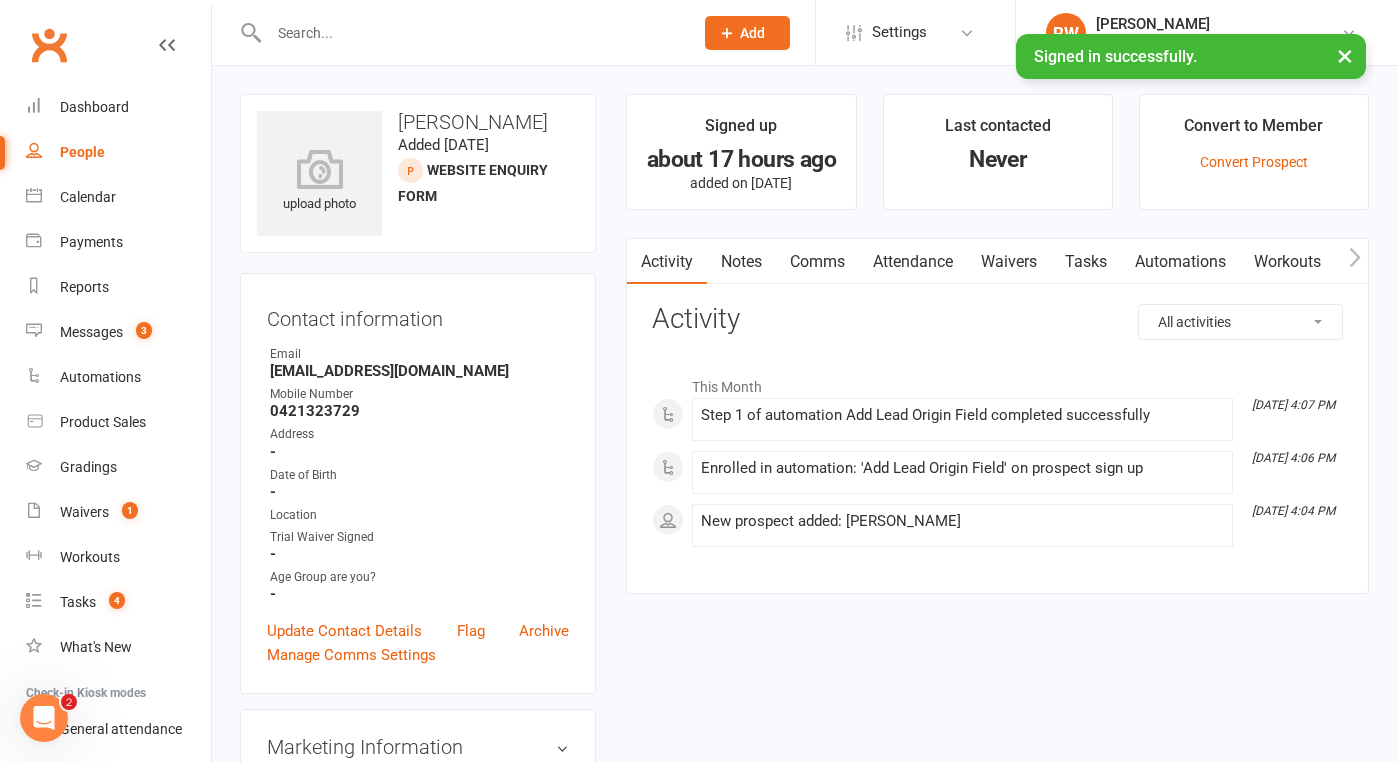 click on "People" at bounding box center (82, 152) 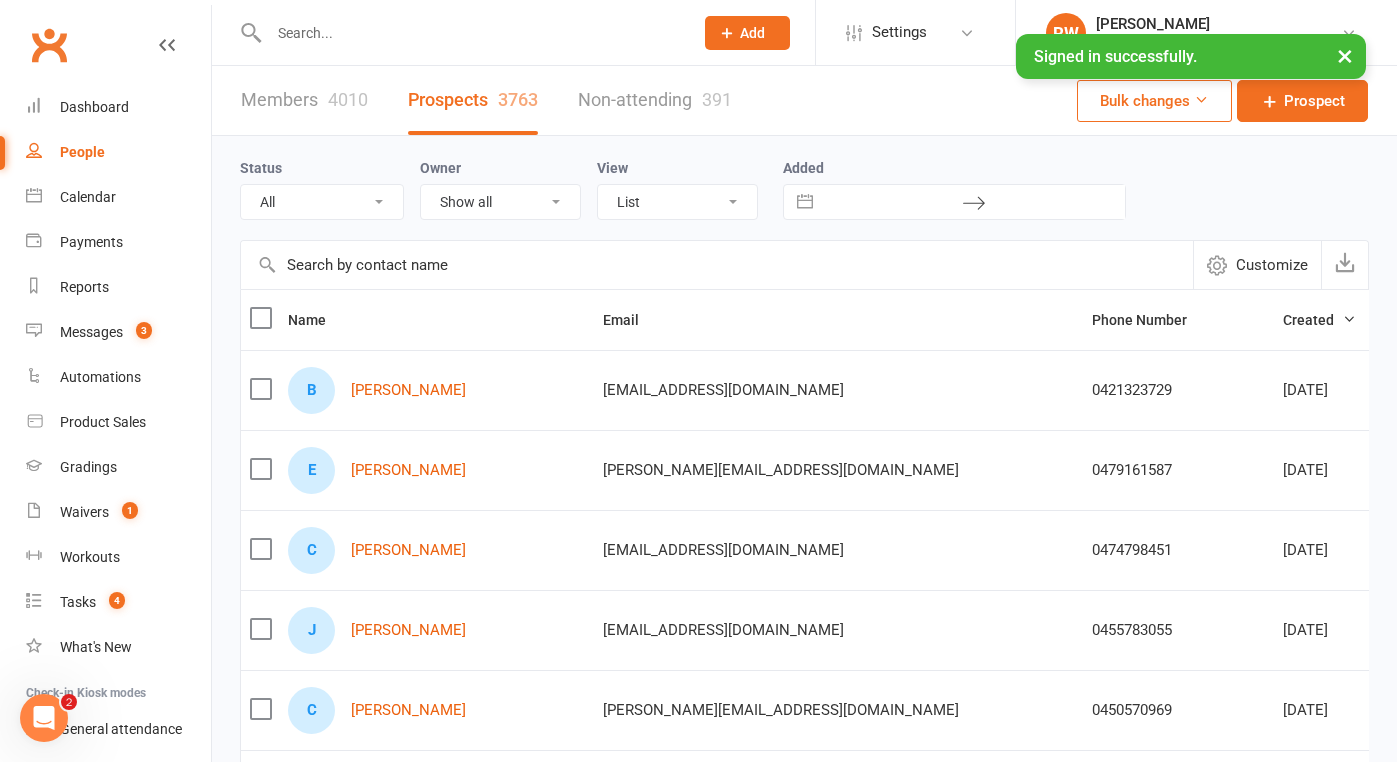 scroll, scrollTop: 0, scrollLeft: 0, axis: both 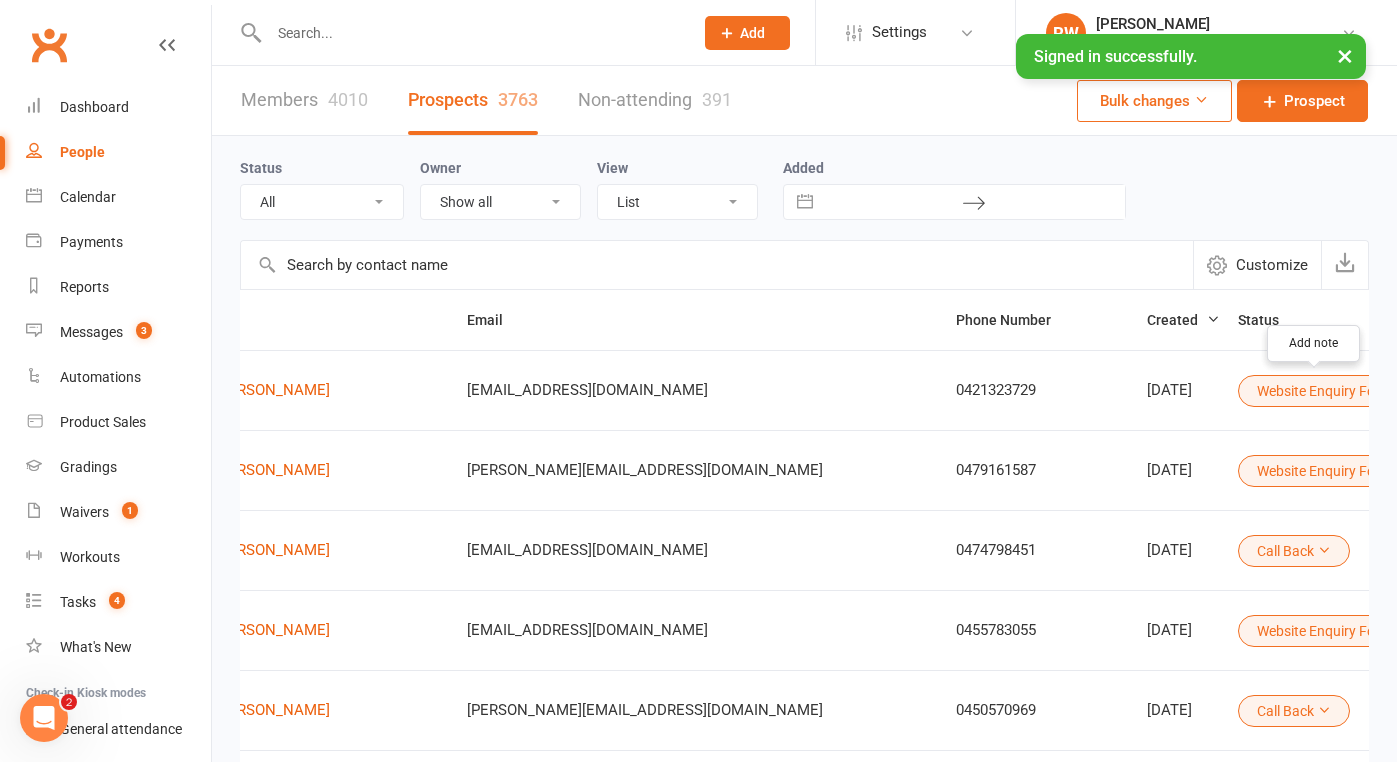 click 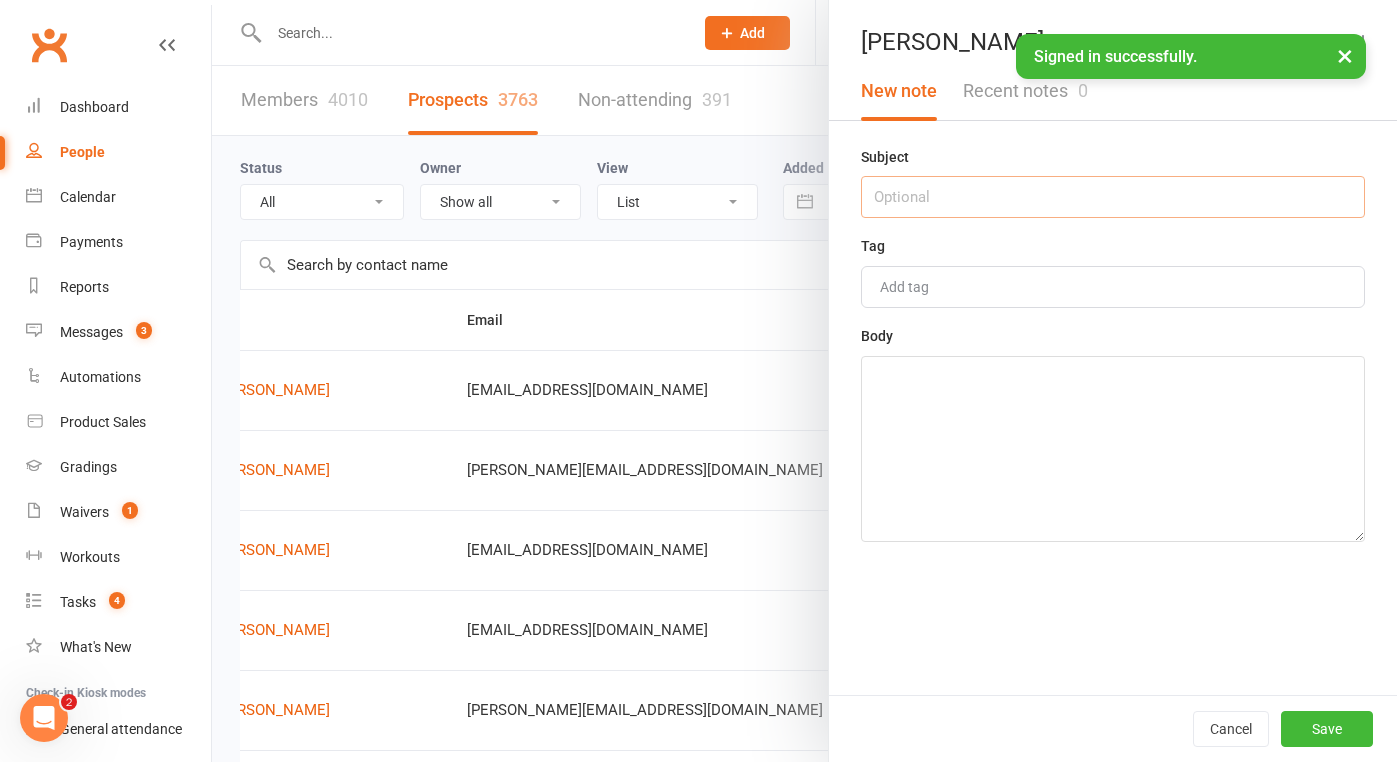 click at bounding box center (1113, 197) 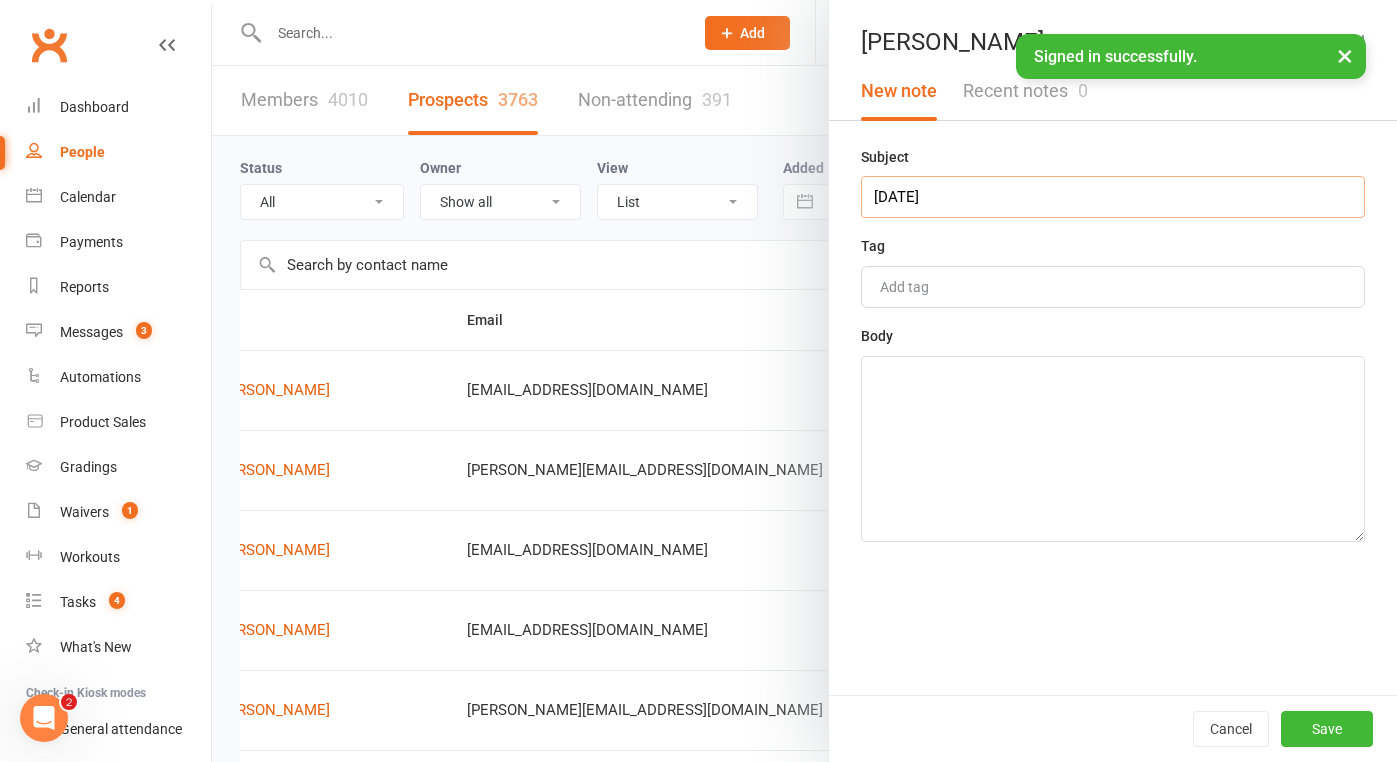 type on "[DATE]" 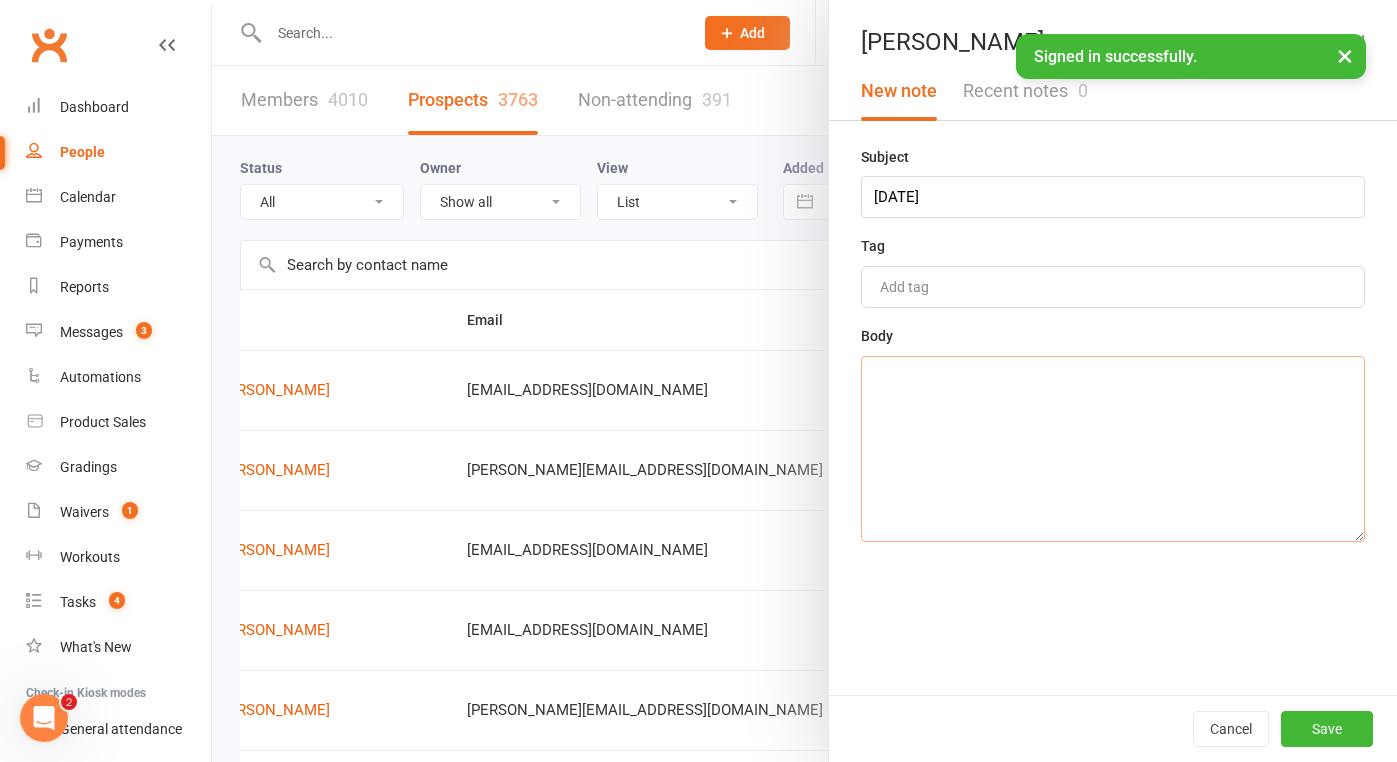 click at bounding box center (1113, 449) 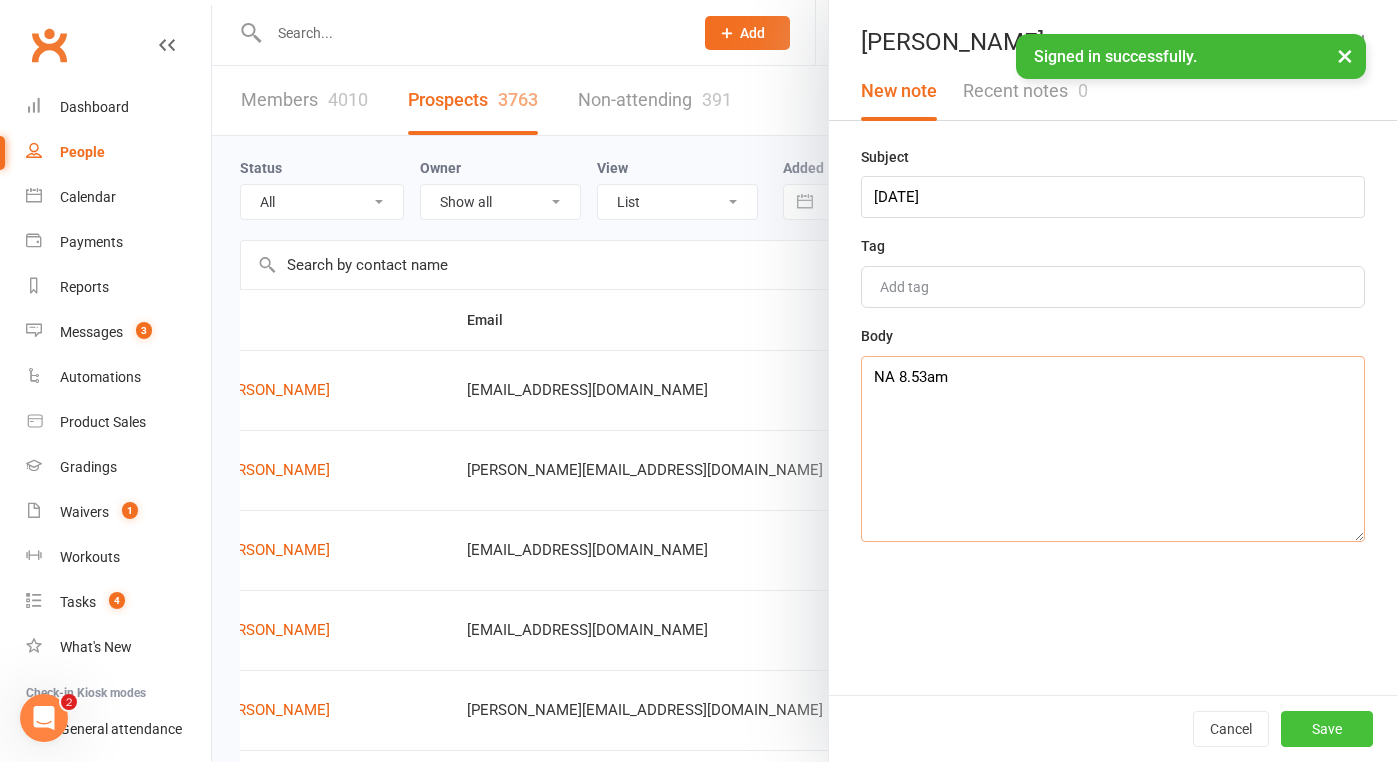 type on "NA 8.53am" 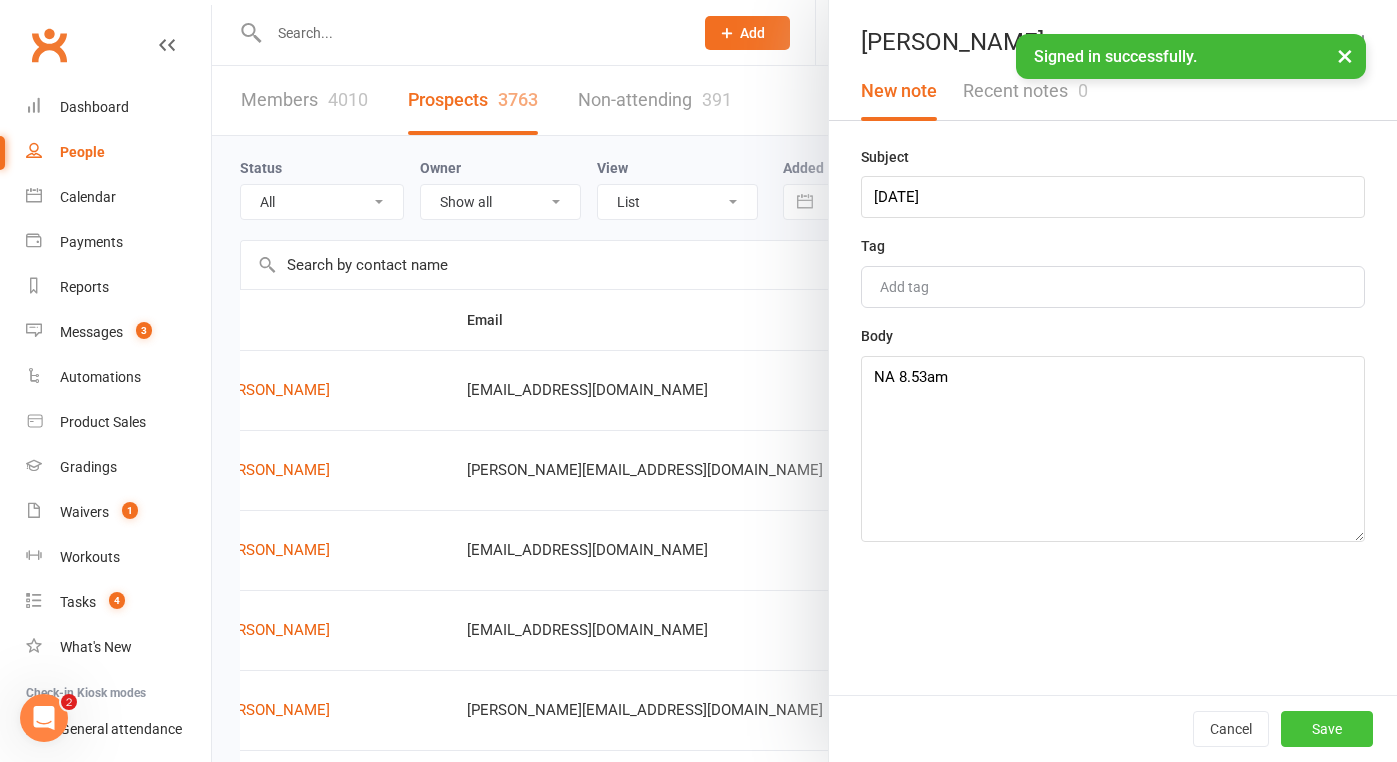 click on "Save" at bounding box center (1327, 729) 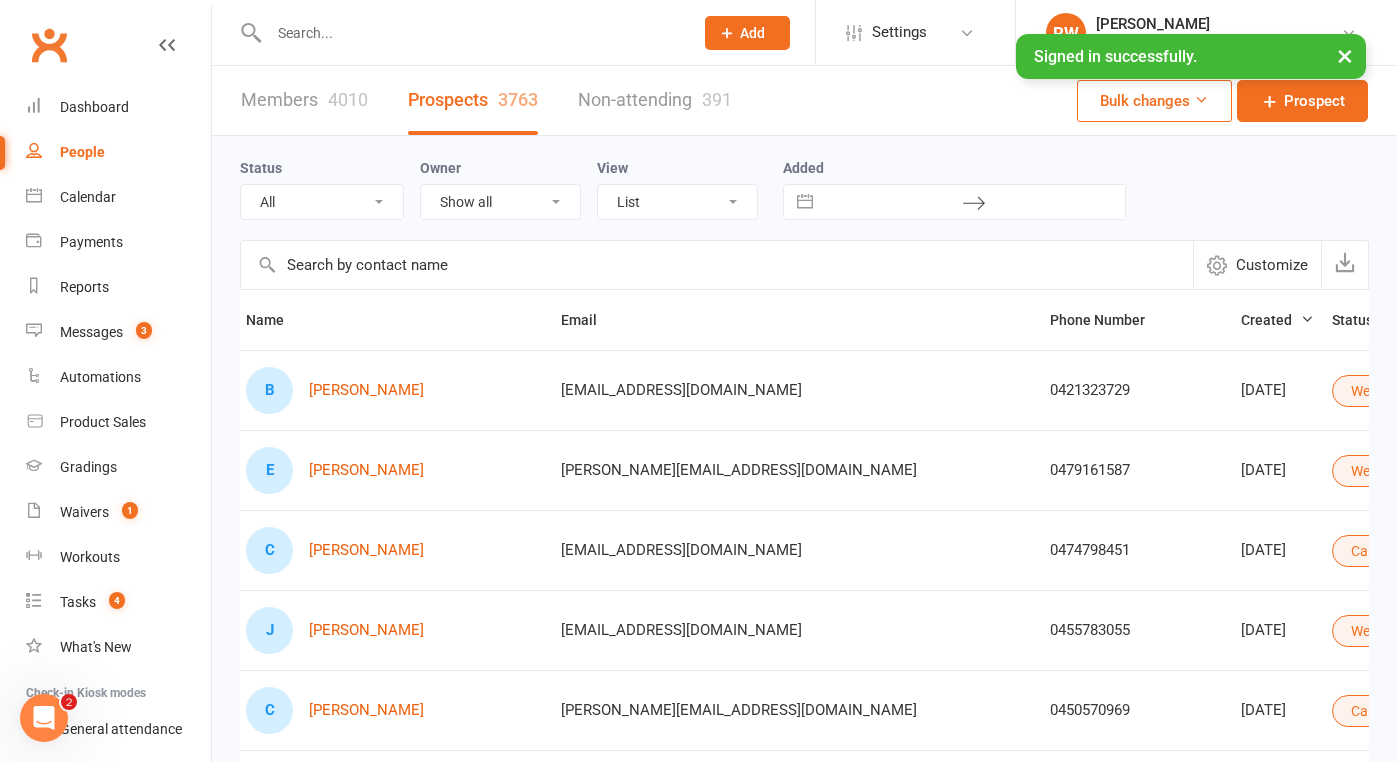 scroll, scrollTop: 0, scrollLeft: 40, axis: horizontal 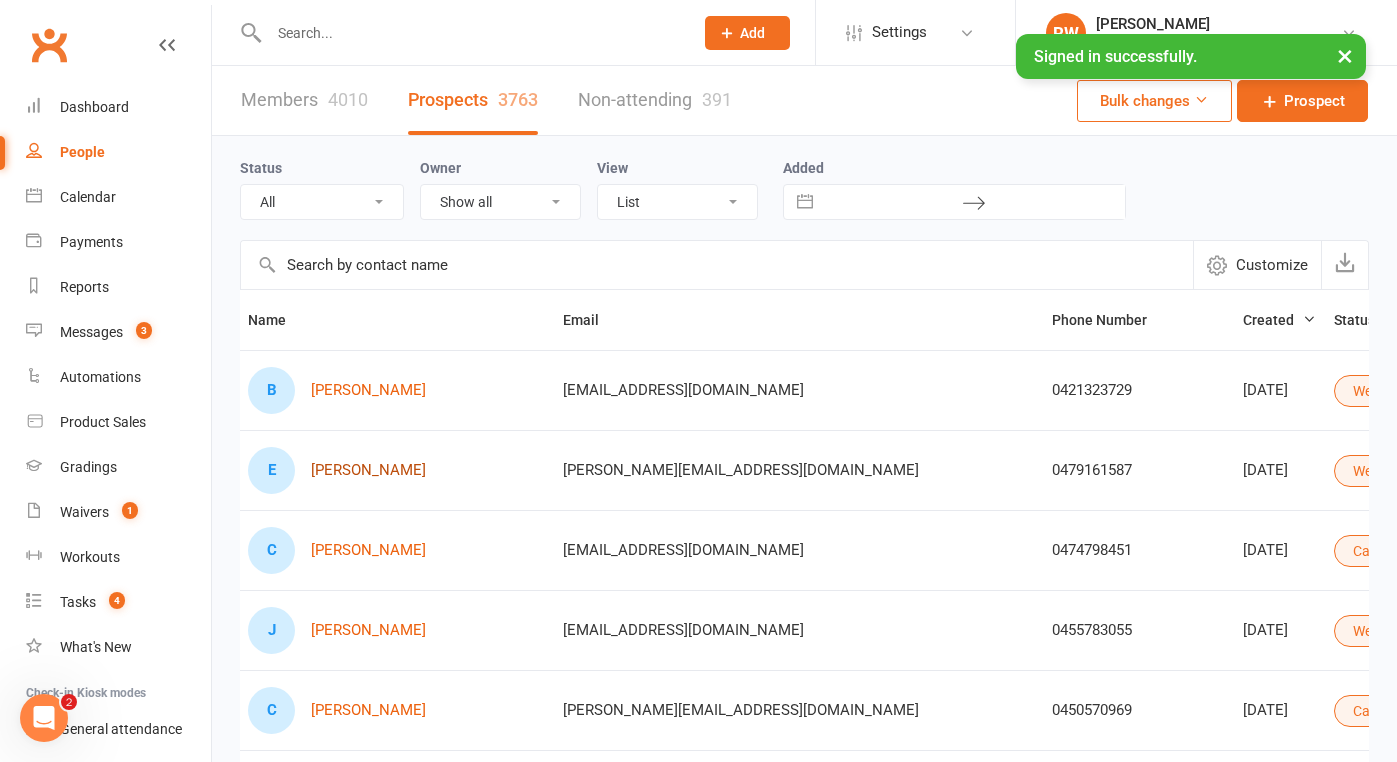 click on "[PERSON_NAME]" at bounding box center (368, 470) 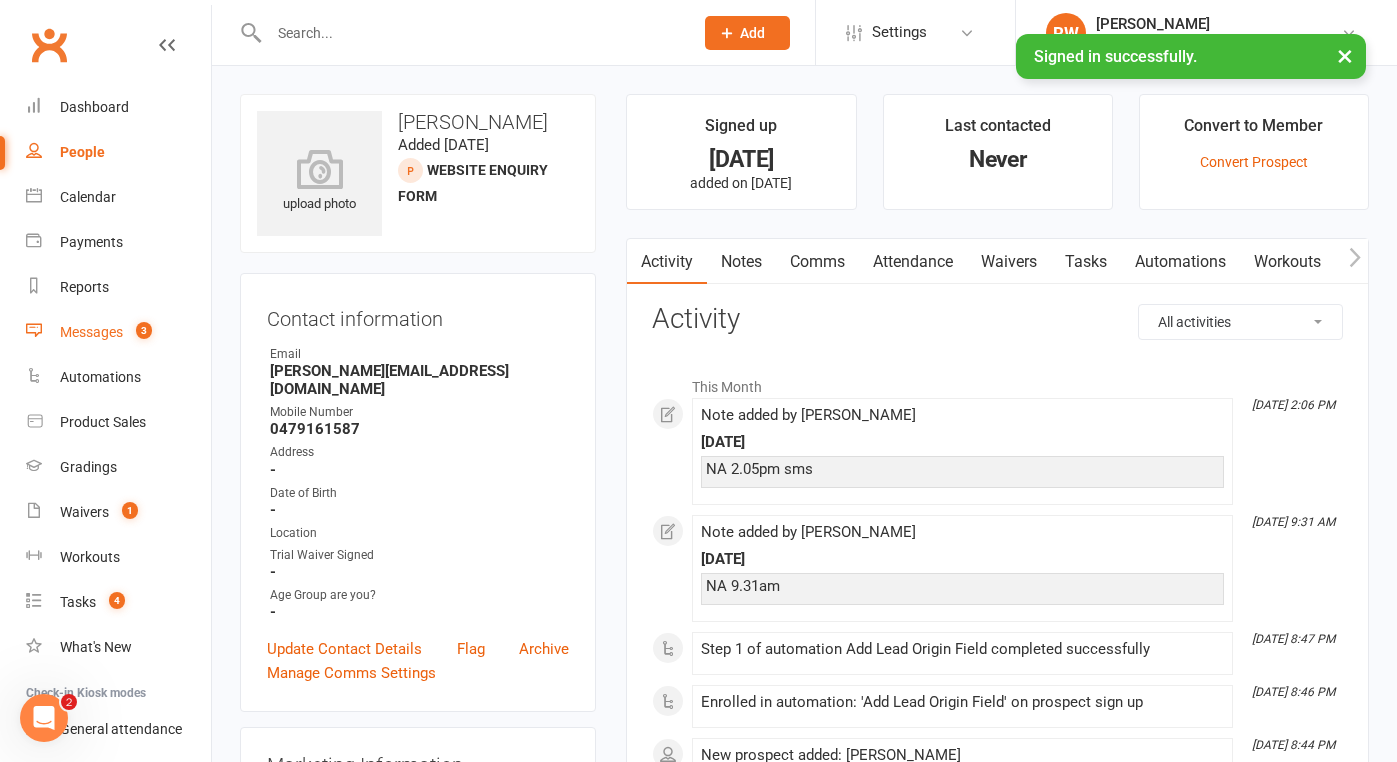 click on "Messages" at bounding box center (91, 332) 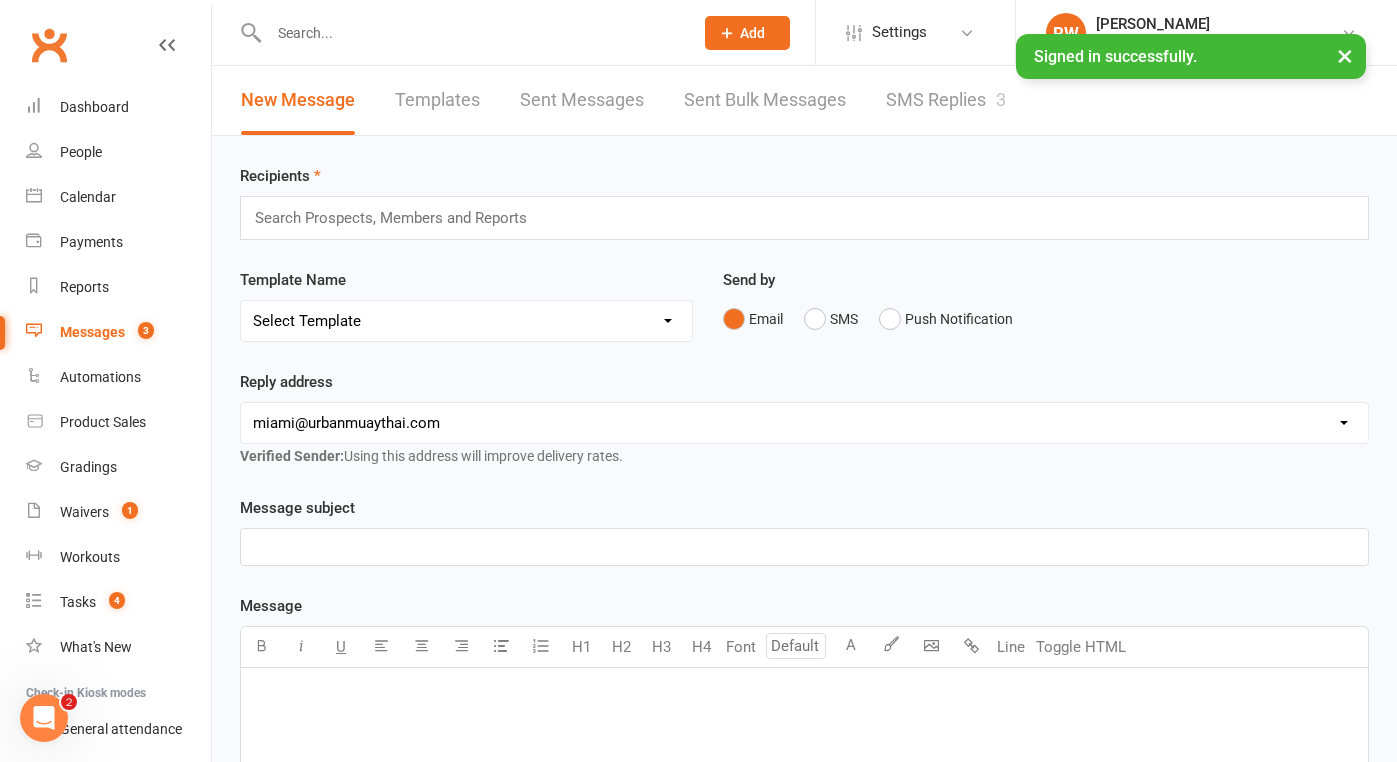 click on "SMS Replies  3" at bounding box center (946, 100) 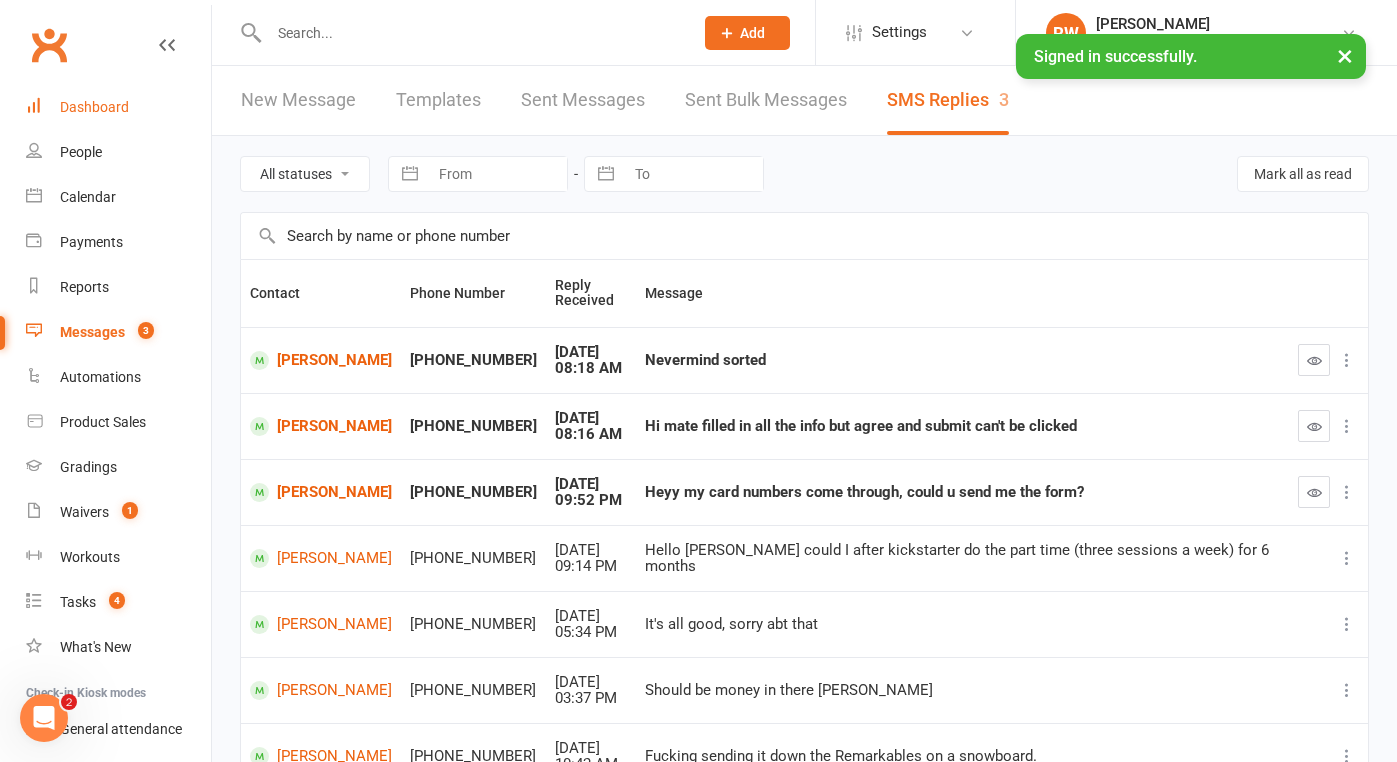 scroll, scrollTop: 0, scrollLeft: 0, axis: both 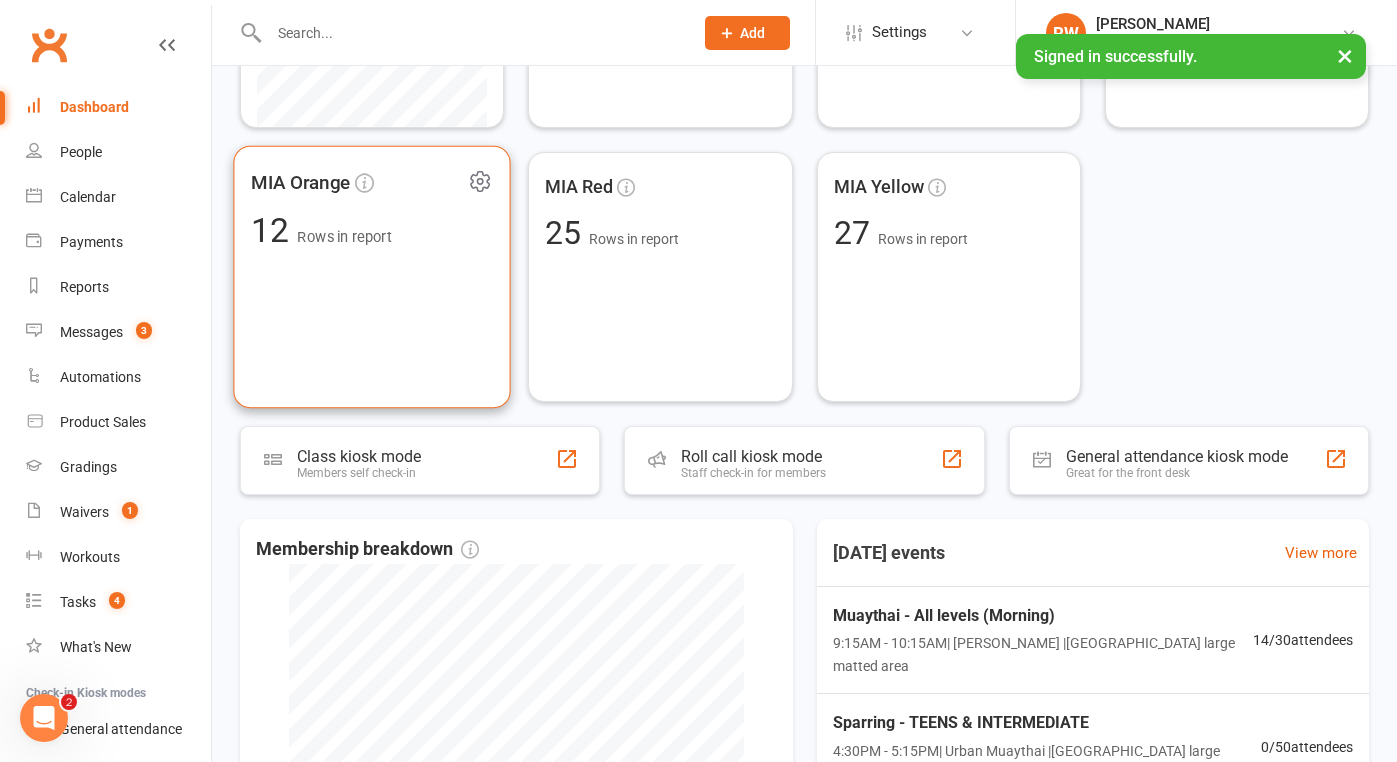 click on "MIA Orange   12   Rows in report" at bounding box center [371, 277] 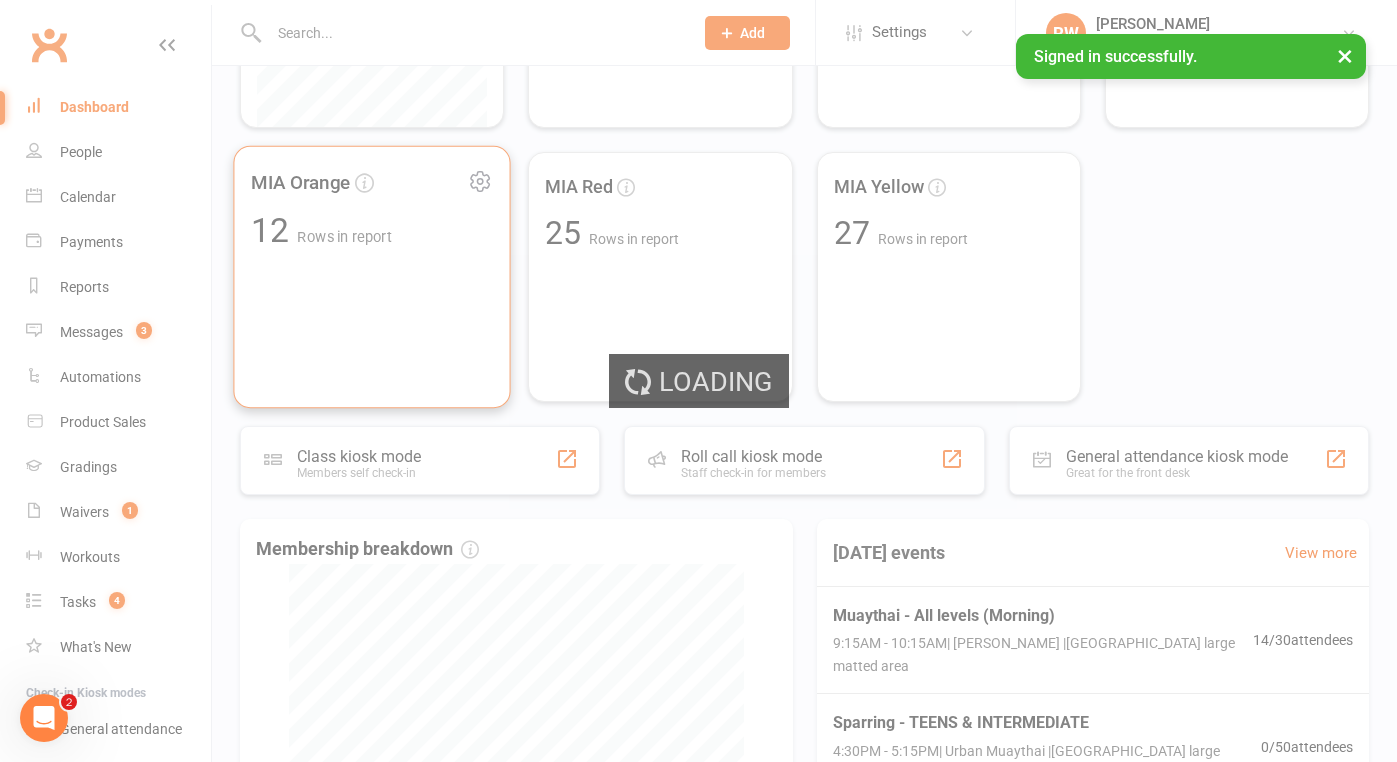 scroll, scrollTop: 0, scrollLeft: 0, axis: both 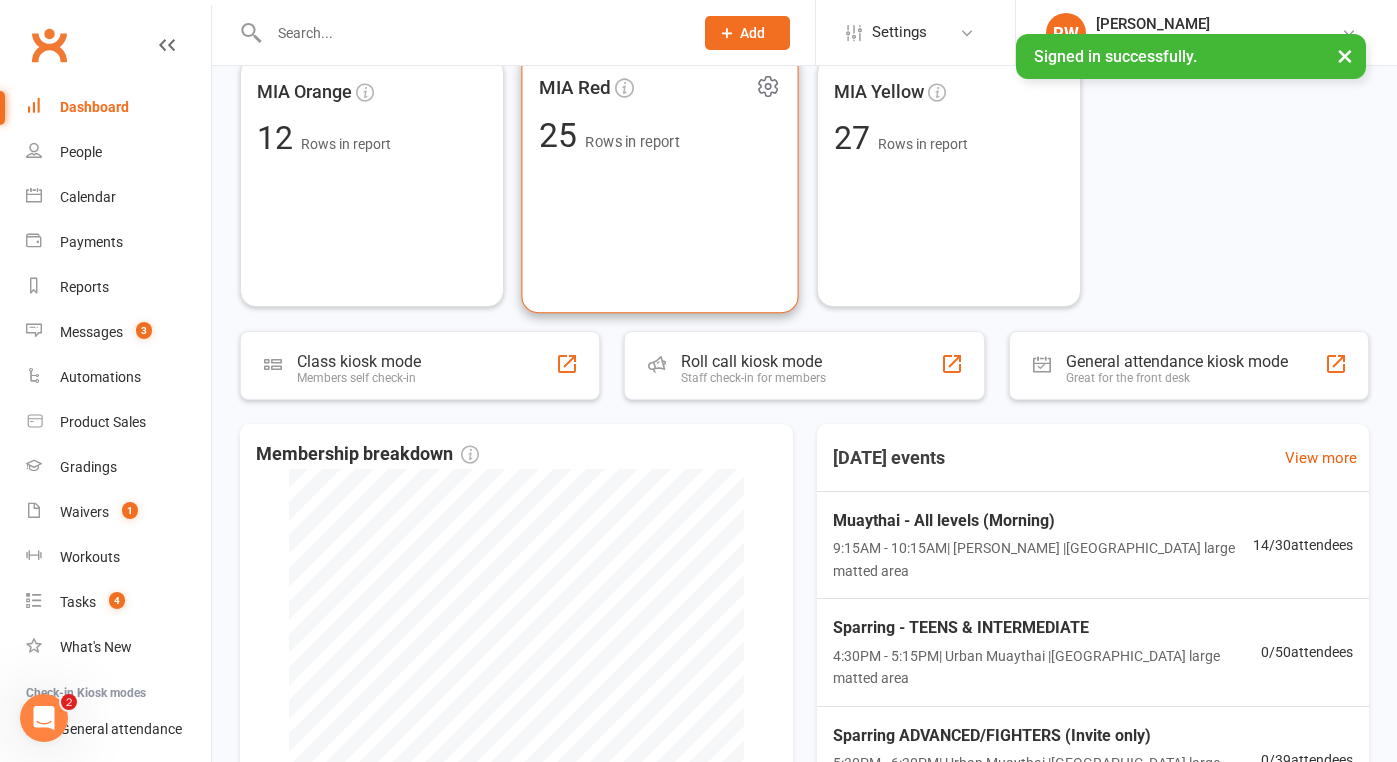 click on "MIA Red   25   Rows in report" at bounding box center (660, 182) 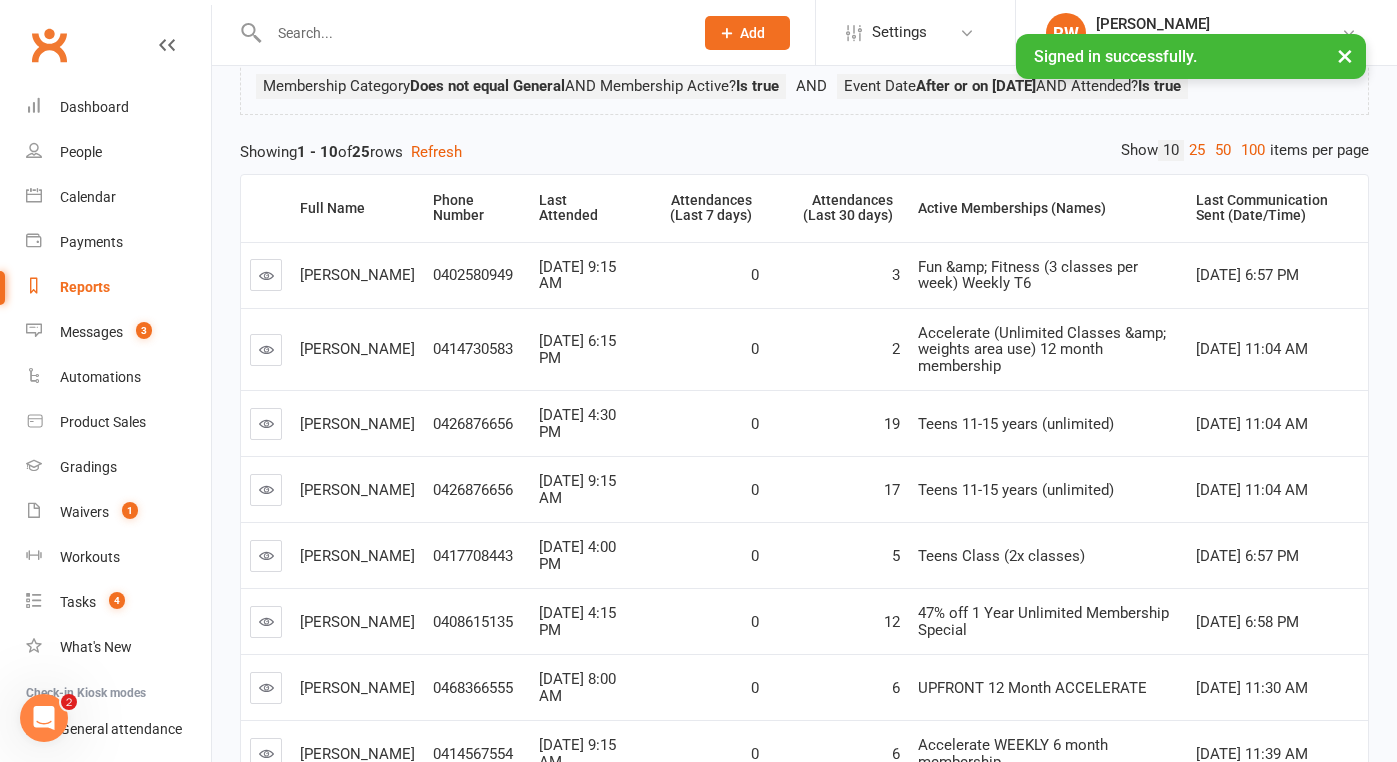 scroll, scrollTop: 194, scrollLeft: 0, axis: vertical 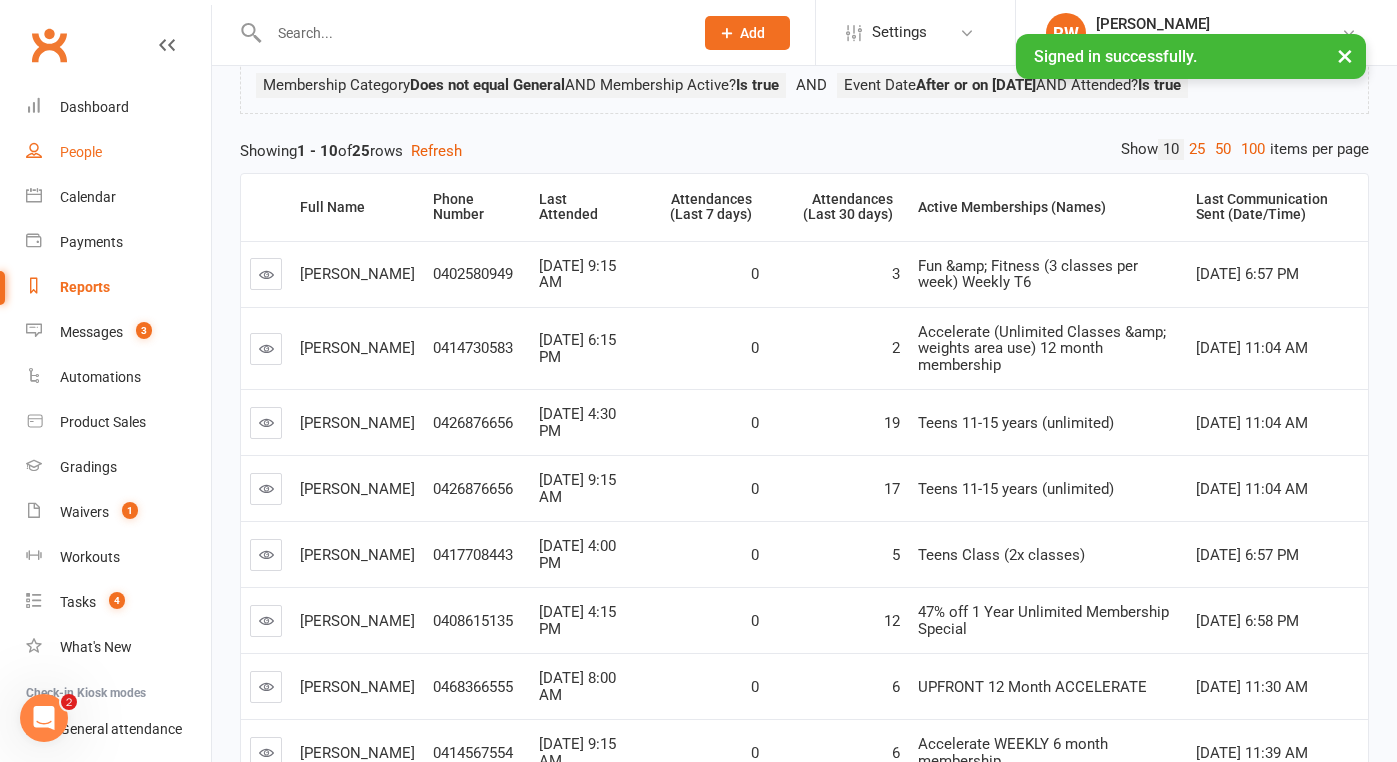 click on "People" at bounding box center [81, 152] 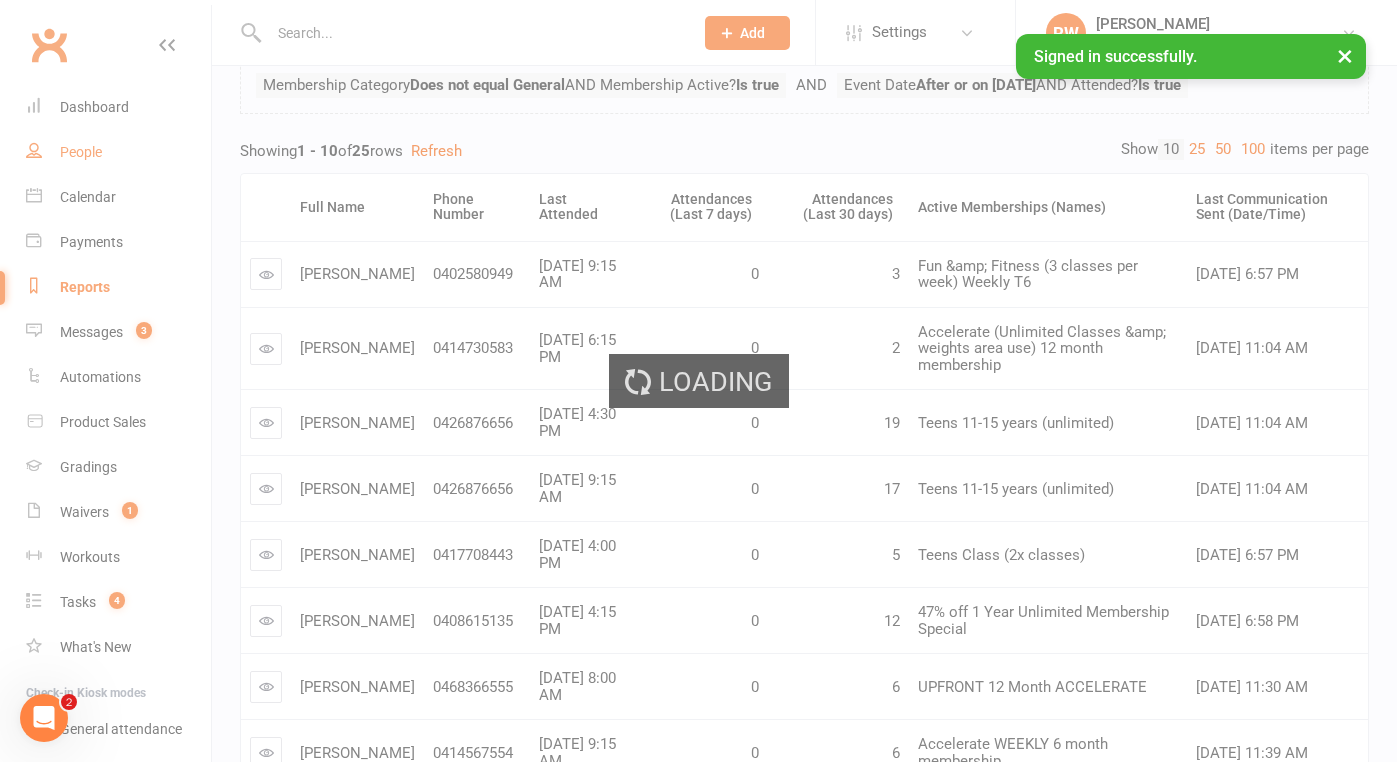 scroll, scrollTop: 0, scrollLeft: 0, axis: both 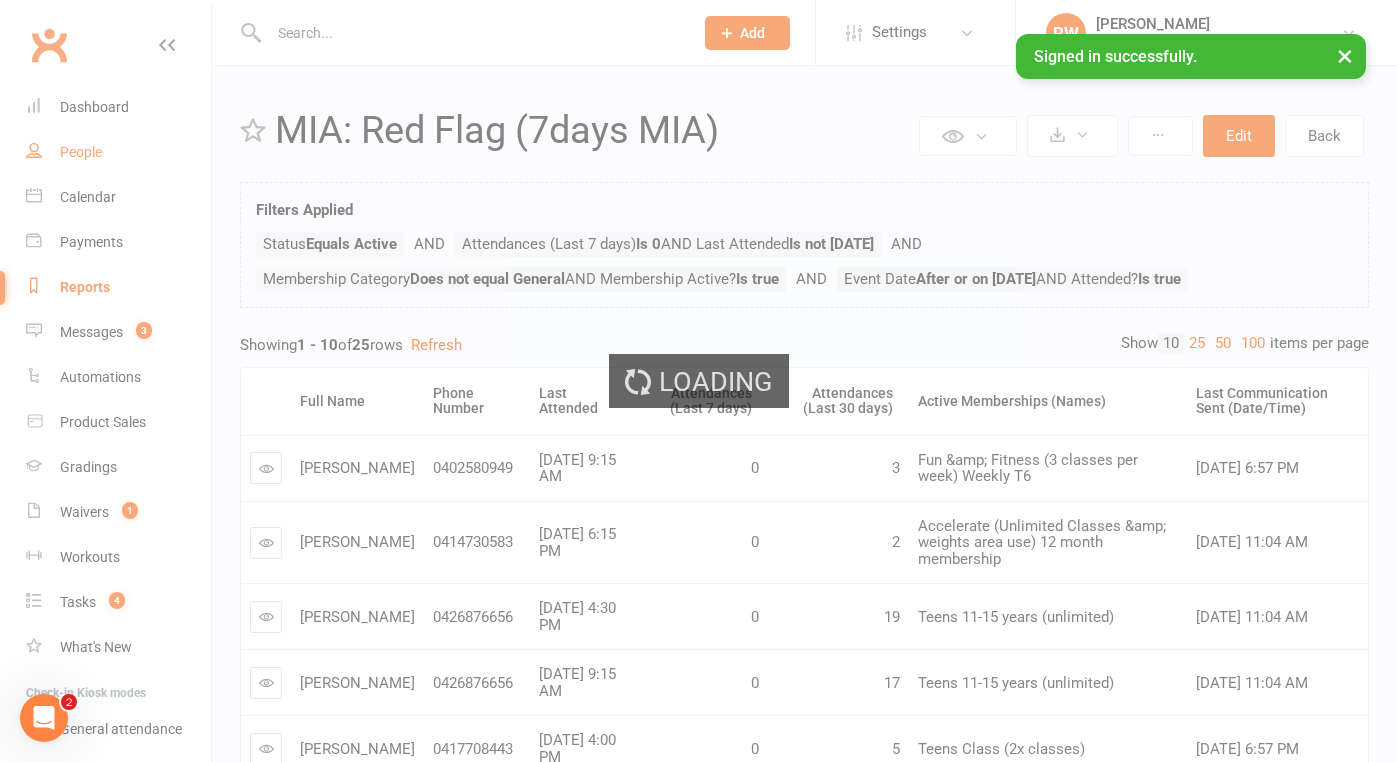 select on "100" 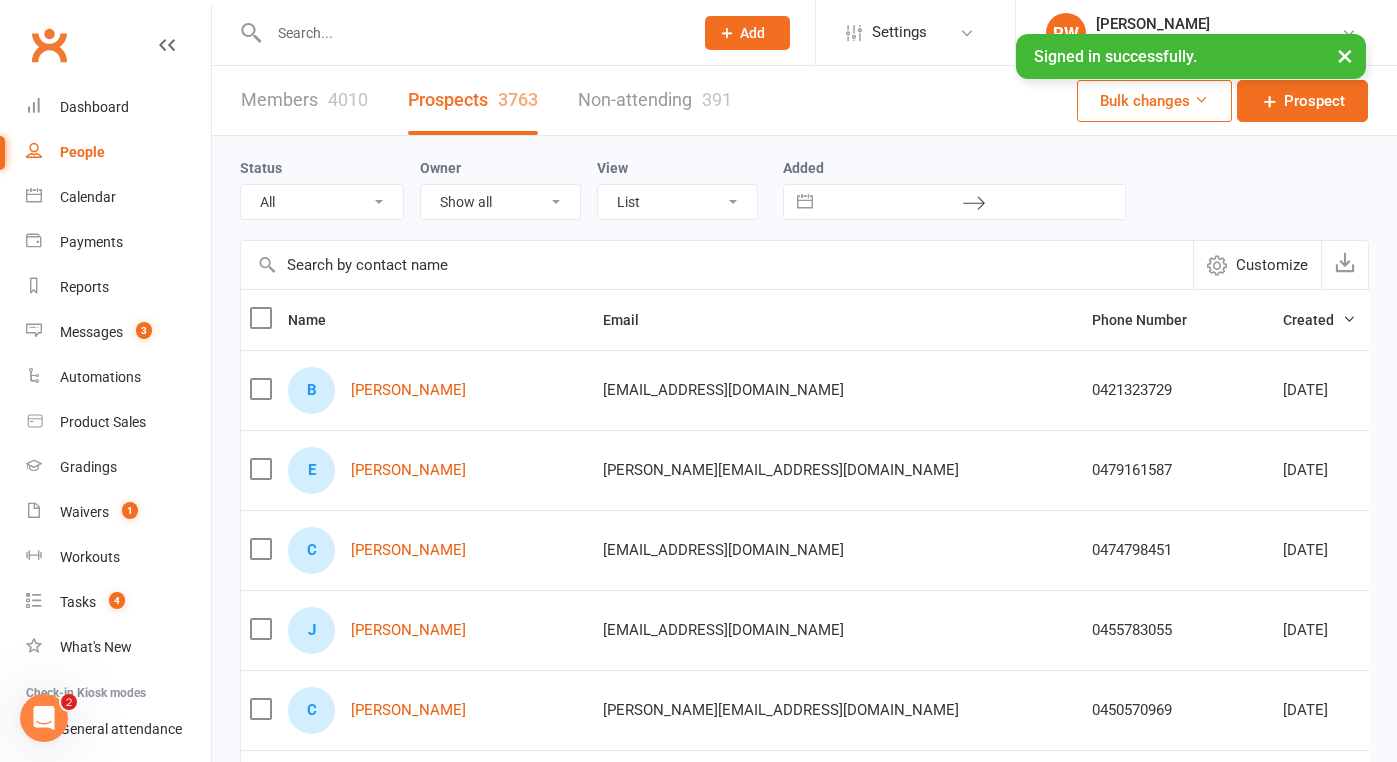 scroll, scrollTop: 0, scrollLeft: 0, axis: both 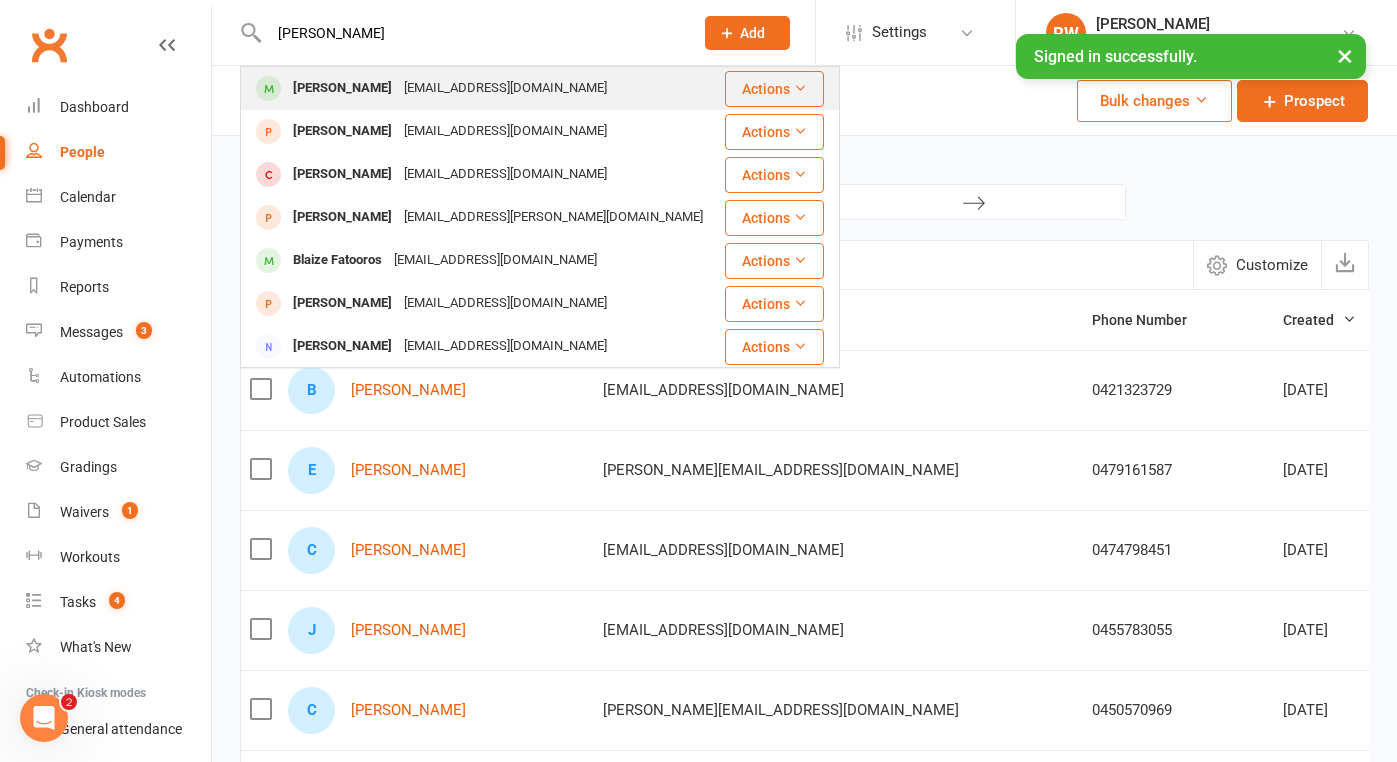 type on "[PERSON_NAME]" 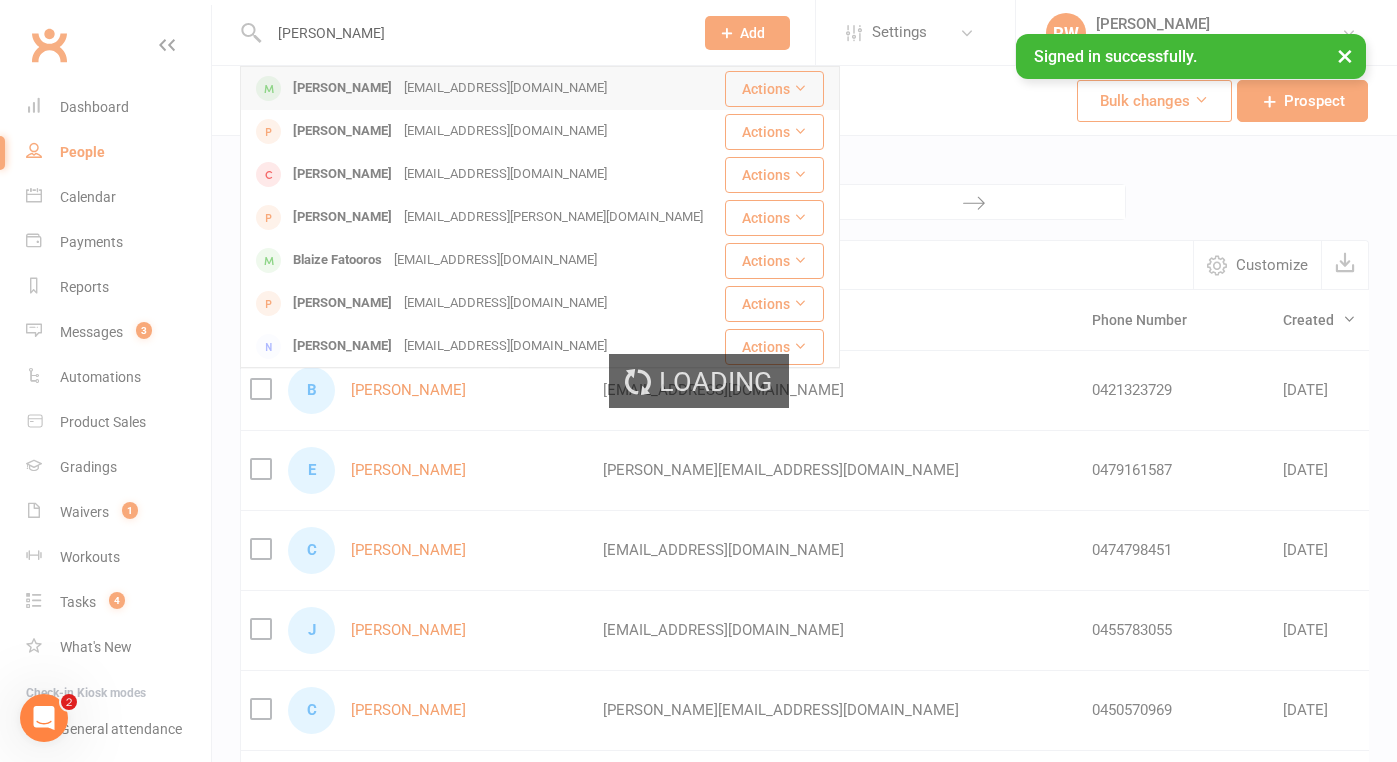 type 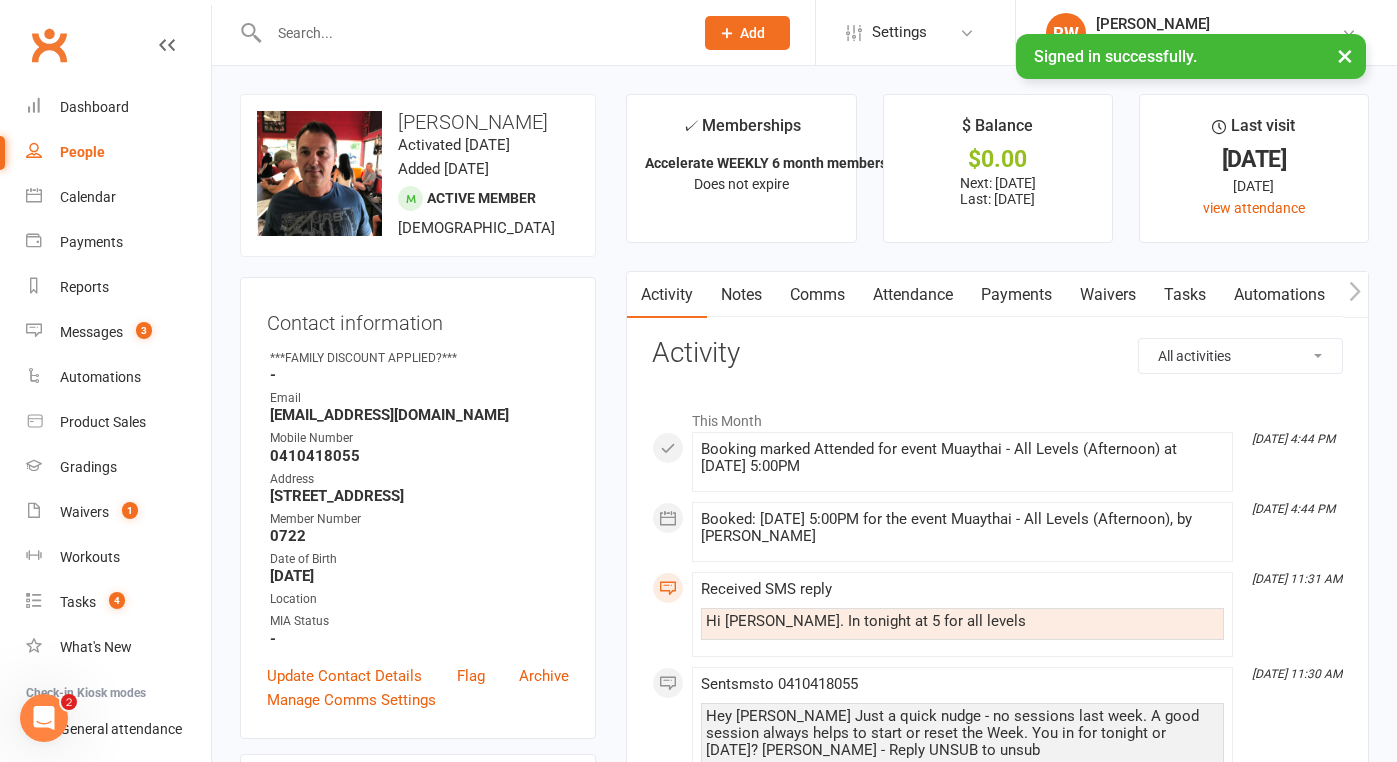 click on "Waivers" at bounding box center [1108, 295] 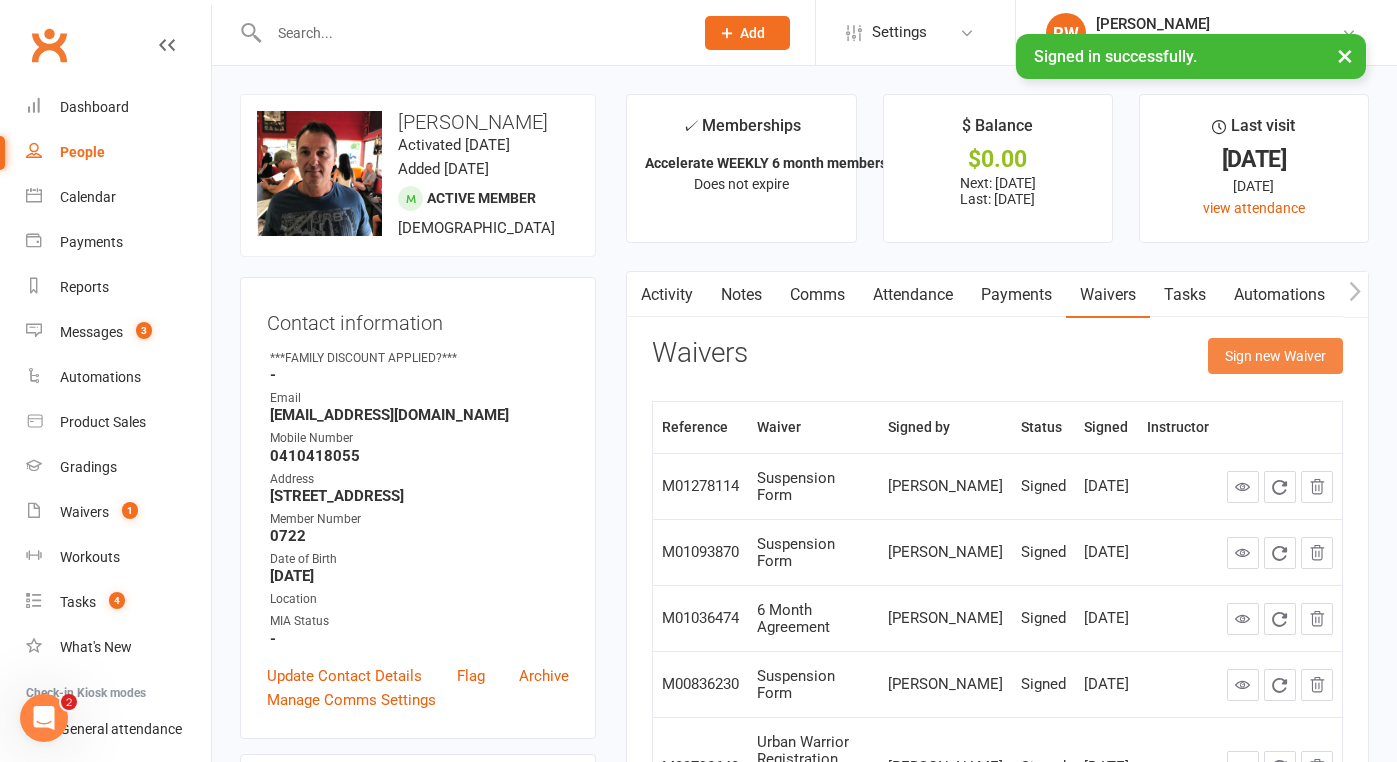 click on "Sign new Waiver" at bounding box center [1275, 356] 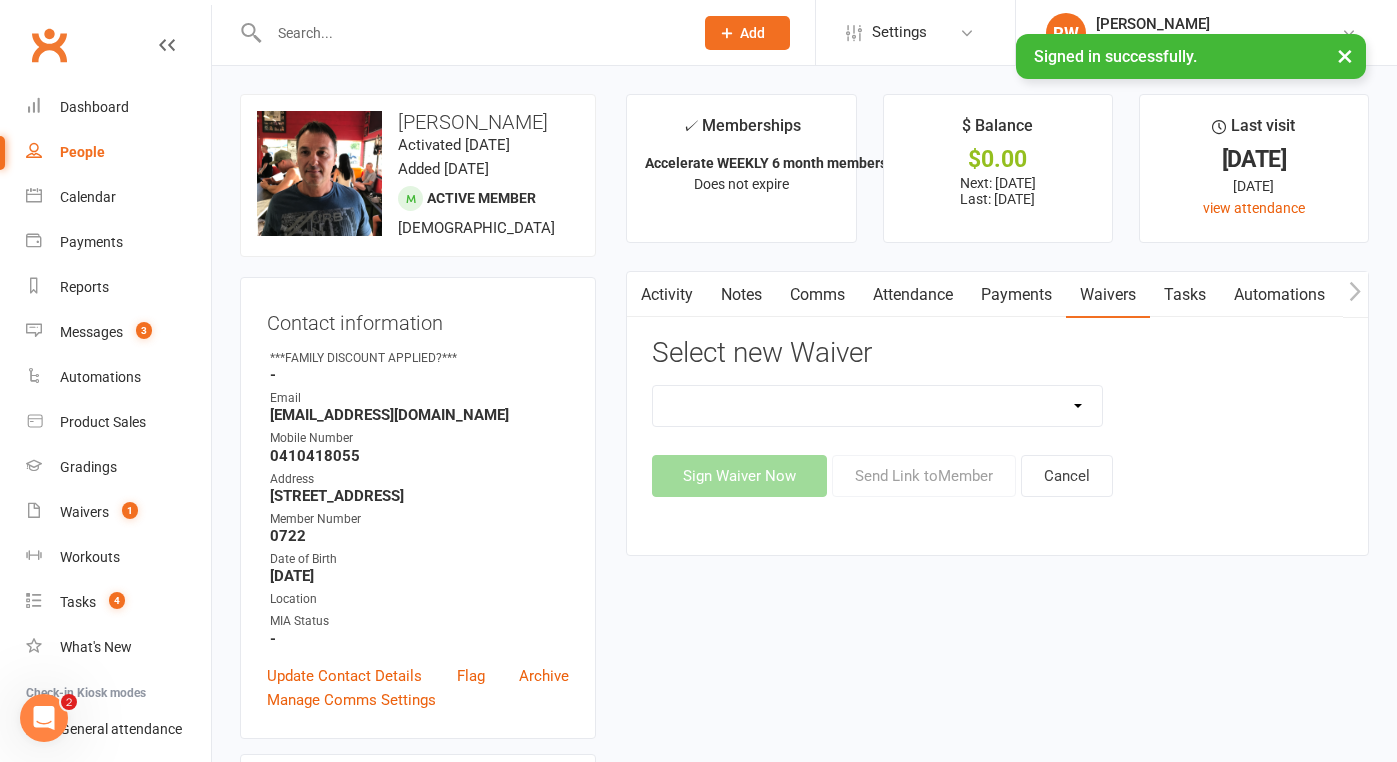select on "2406" 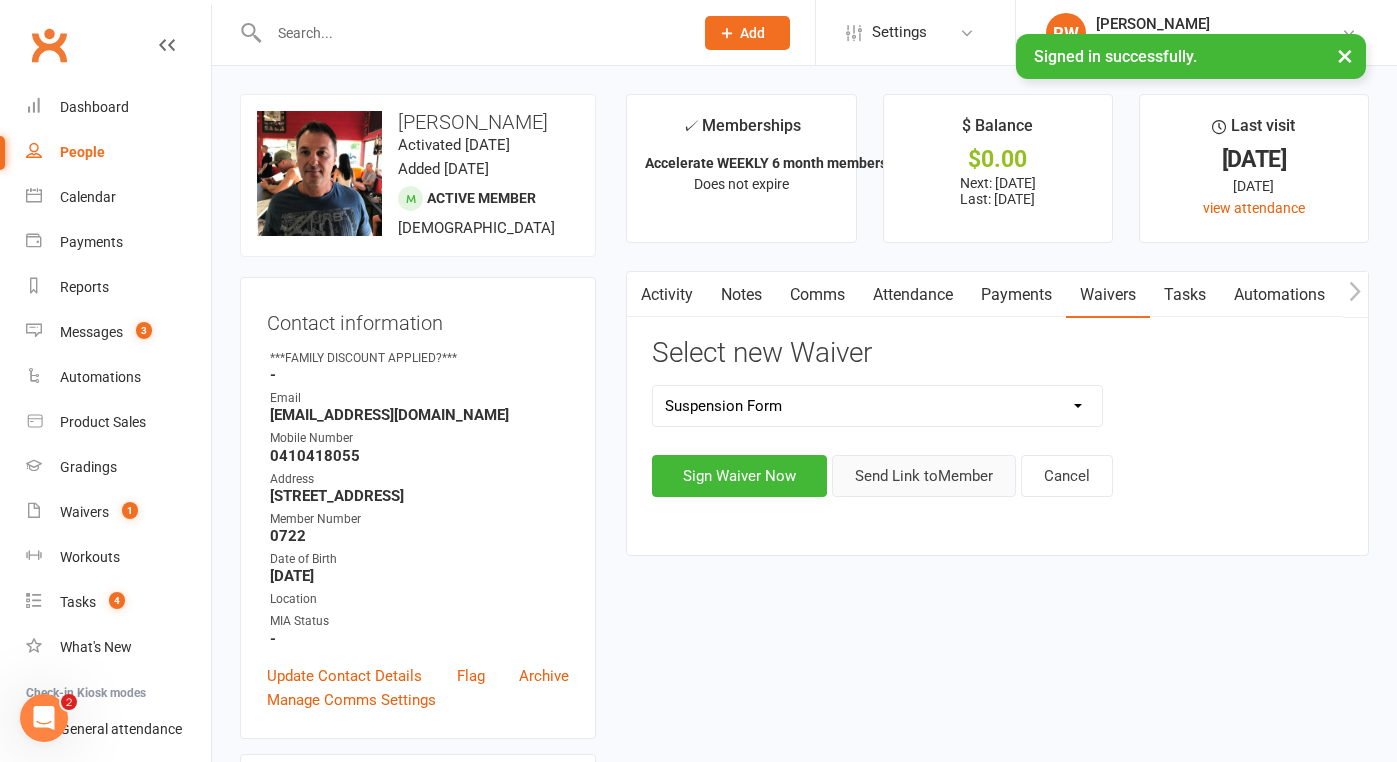 click on "Send Link to  Member" at bounding box center (924, 476) 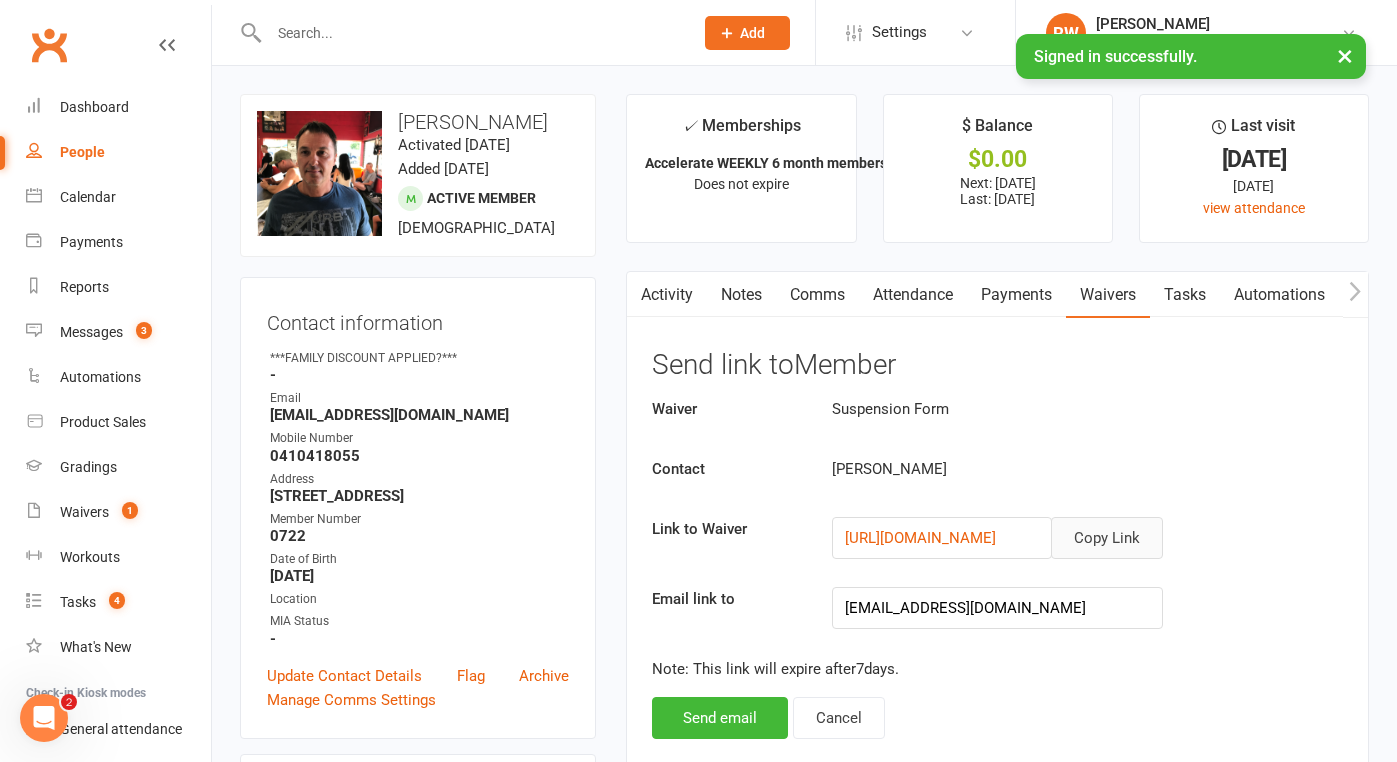 click on "Copy Link" at bounding box center [1107, 538] 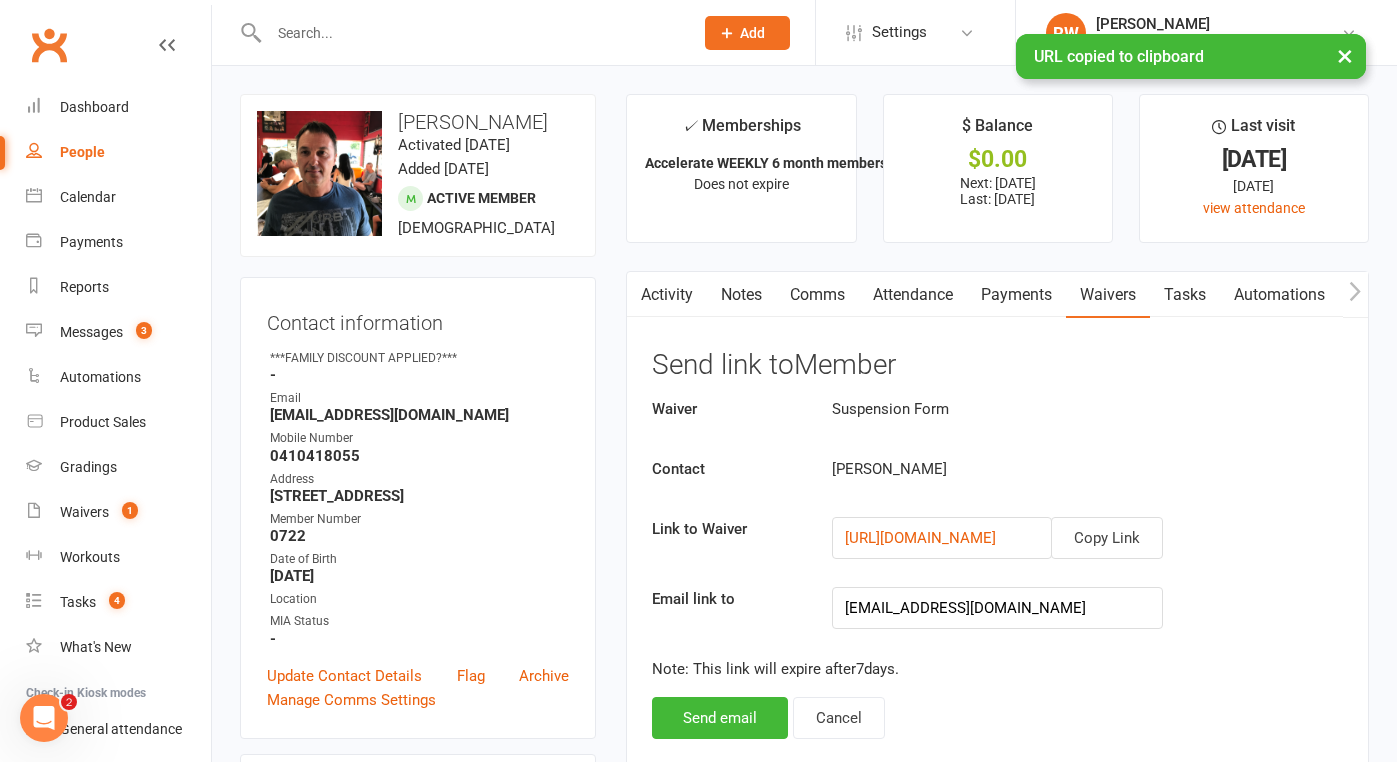 click on "Comms" at bounding box center (817, 295) 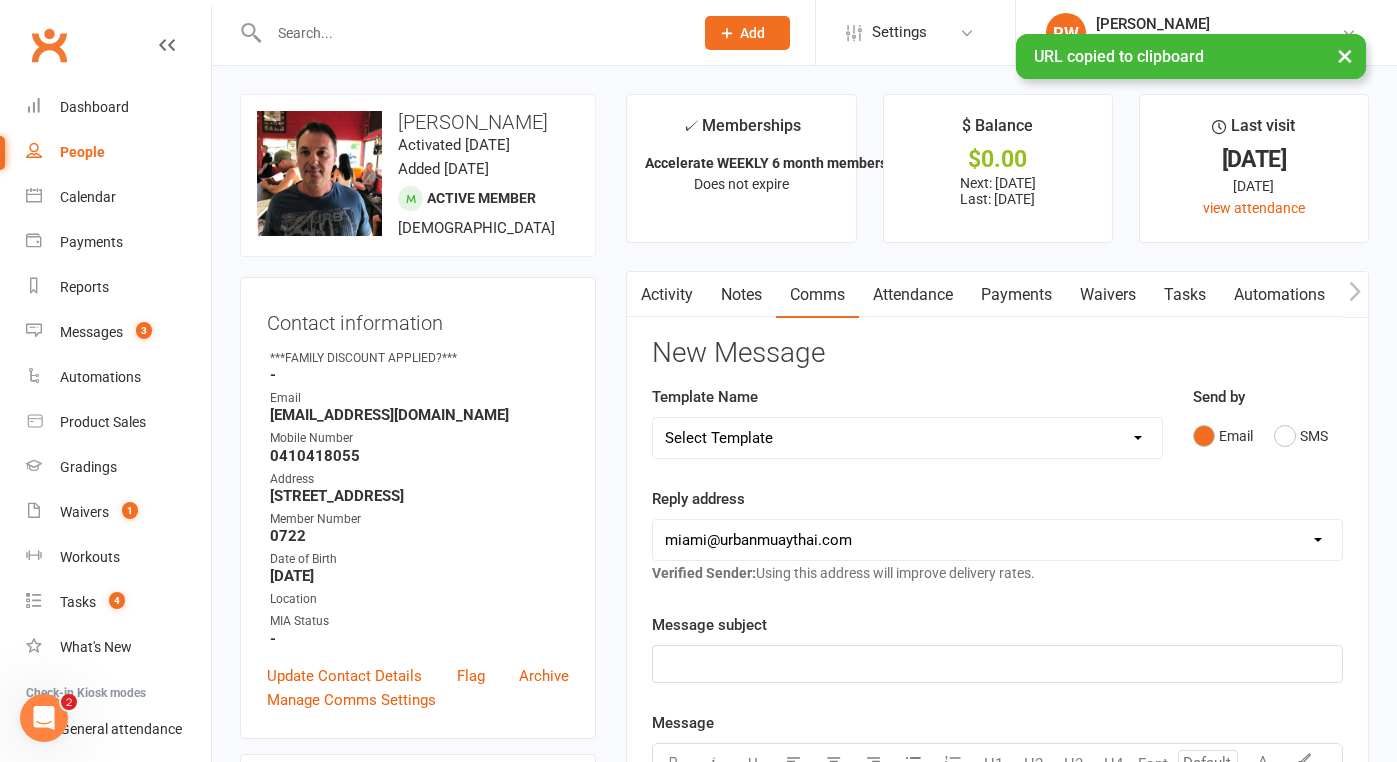 click on "﻿" 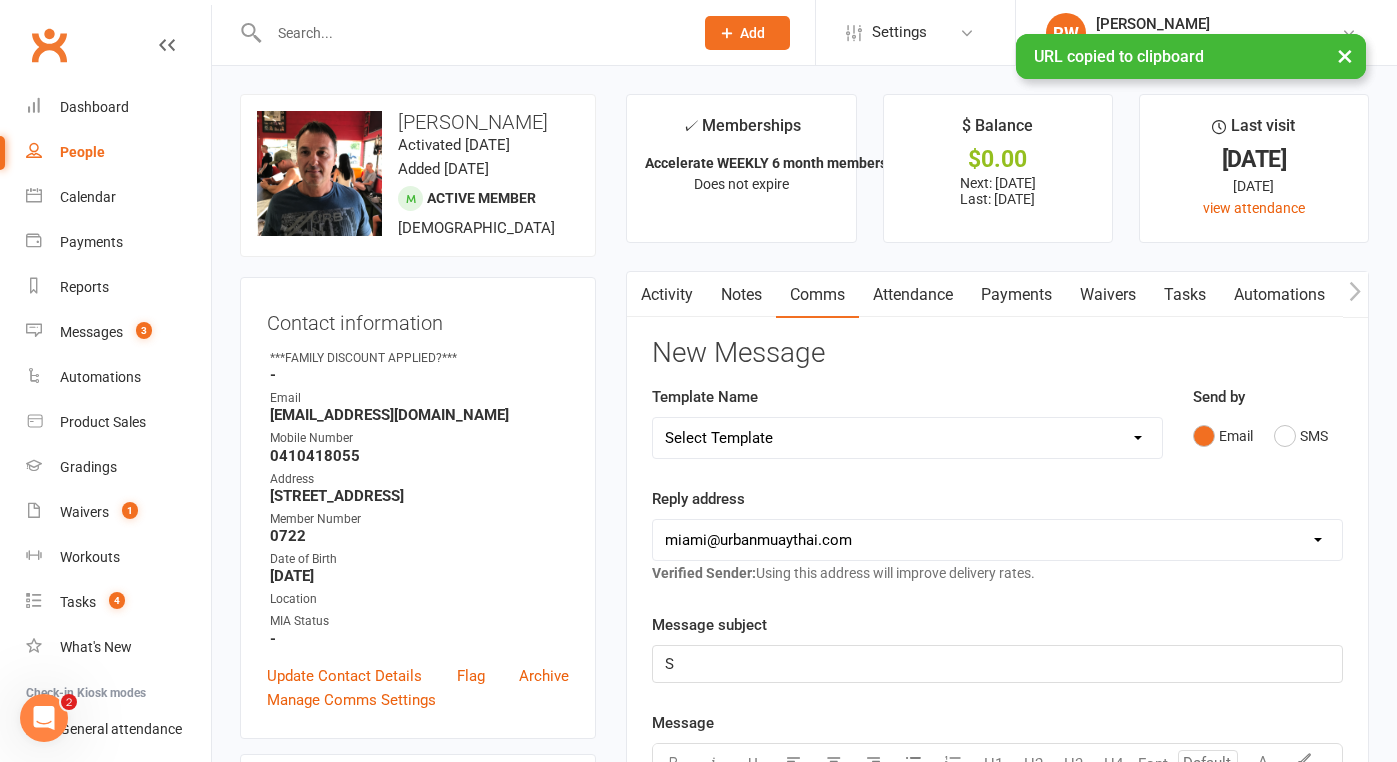 type 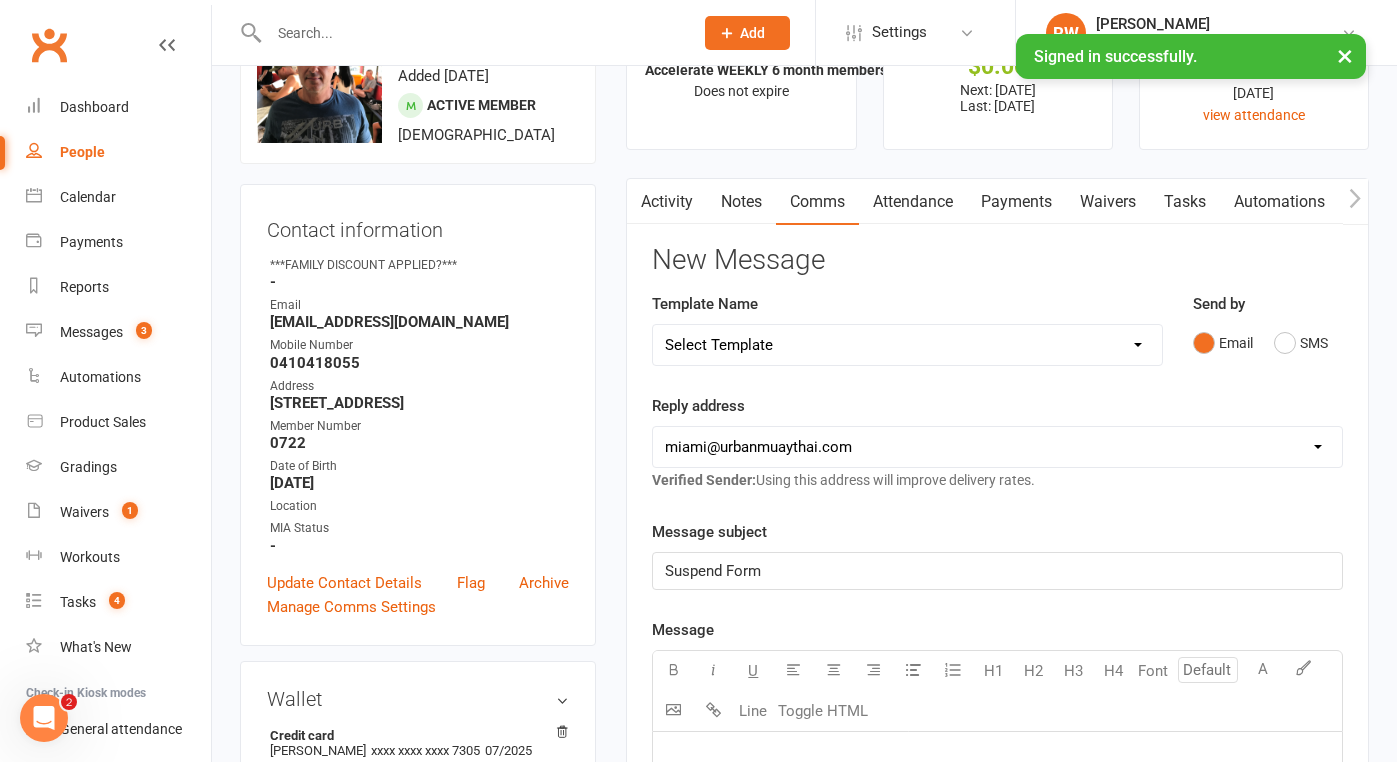 scroll, scrollTop: 276, scrollLeft: 0, axis: vertical 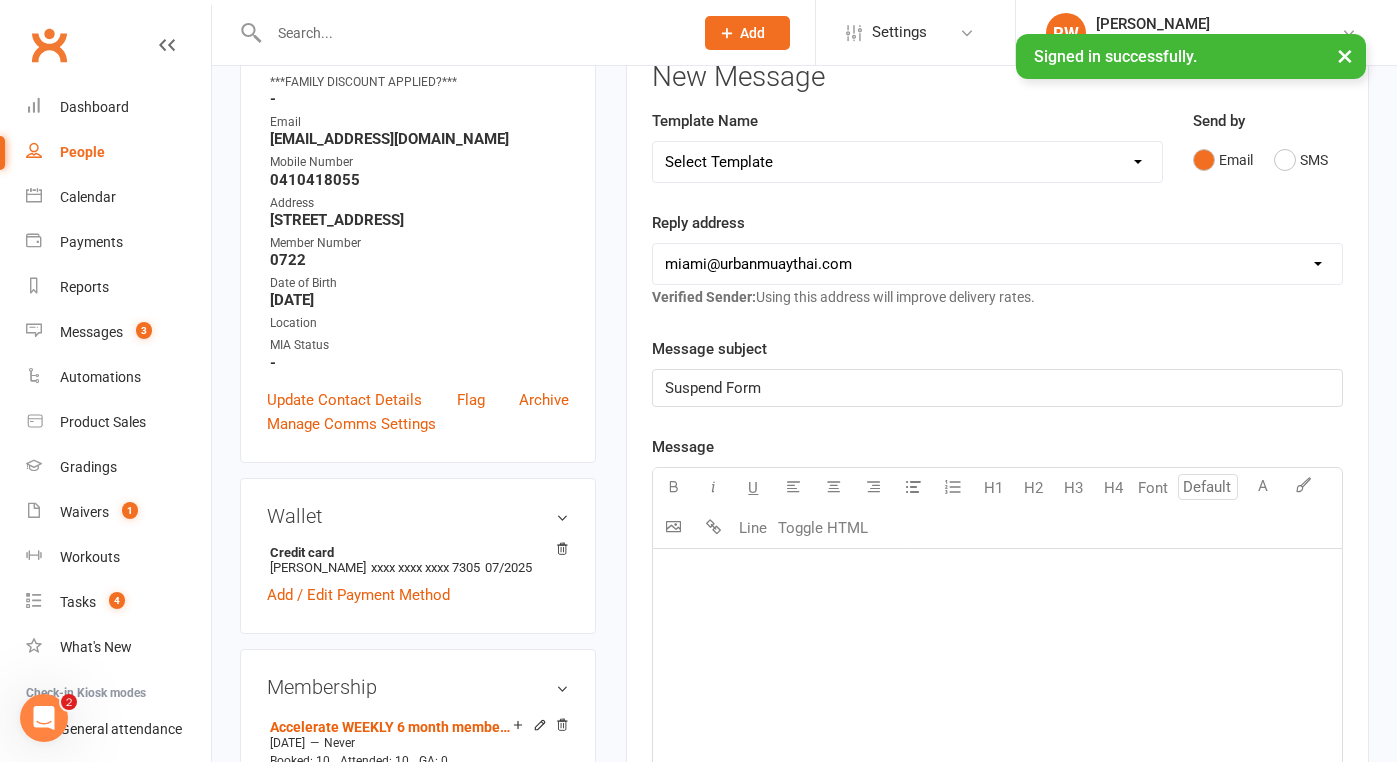 click on "﻿" 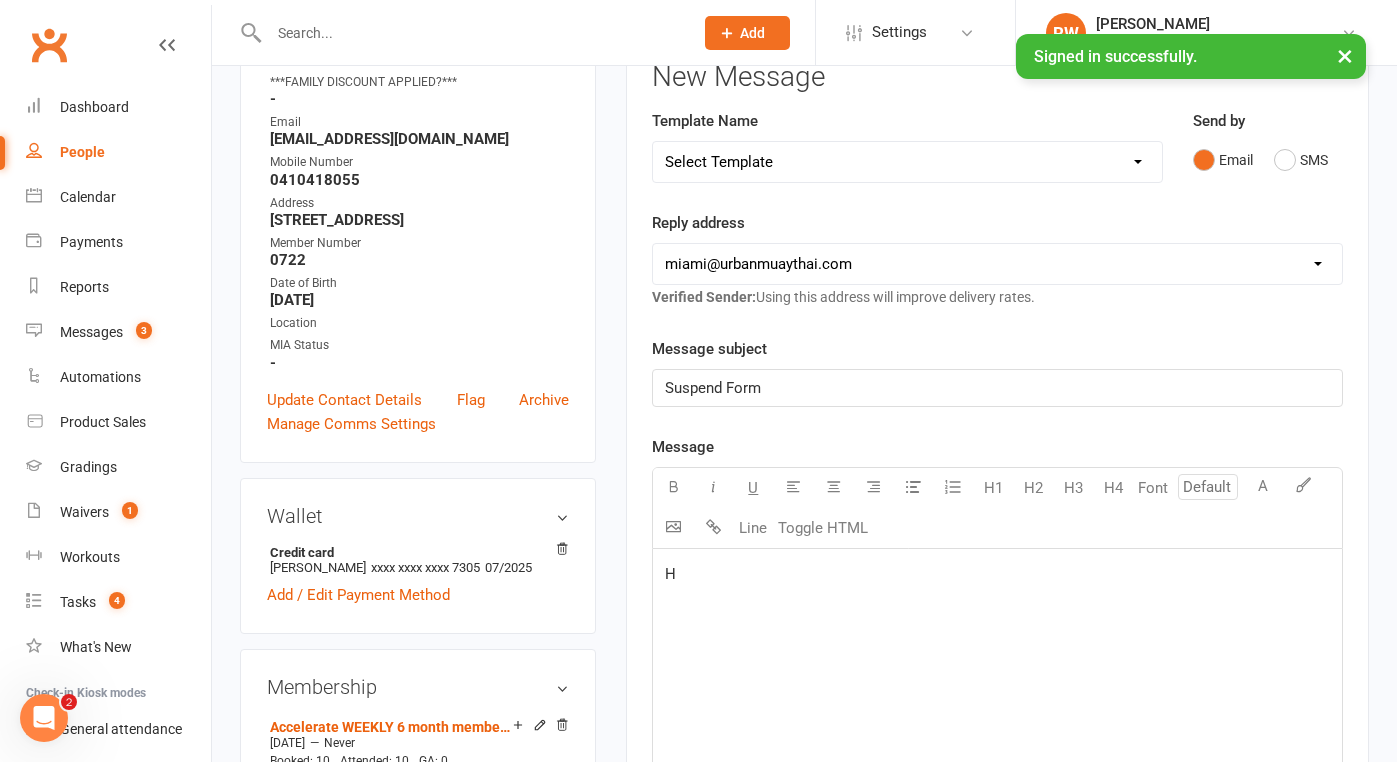 type 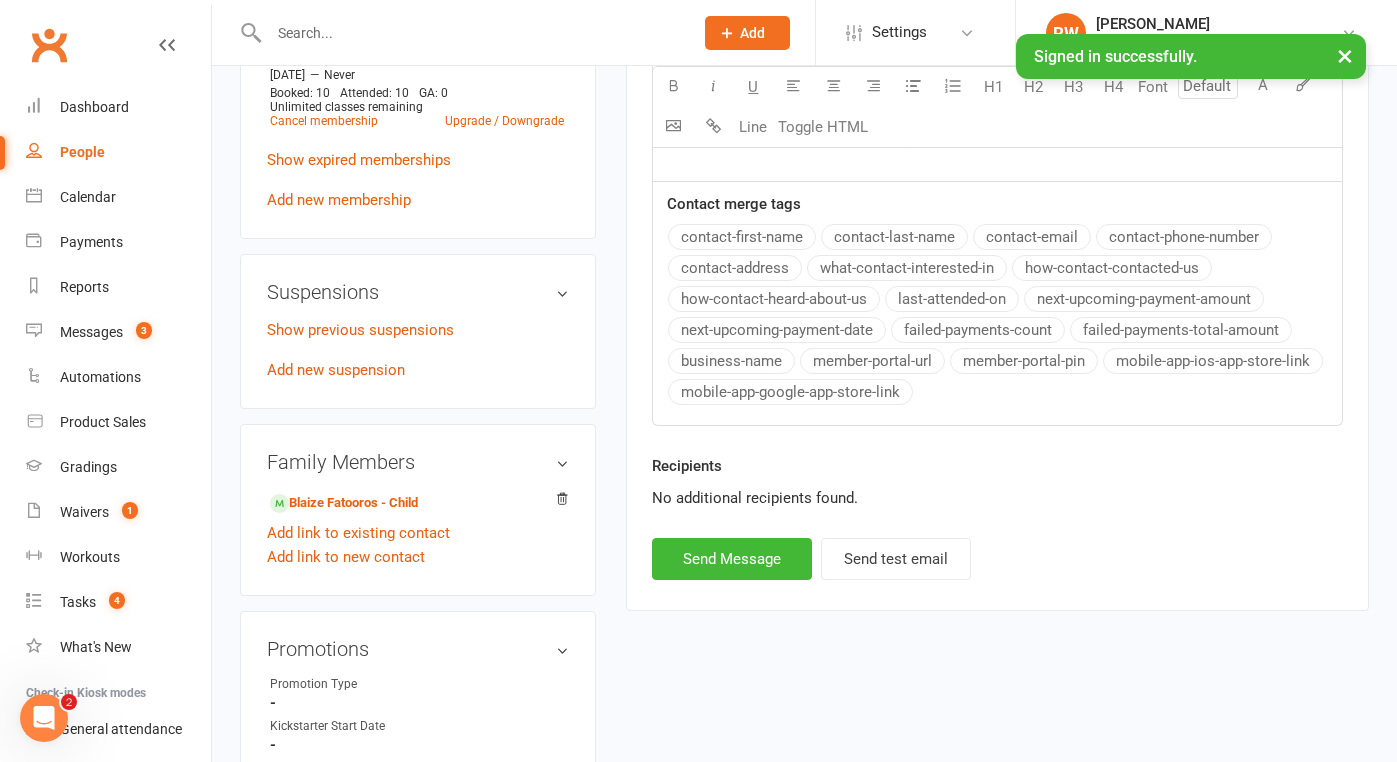 scroll, scrollTop: 945, scrollLeft: 0, axis: vertical 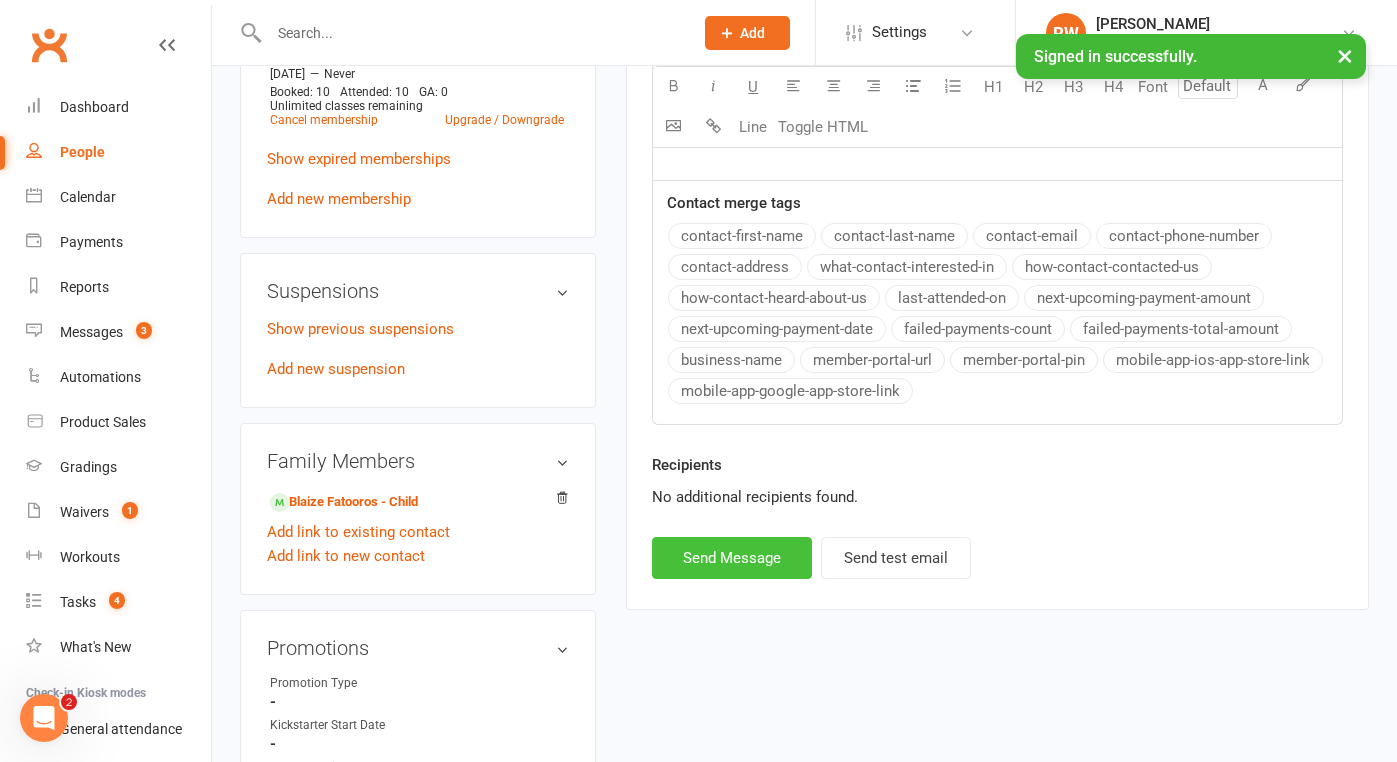 click on "Send Message" at bounding box center [732, 558] 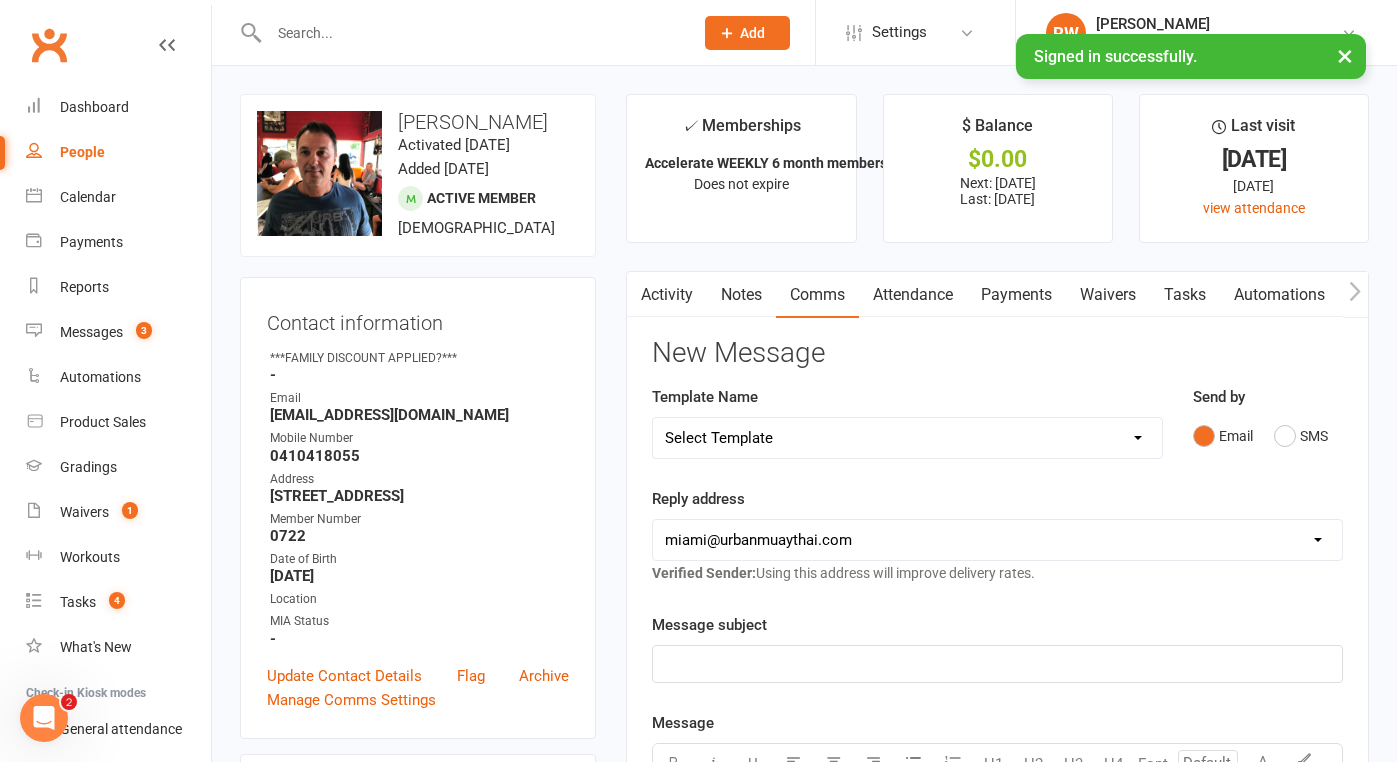 scroll, scrollTop: 0, scrollLeft: 0, axis: both 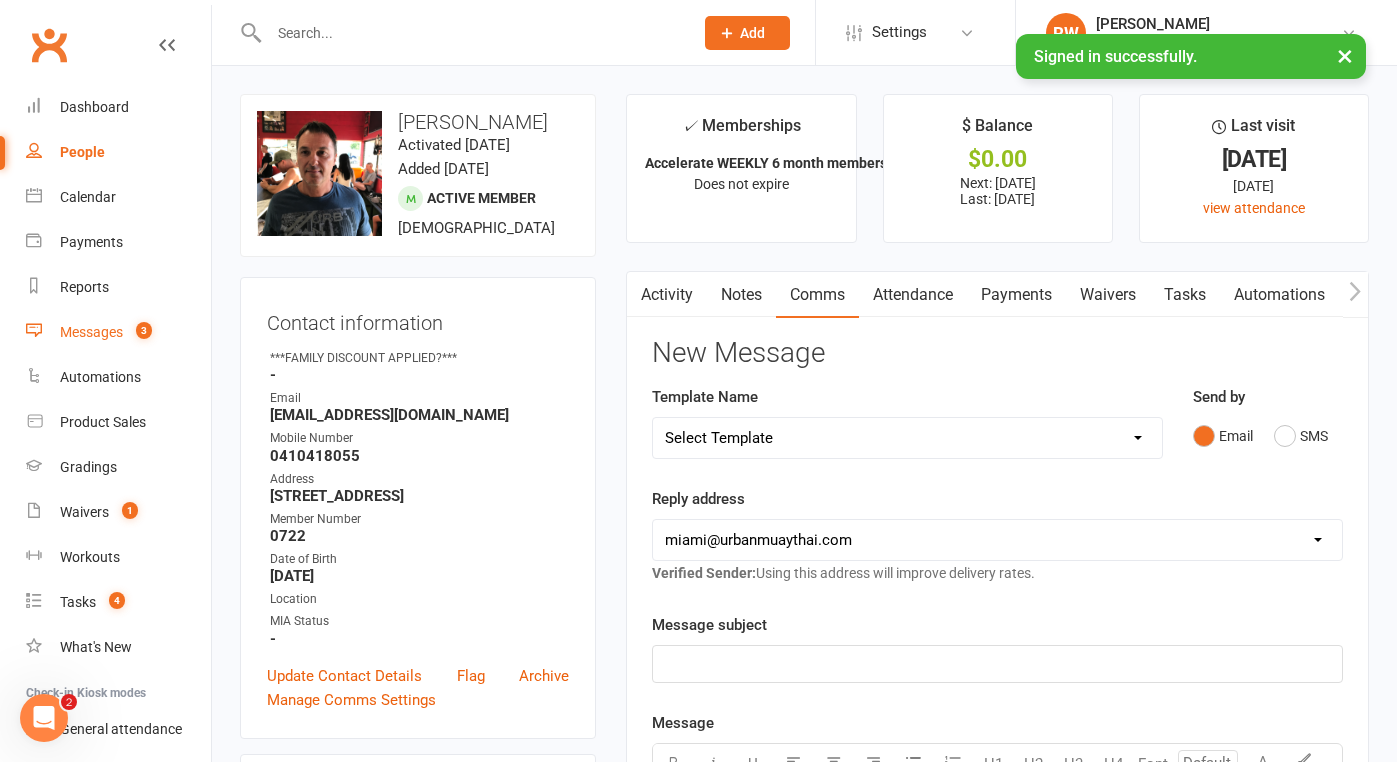 click on "Messages" at bounding box center (91, 332) 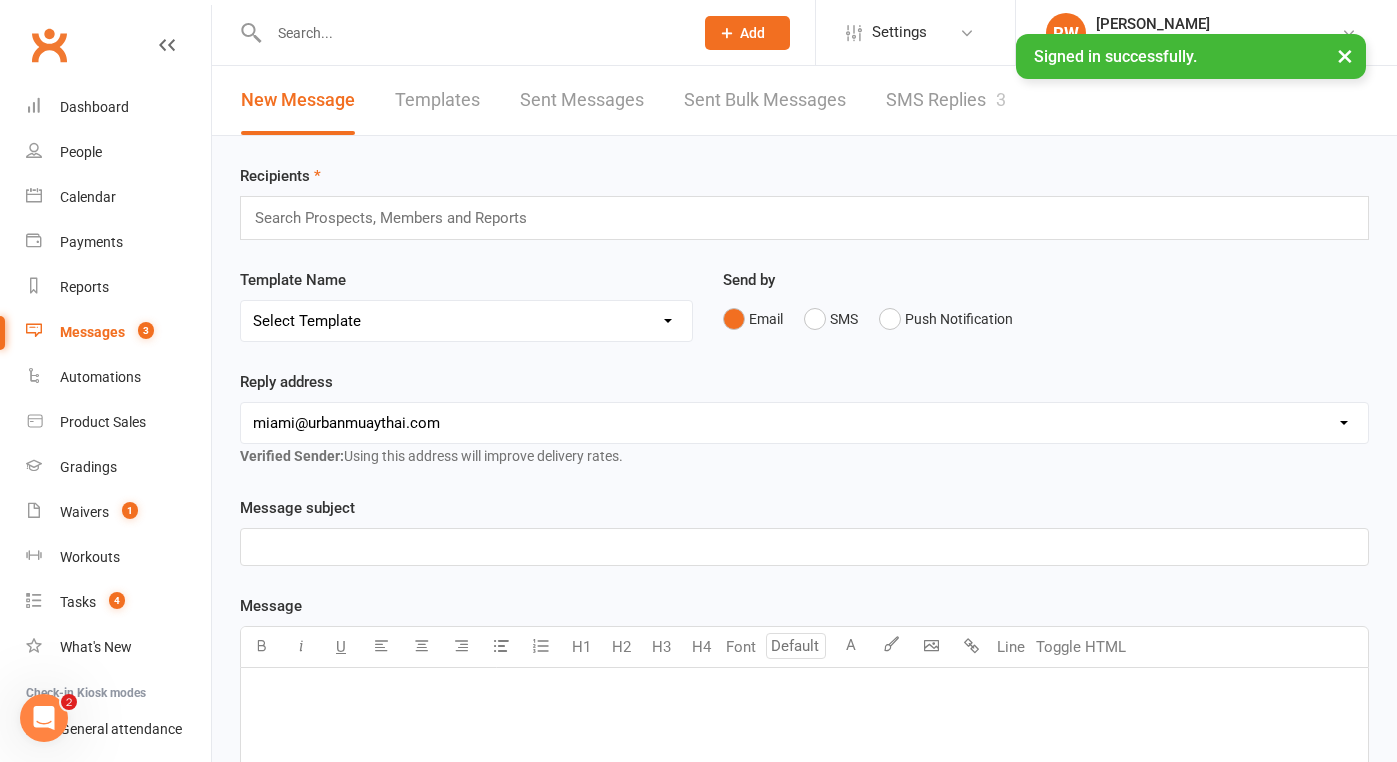 click on "SMS Replies  3" at bounding box center [946, 100] 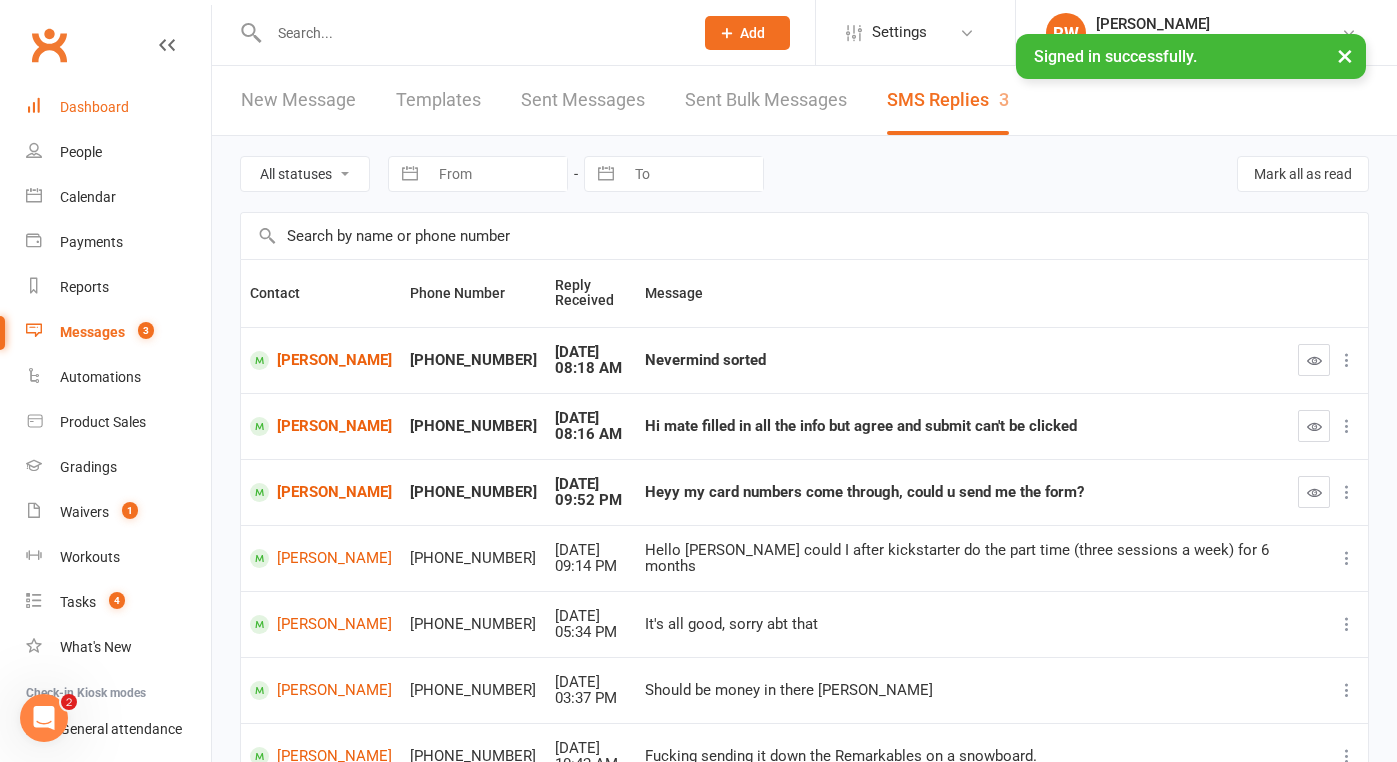 click on "Dashboard" at bounding box center (94, 107) 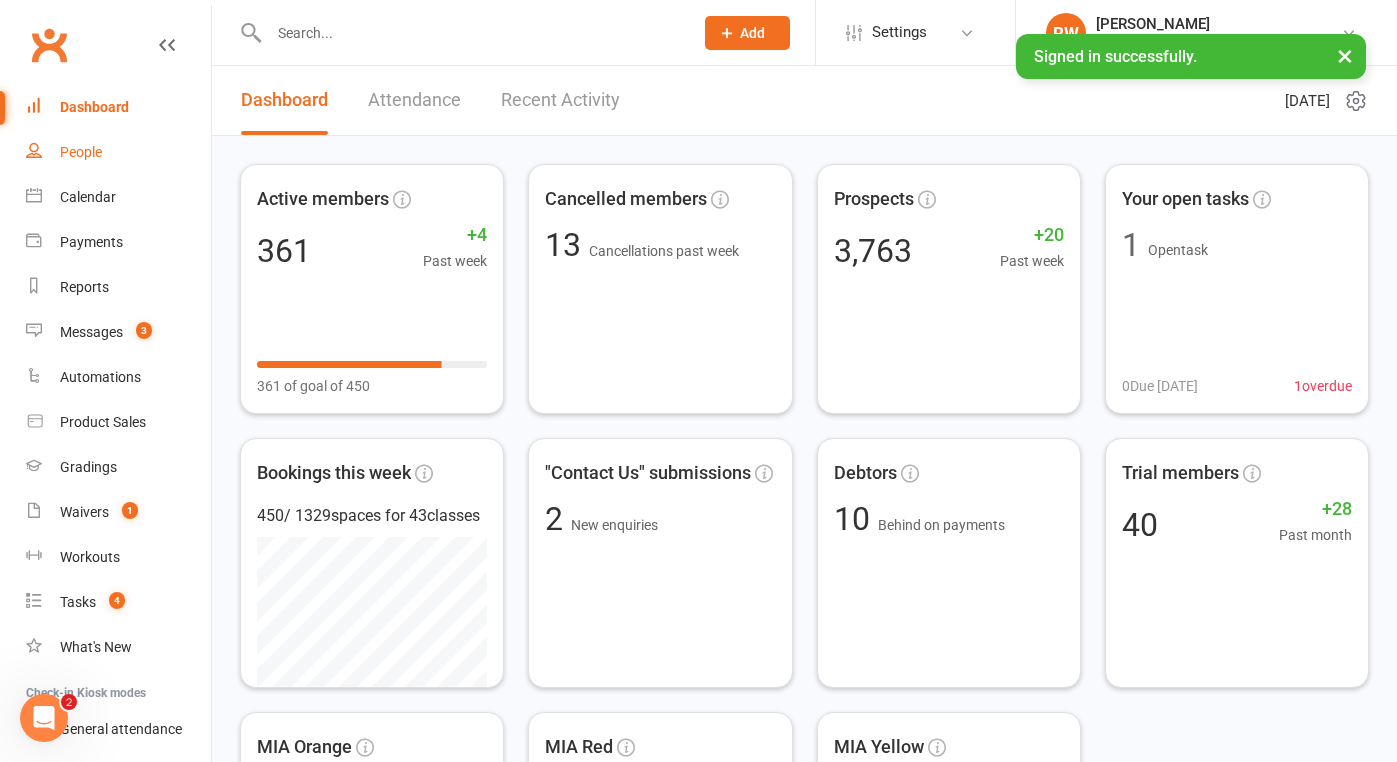 click on "People" at bounding box center [81, 152] 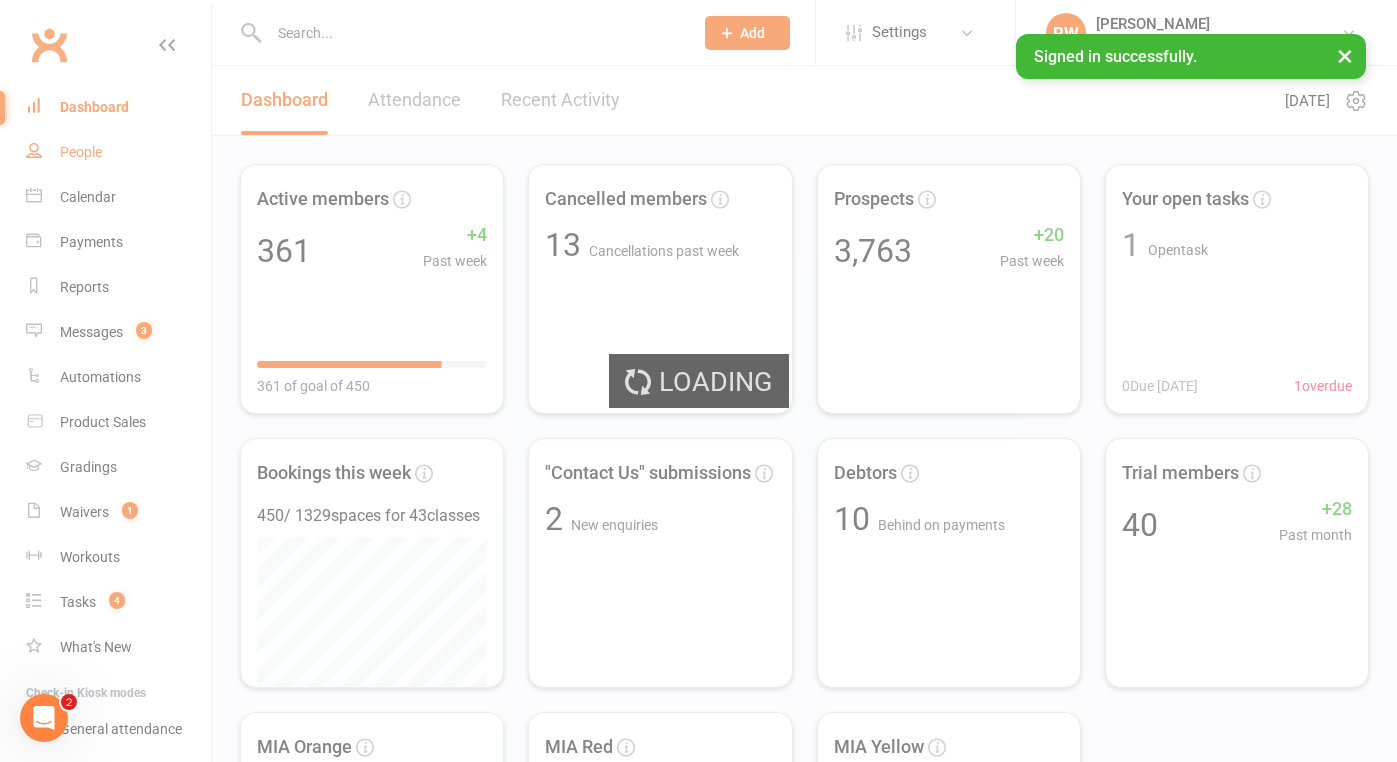 select on "100" 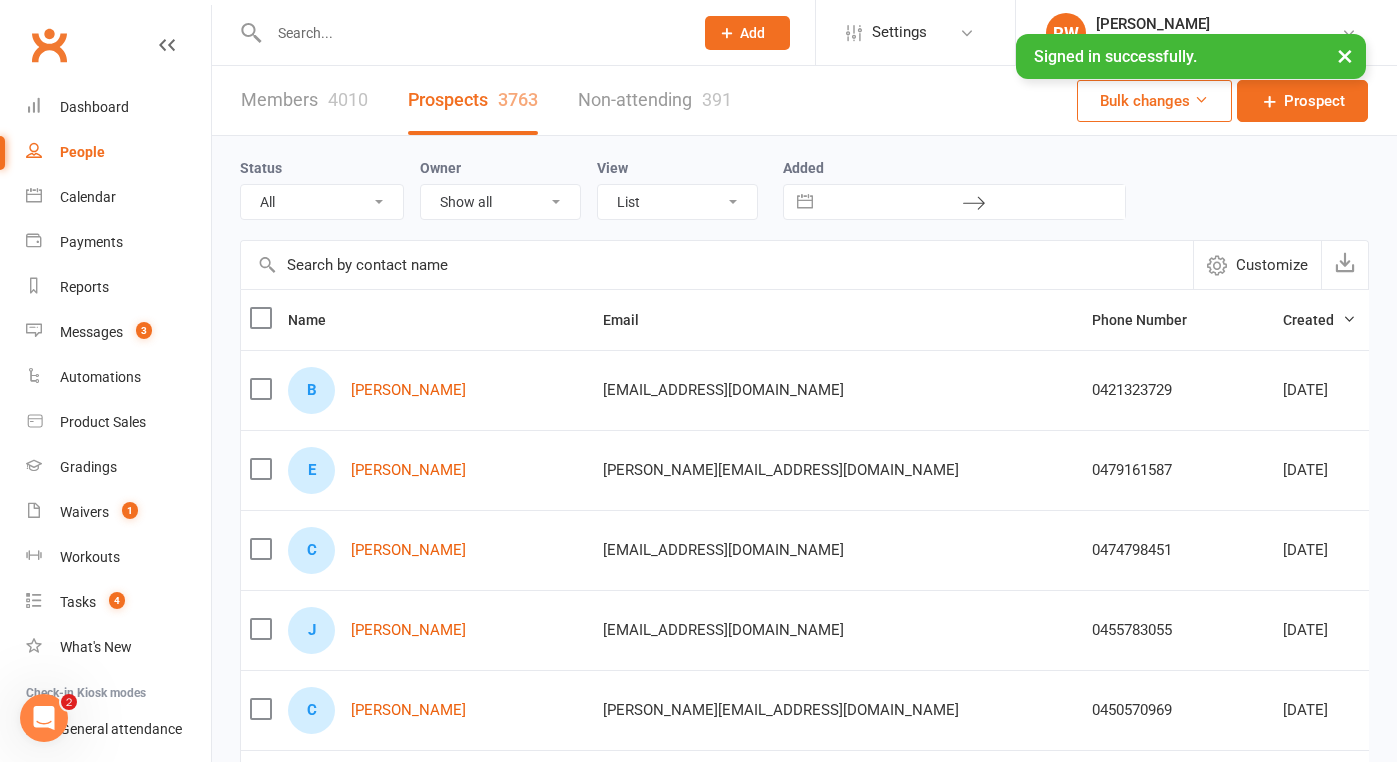 click at bounding box center (471, 33) 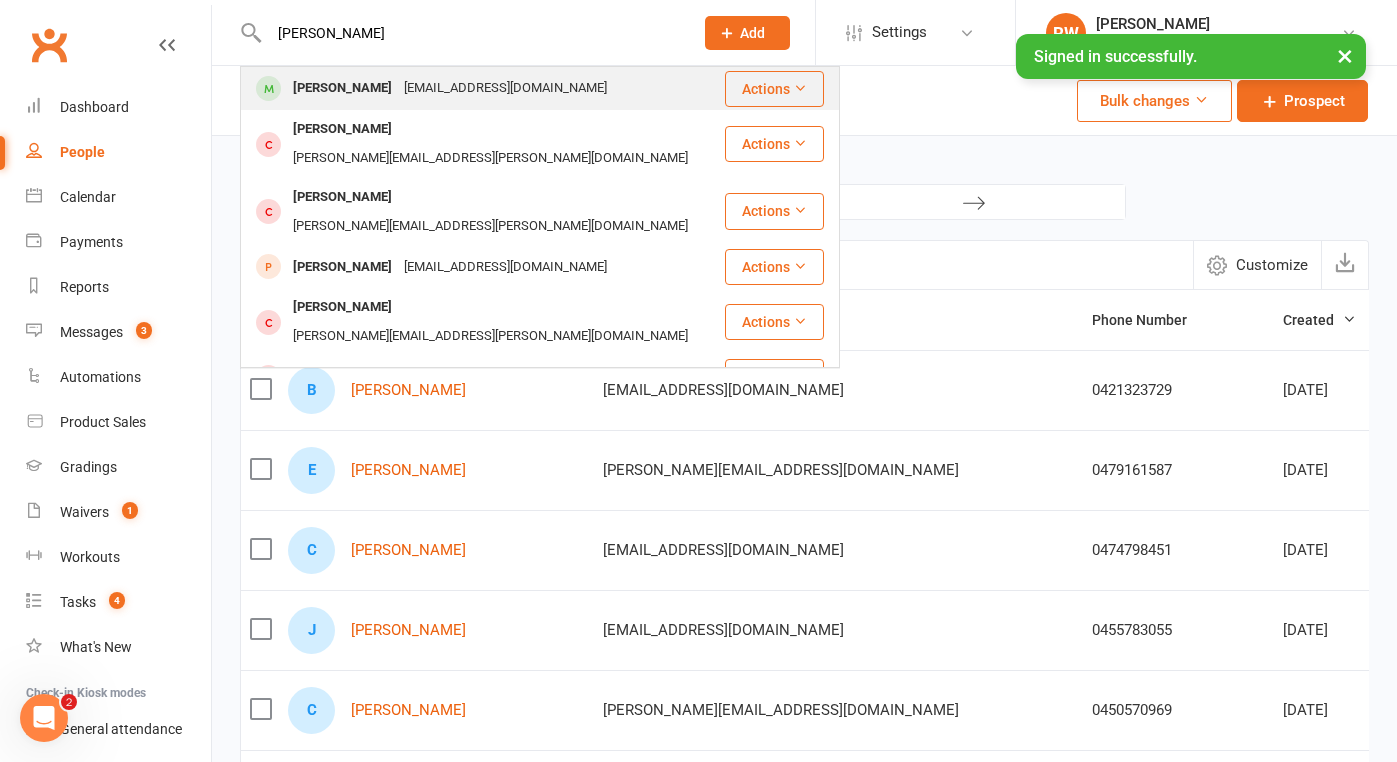 type on "[PERSON_NAME]" 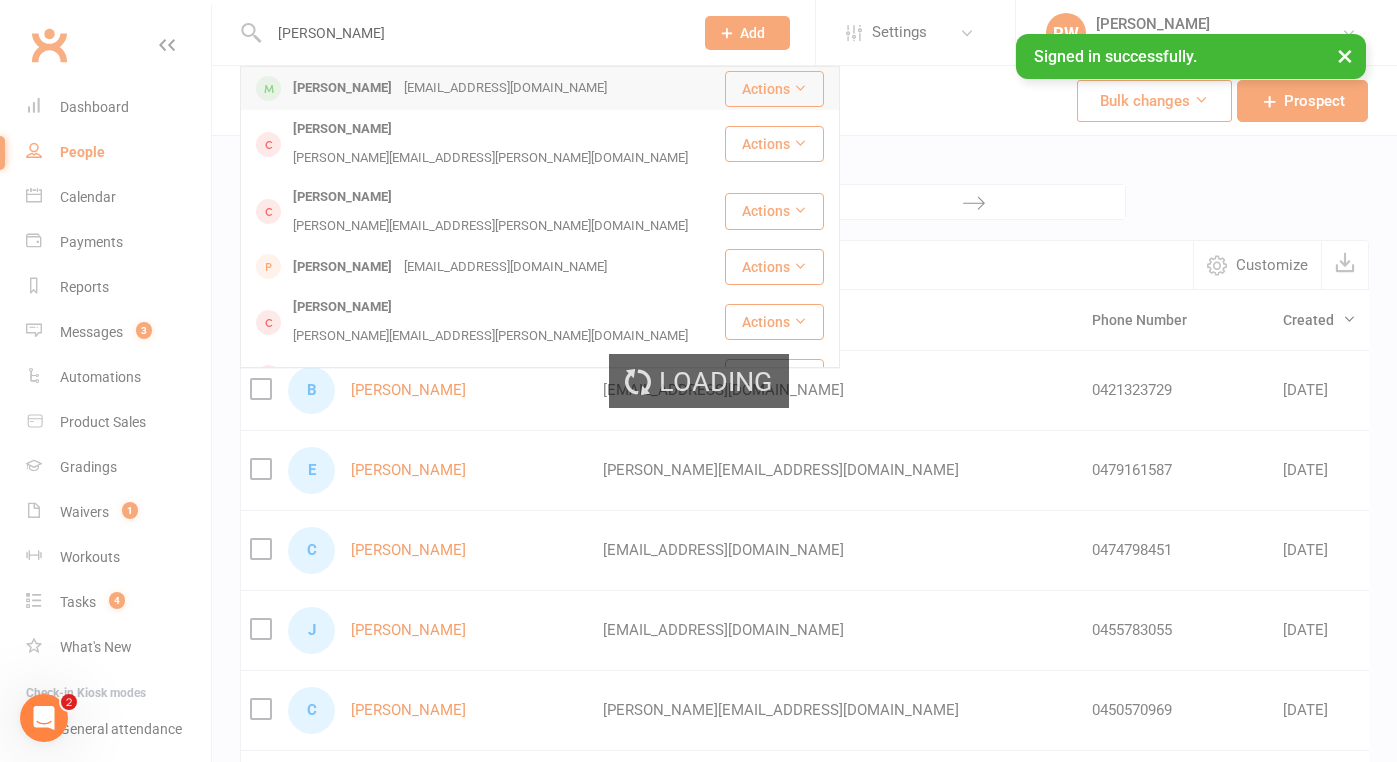 type 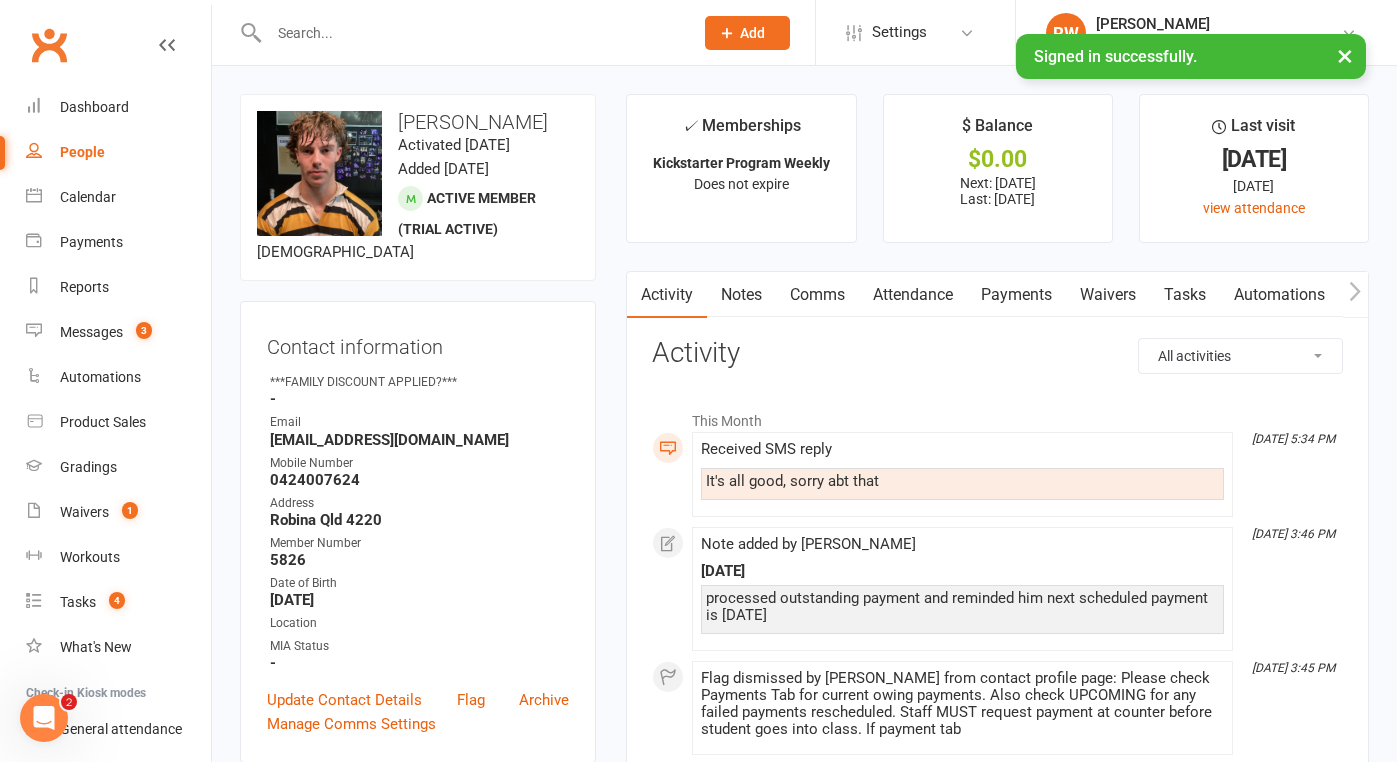 click on "Waivers" at bounding box center (1108, 295) 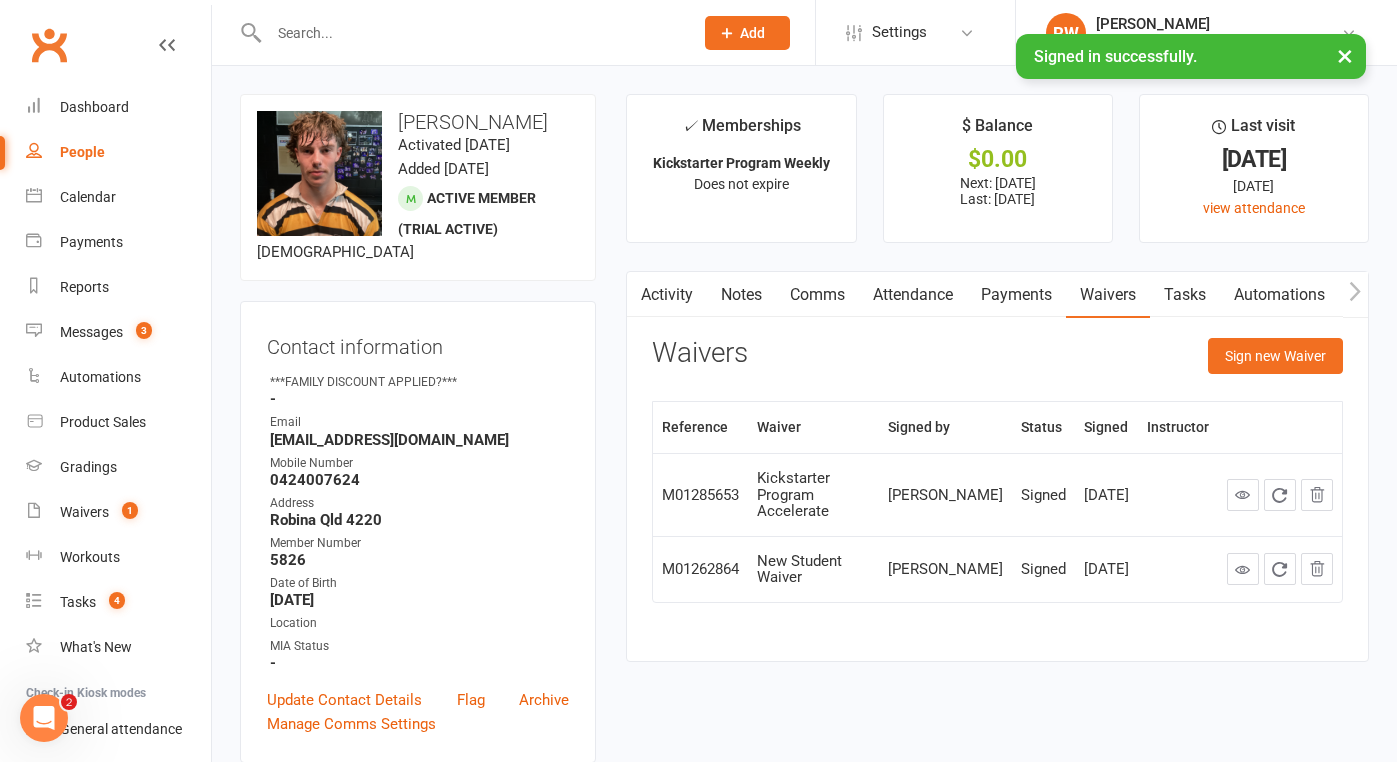 click on "Payments" at bounding box center (1016, 295) 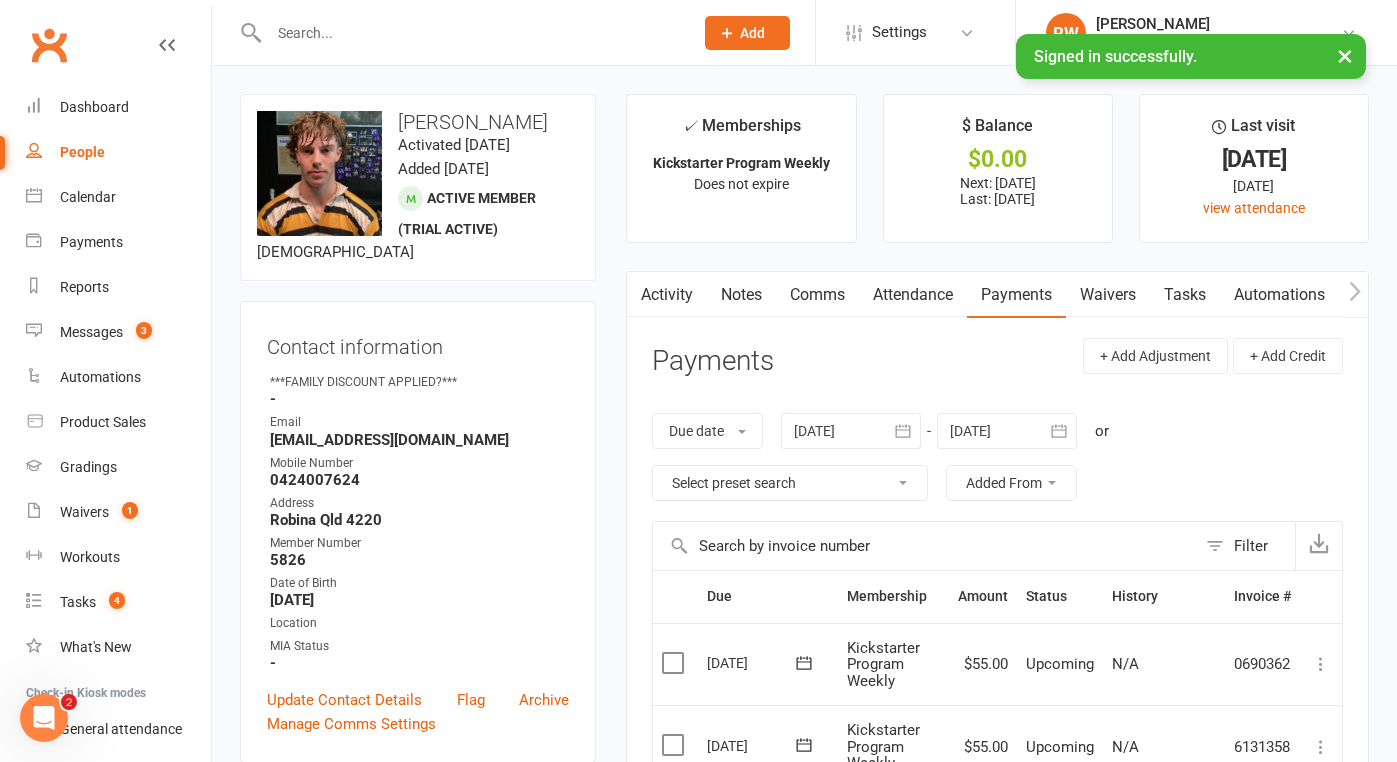 scroll, scrollTop: 0, scrollLeft: 0, axis: both 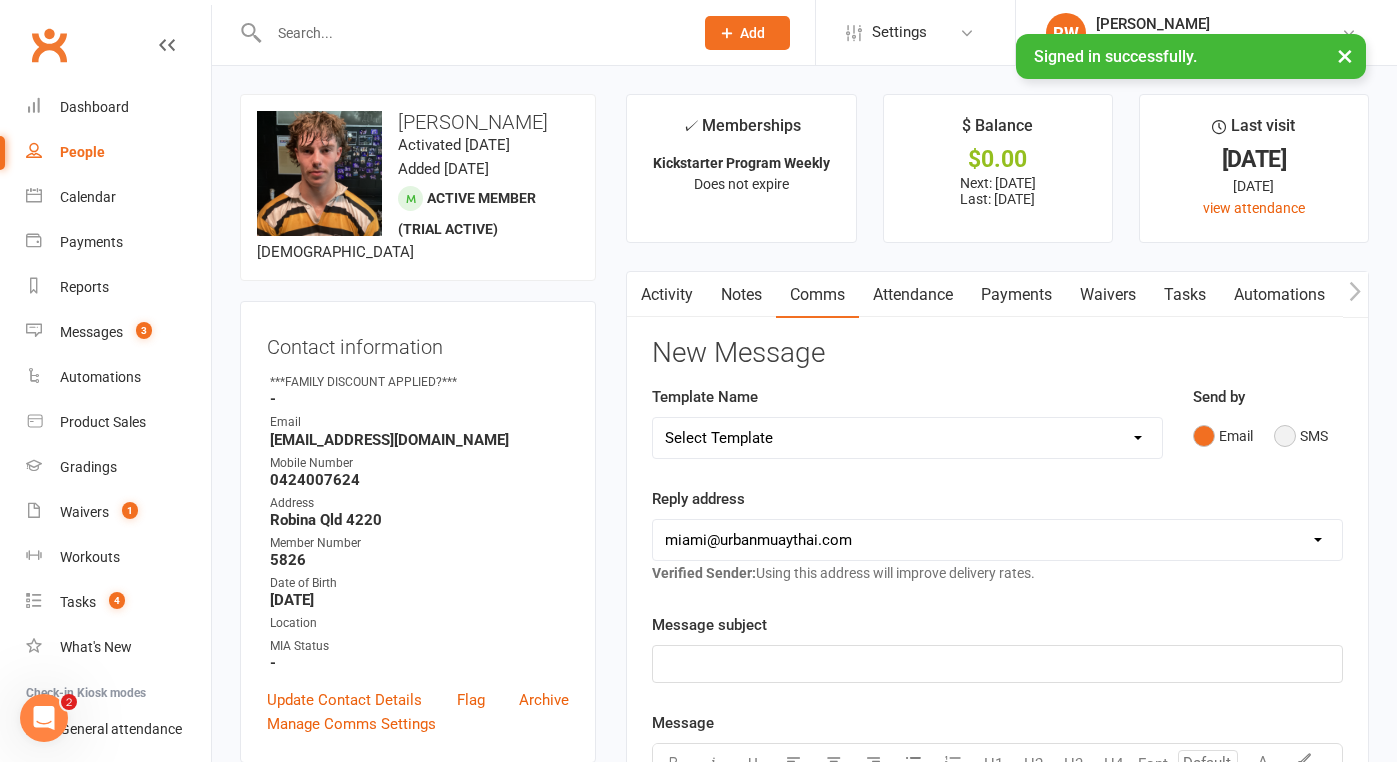 click on "SMS" at bounding box center [1301, 436] 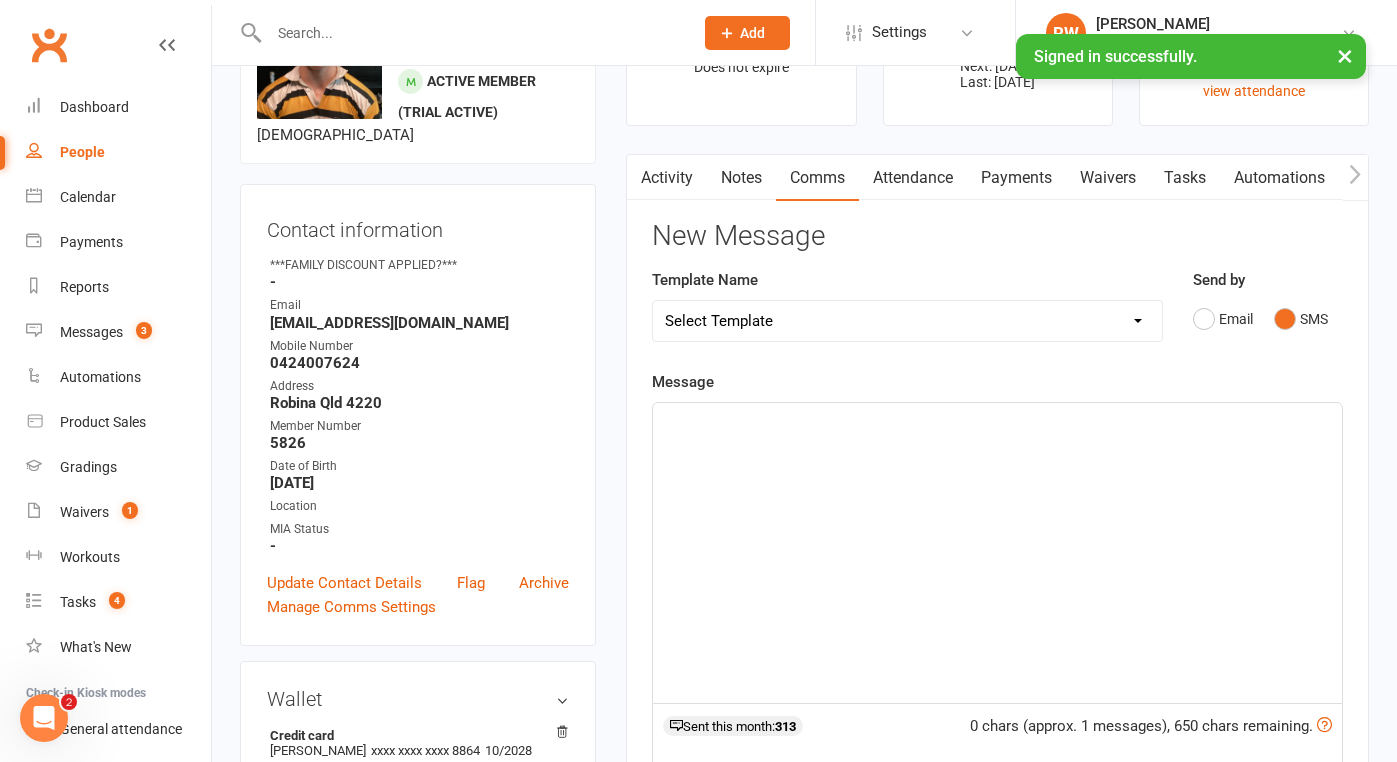 scroll, scrollTop: 115, scrollLeft: 0, axis: vertical 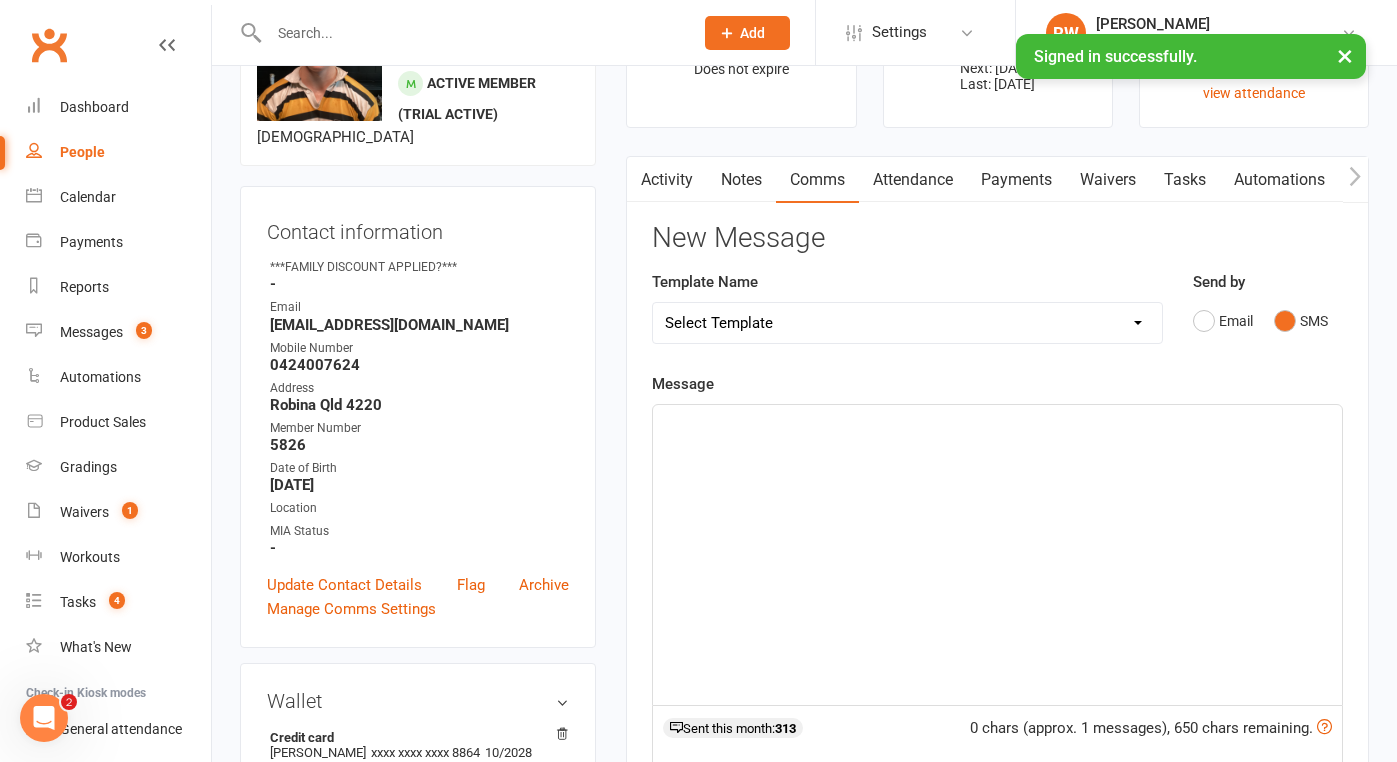 click on "﻿" 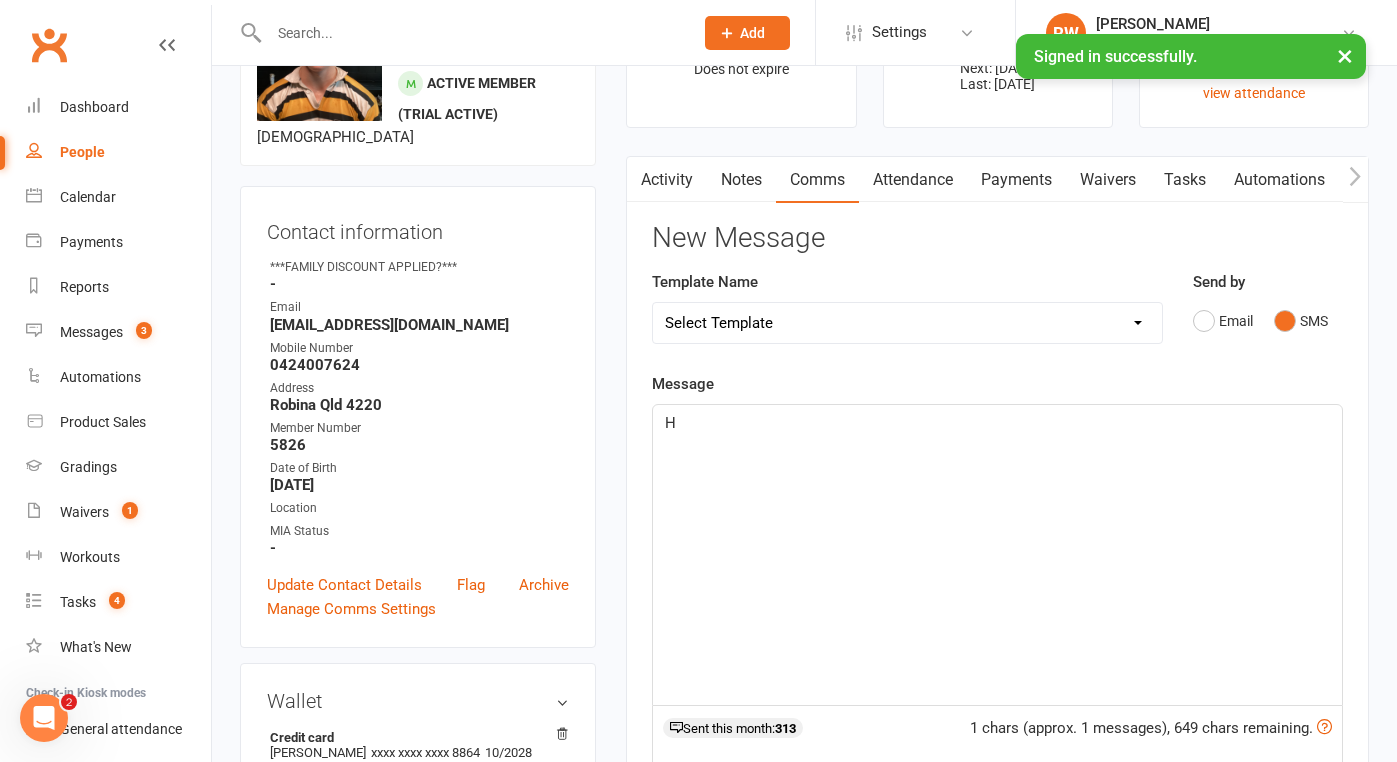 type 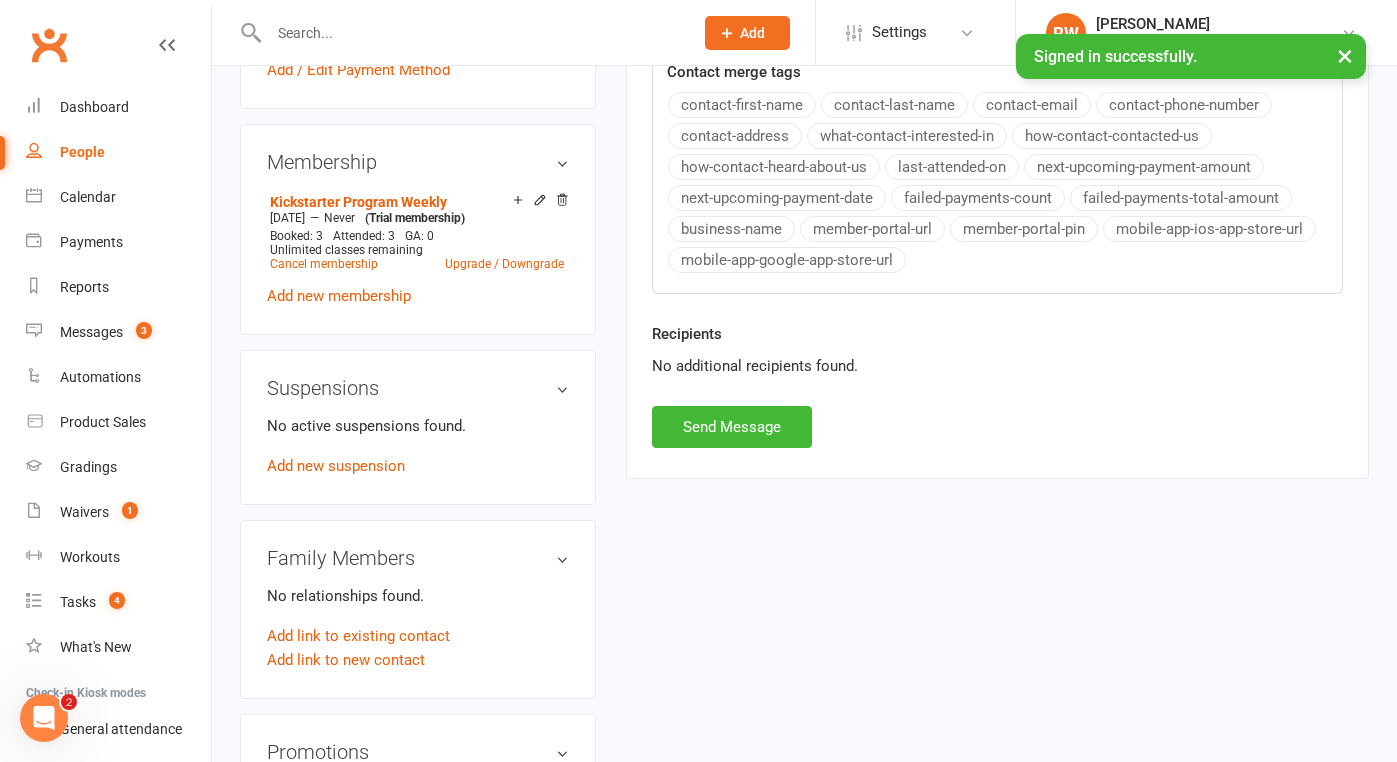 scroll, scrollTop: 852, scrollLeft: 0, axis: vertical 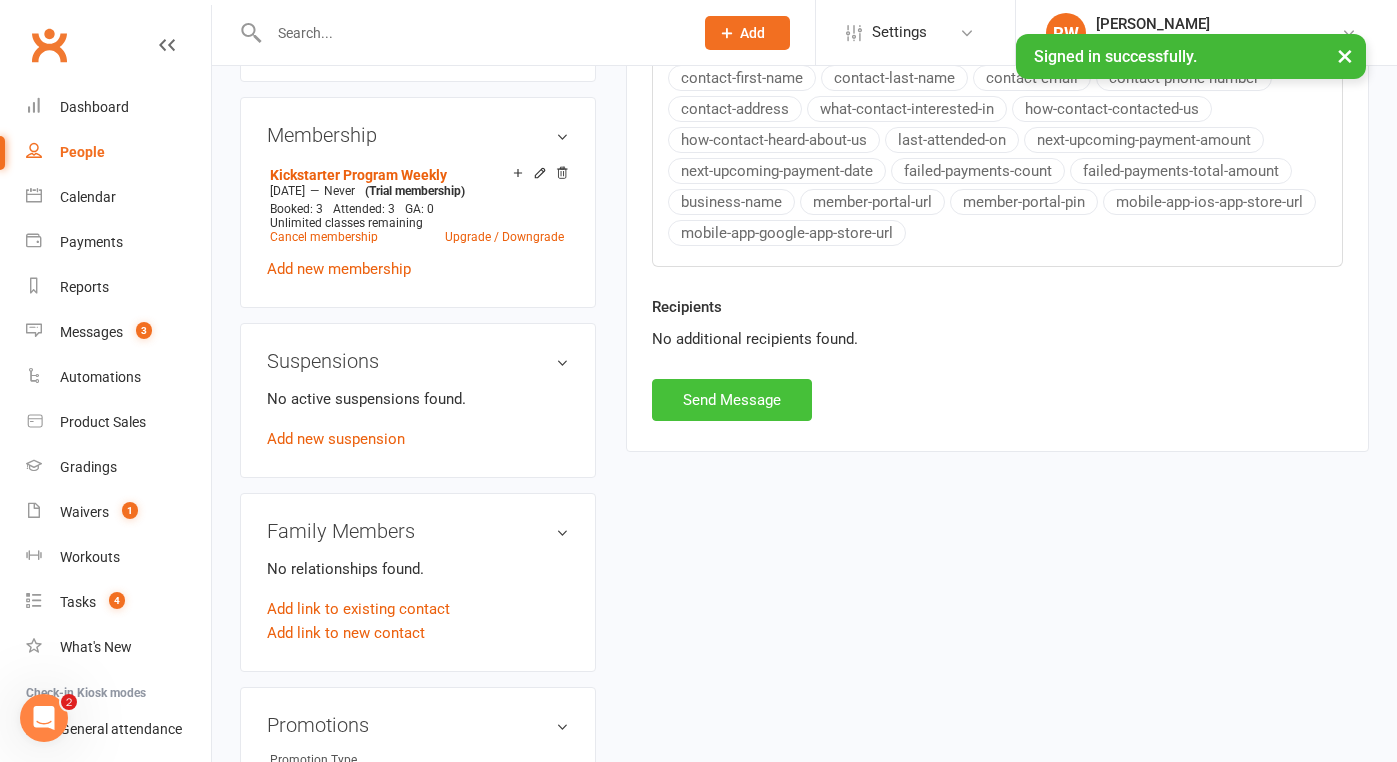 click on "Send Message" at bounding box center (732, 400) 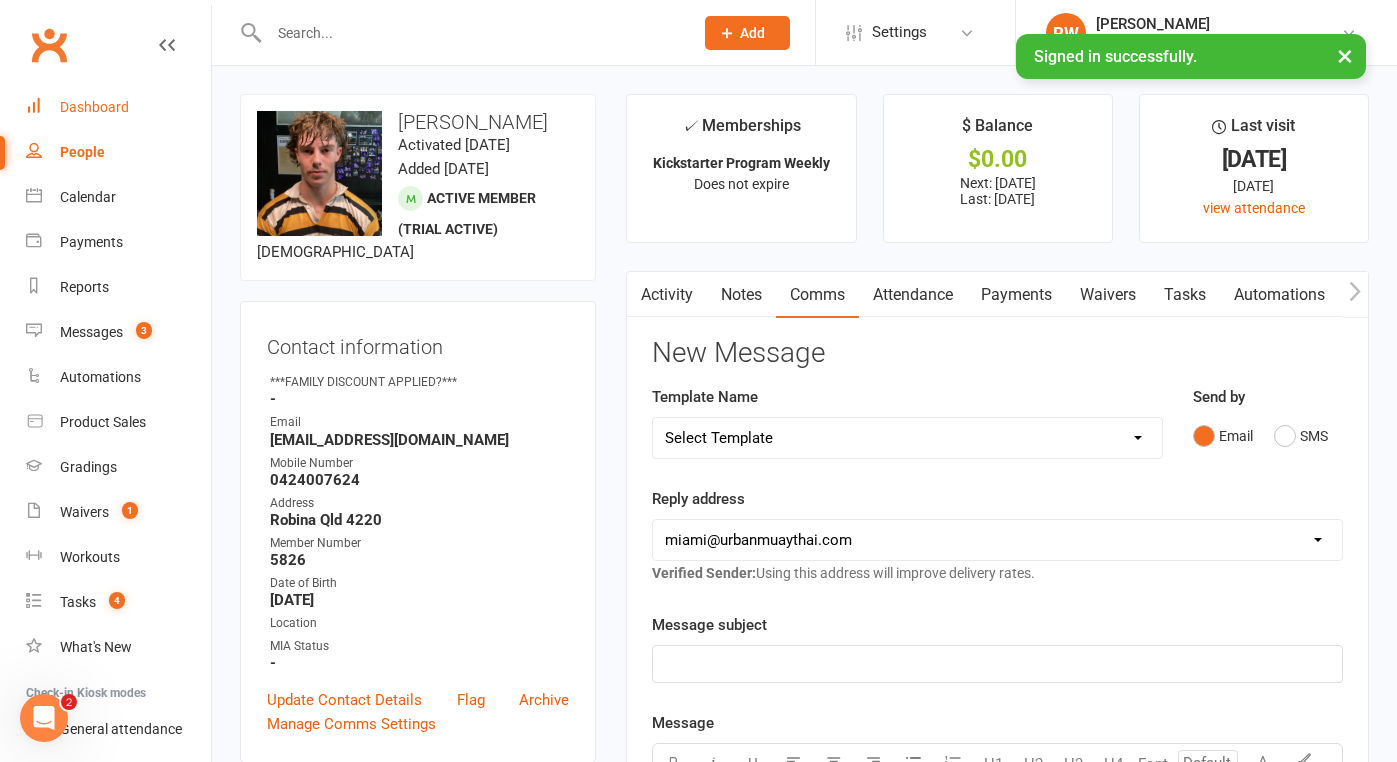 scroll, scrollTop: 0, scrollLeft: 0, axis: both 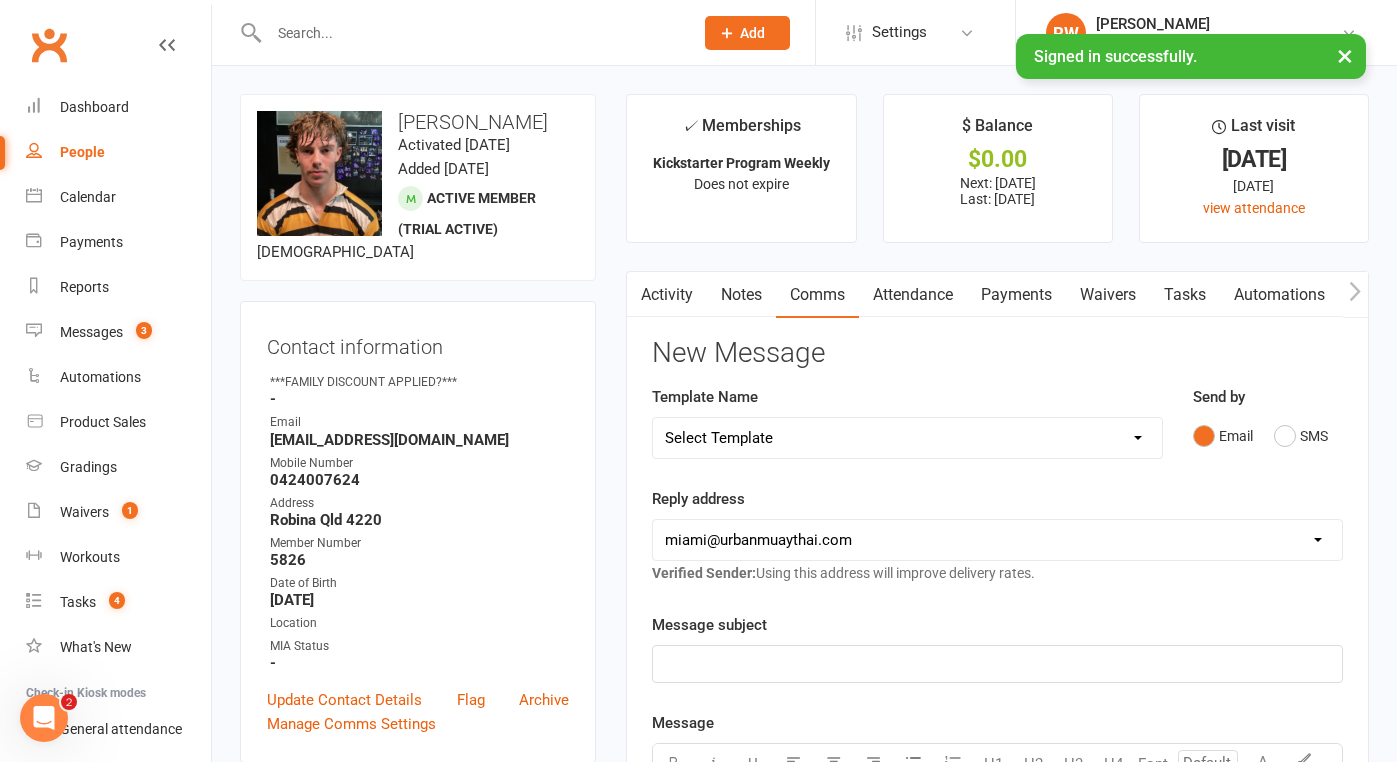 click at bounding box center [471, 33] 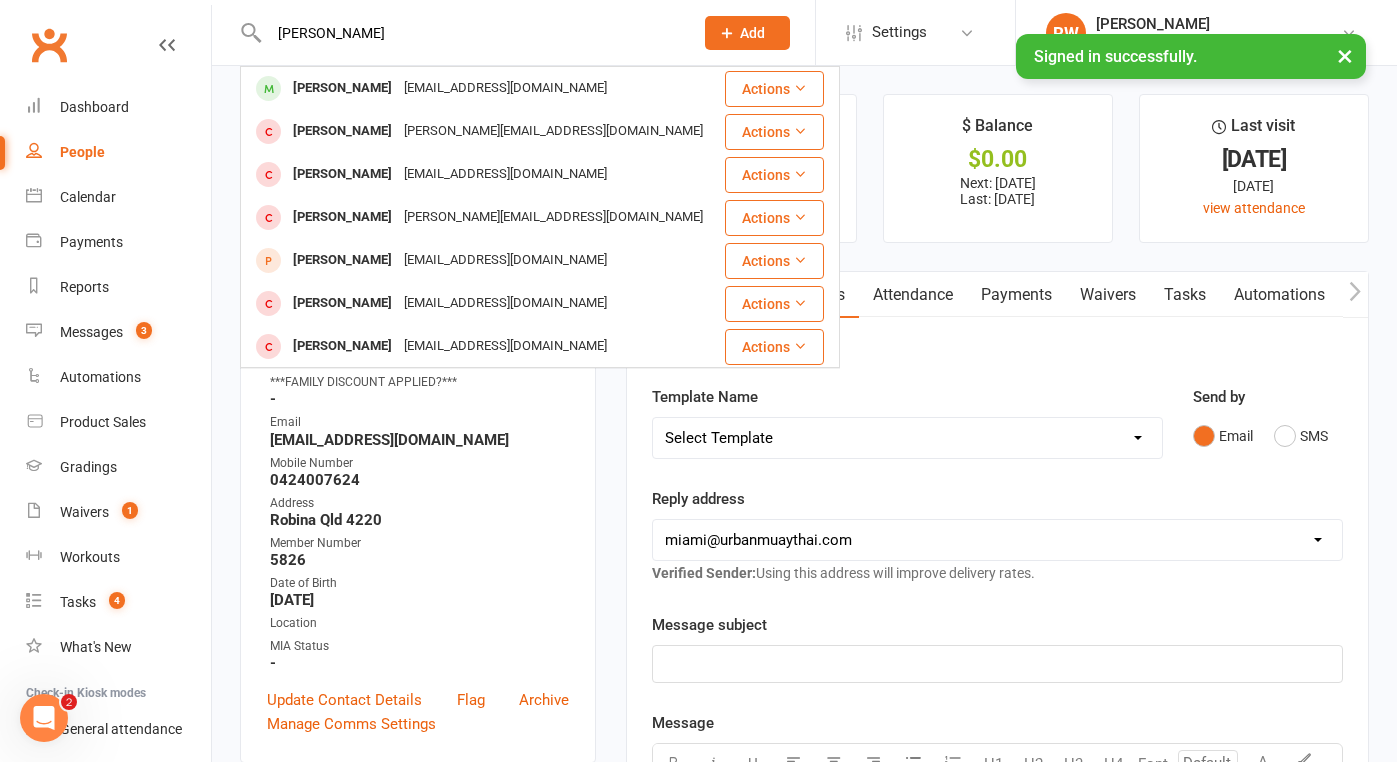 type on "[PERSON_NAME]" 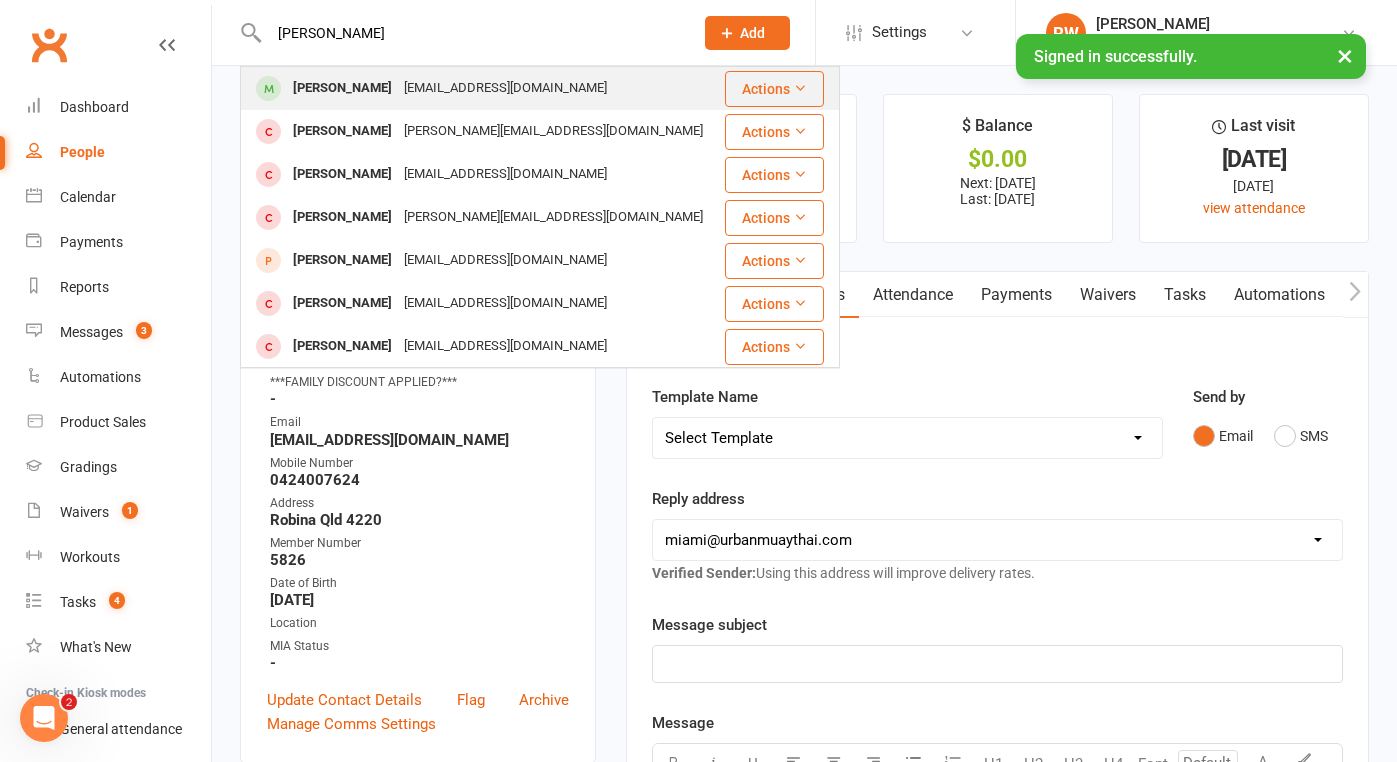 drag, startPoint x: 301, startPoint y: 39, endPoint x: 309, endPoint y: 90, distance: 51.62364 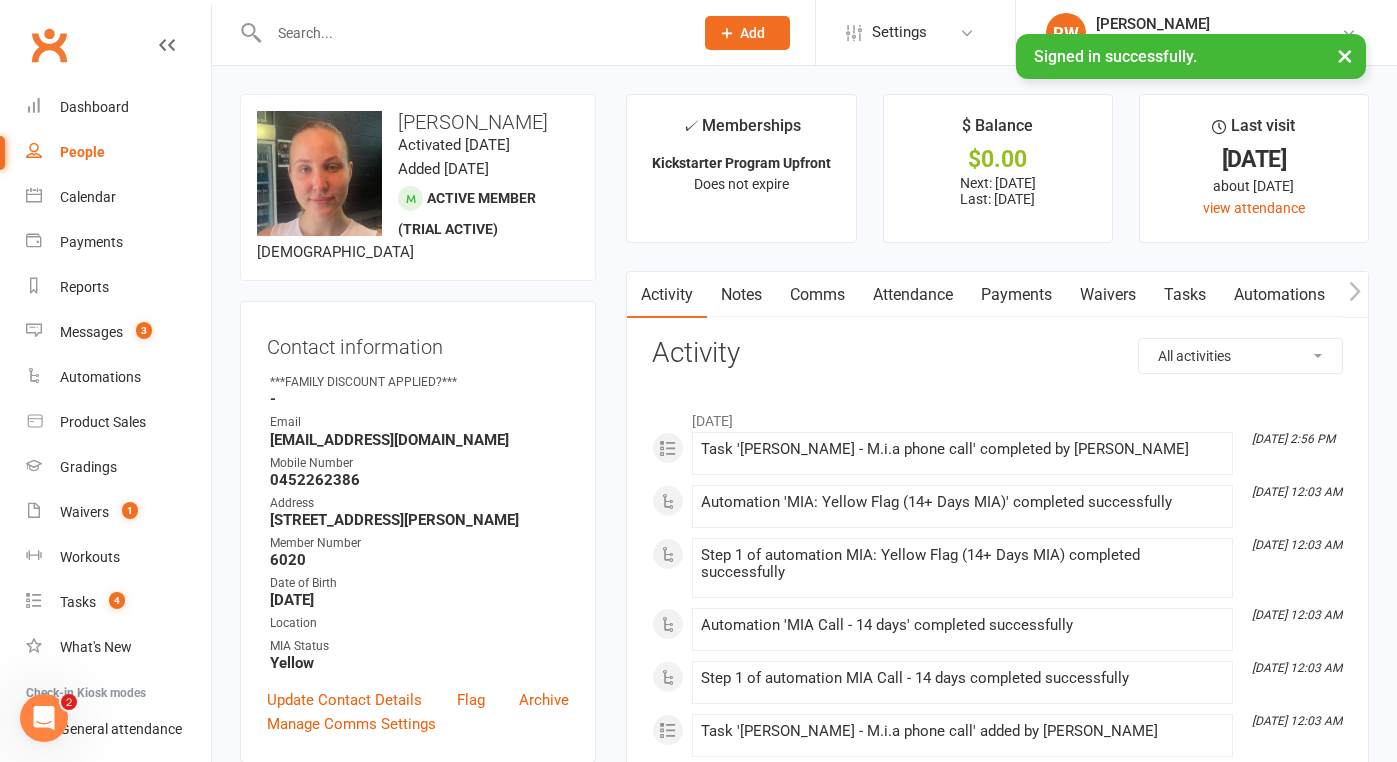 click on "Notes" at bounding box center (741, 295) 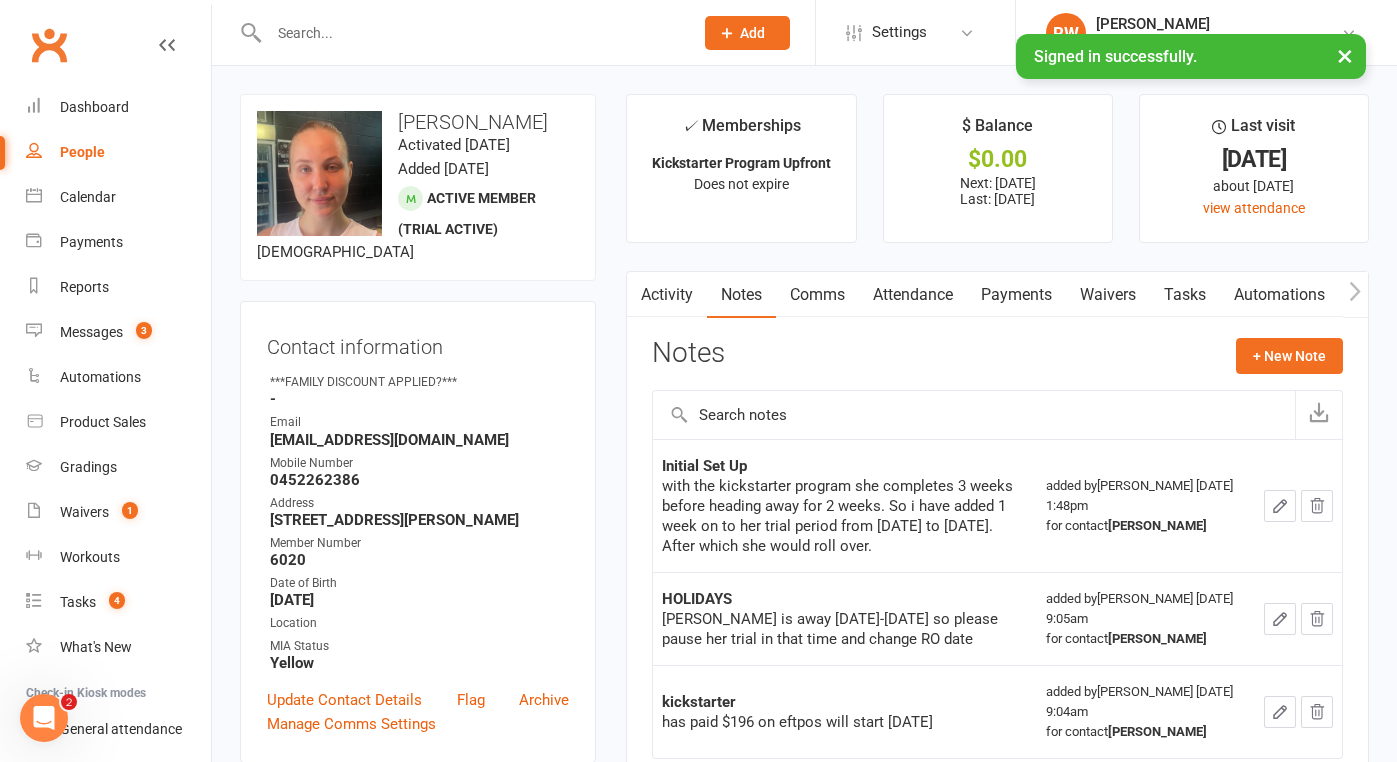 scroll, scrollTop: 0, scrollLeft: 0, axis: both 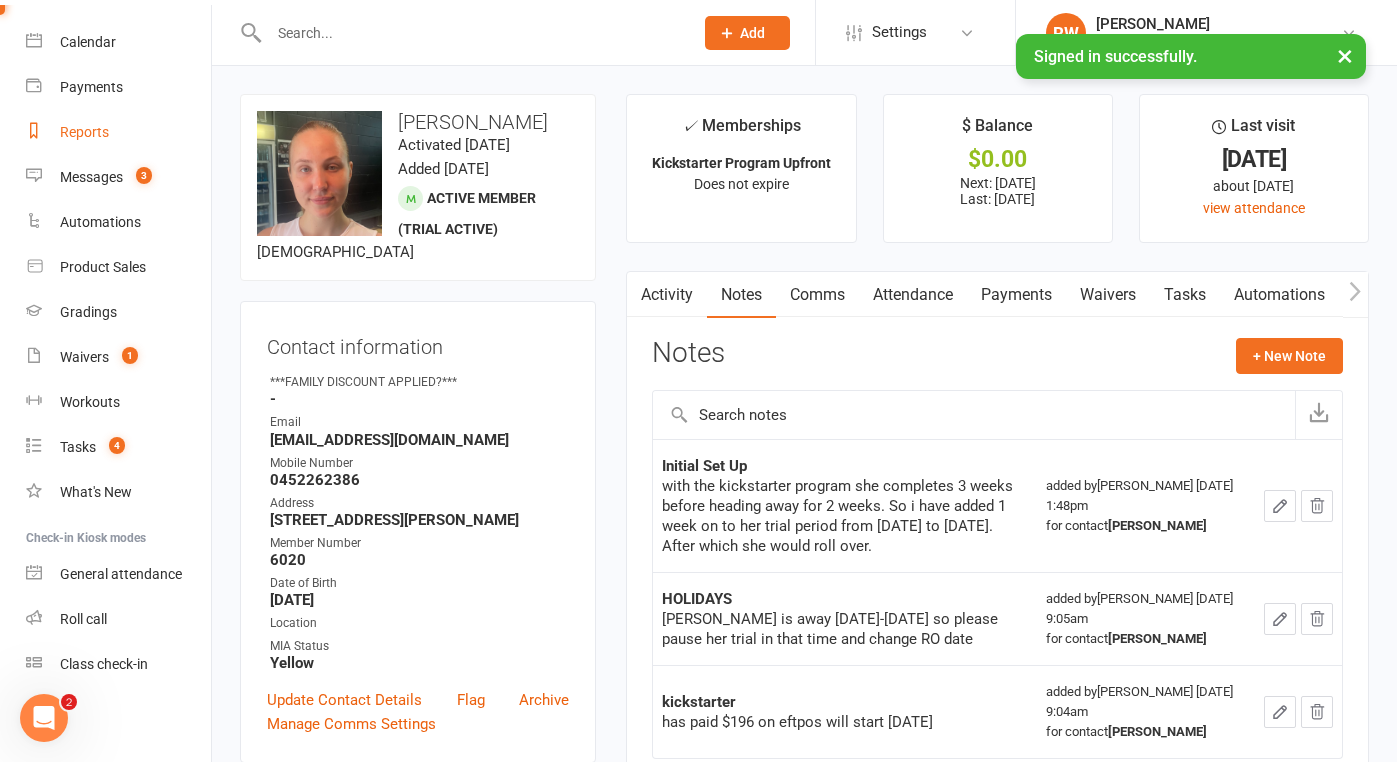 click on "Reports" at bounding box center [84, 132] 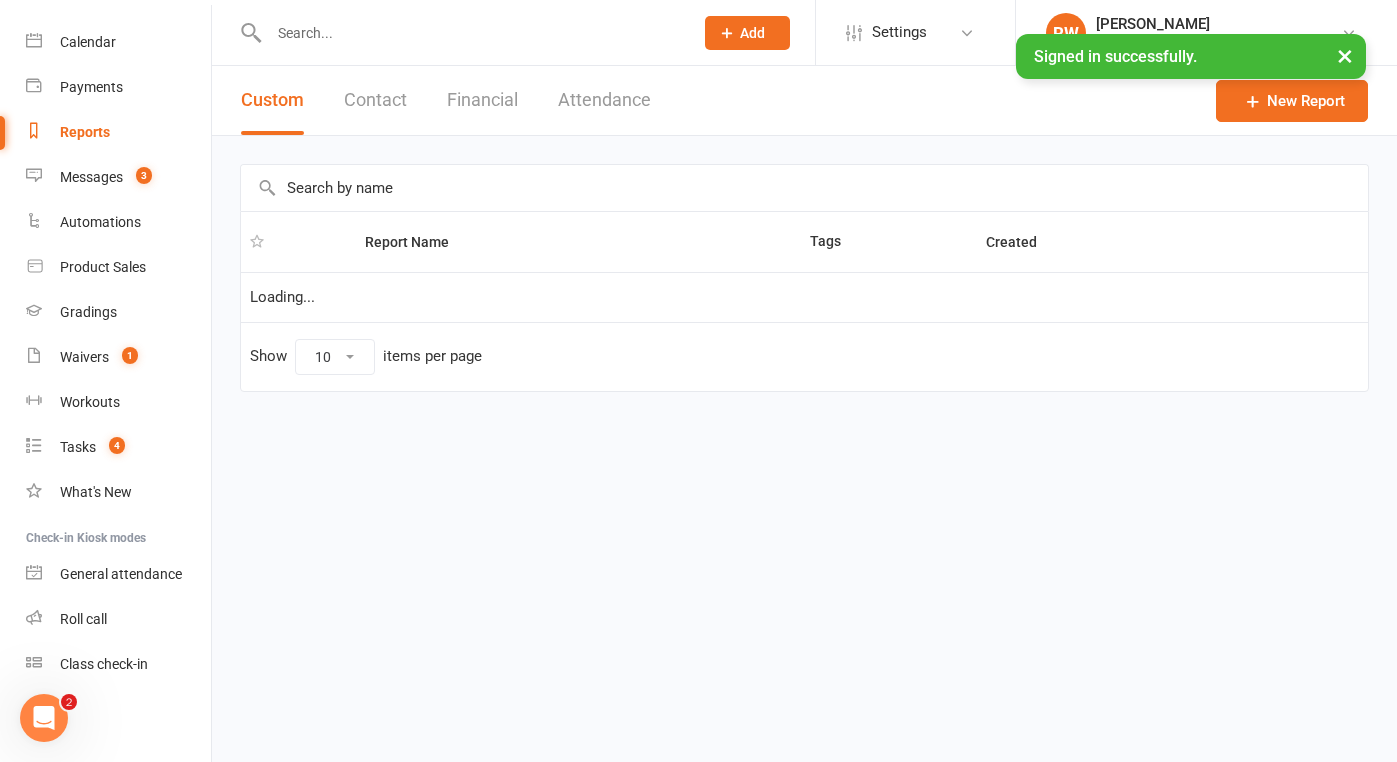 select on "50" 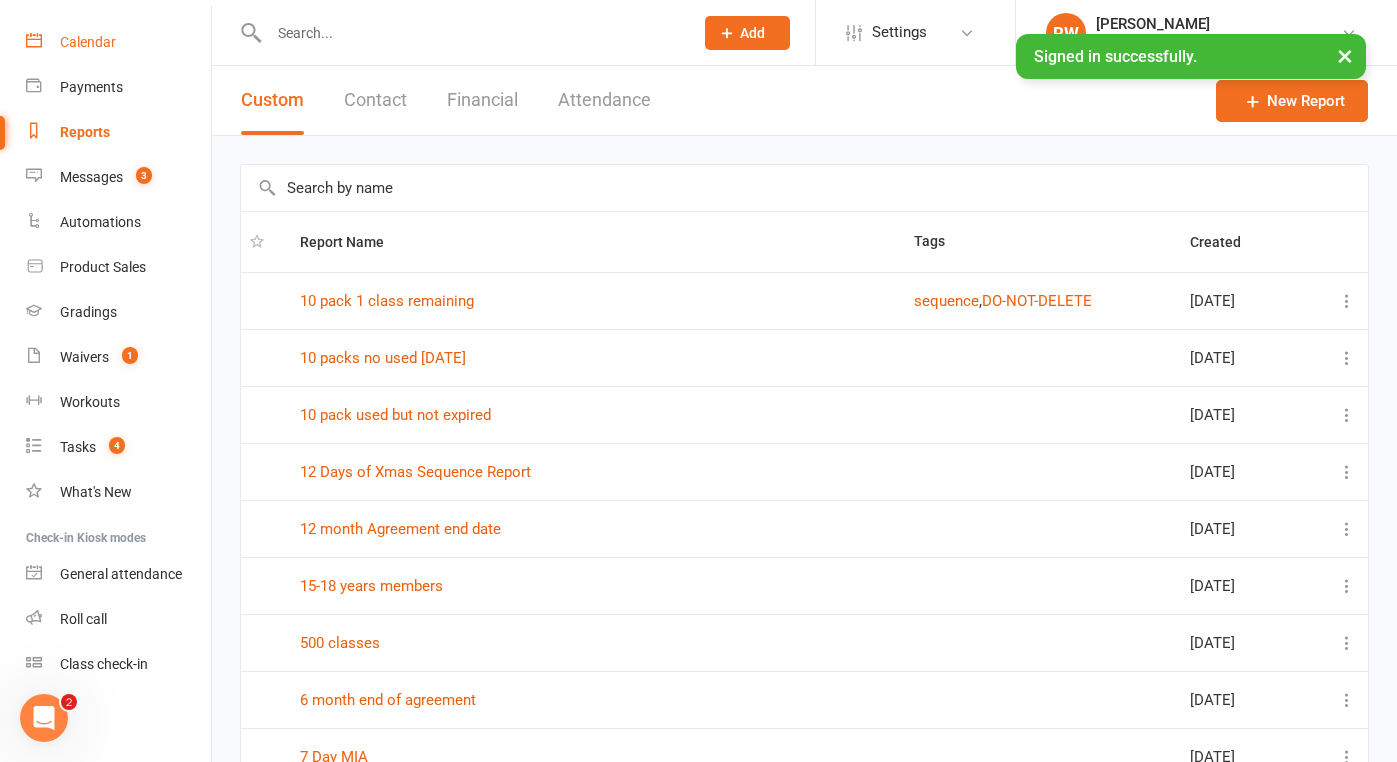 click on "Calendar" at bounding box center (118, 42) 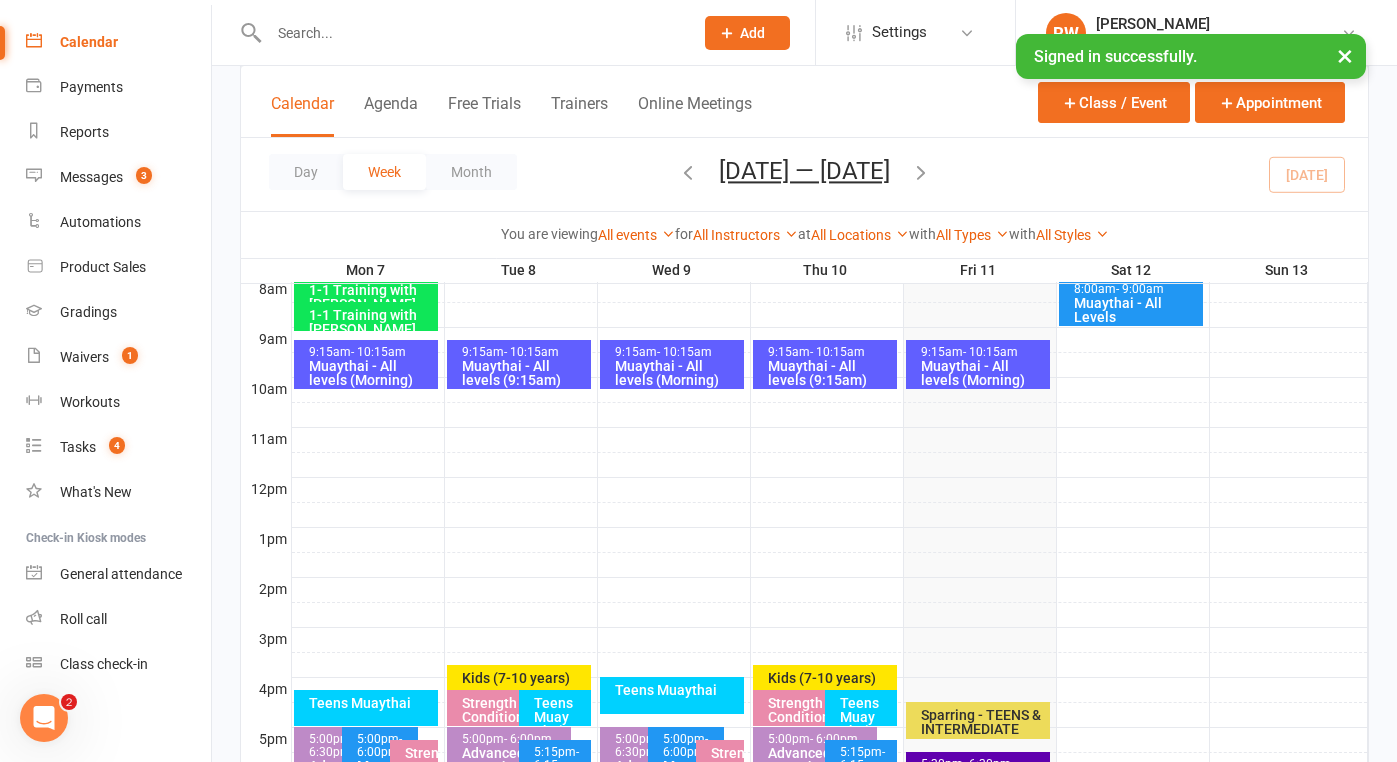 scroll, scrollTop: 527, scrollLeft: 0, axis: vertical 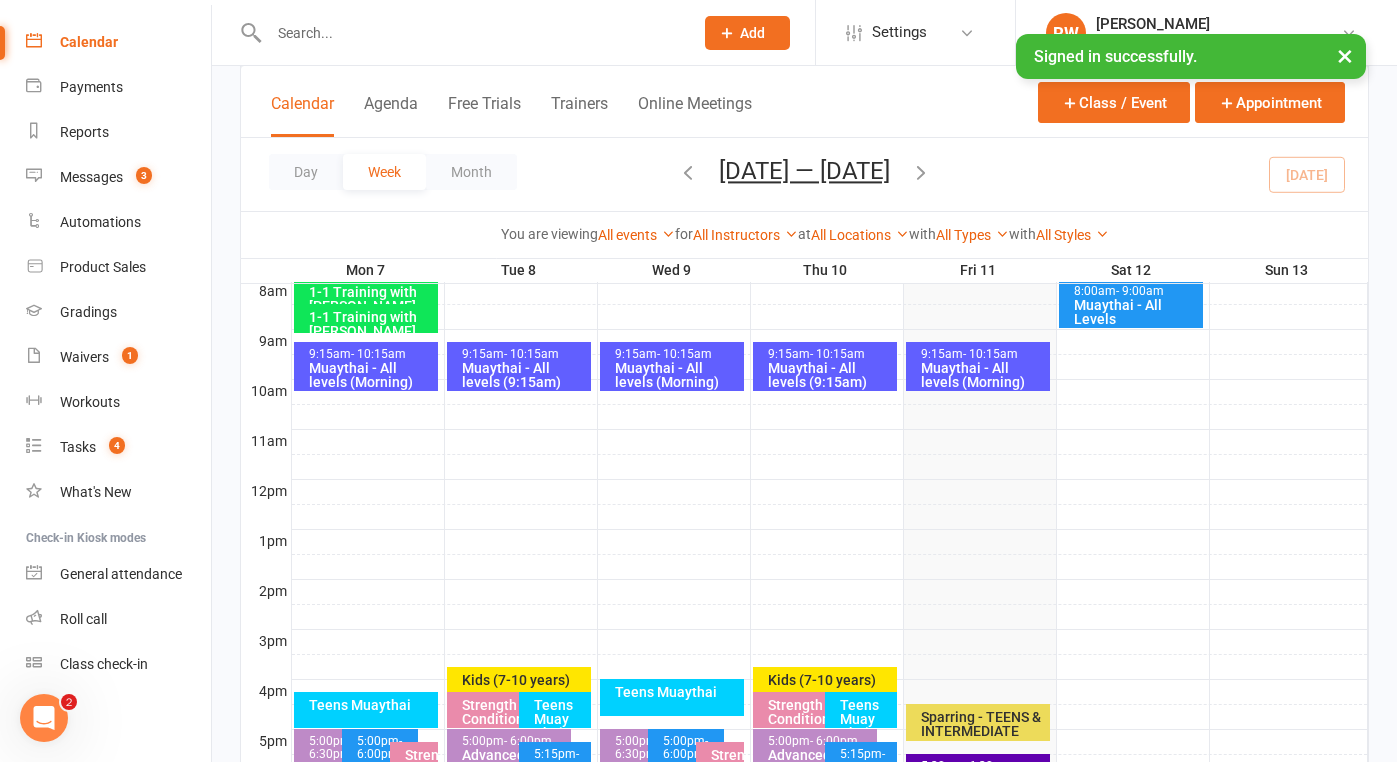 click on "Muaythai - All levels (Morning)" at bounding box center (983, 375) 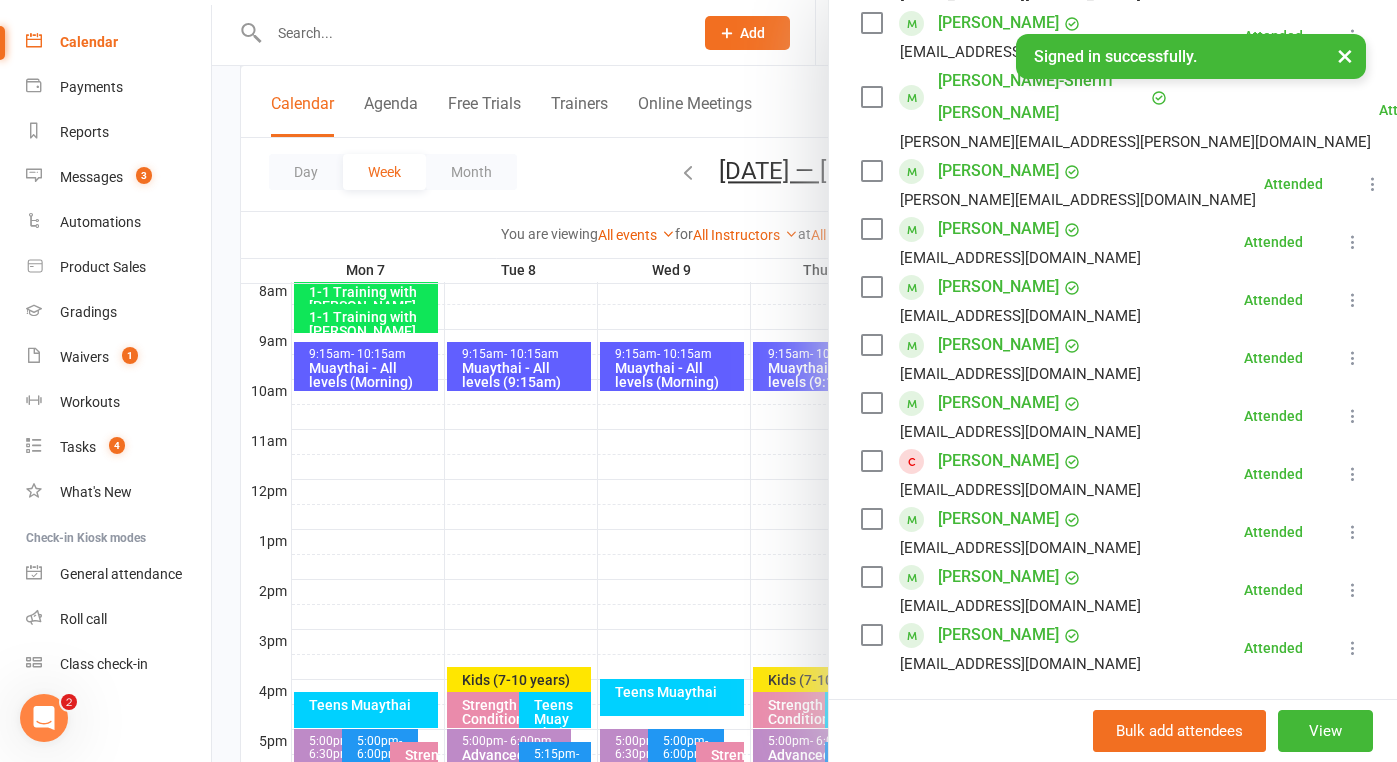 scroll, scrollTop: 569, scrollLeft: 0, axis: vertical 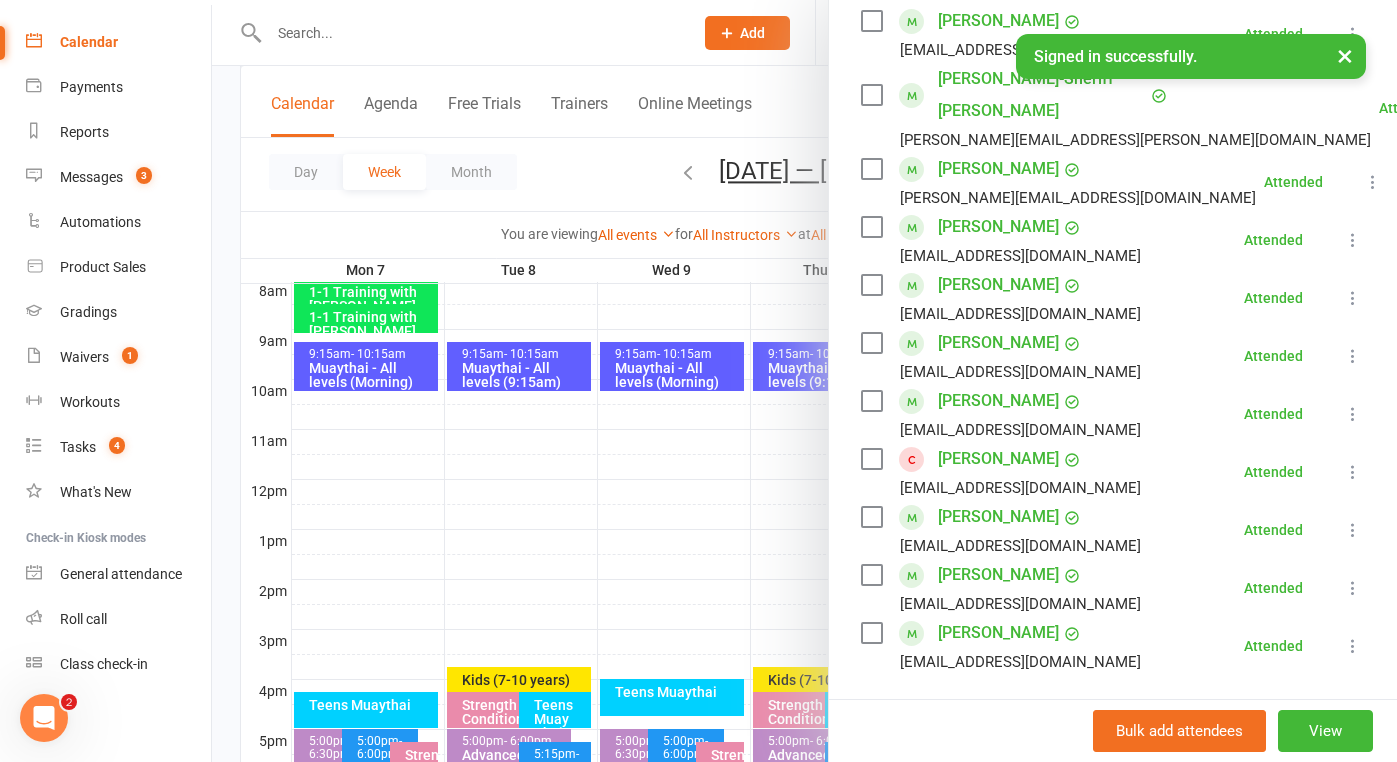 click on "[PERSON_NAME]" at bounding box center (998, 459) 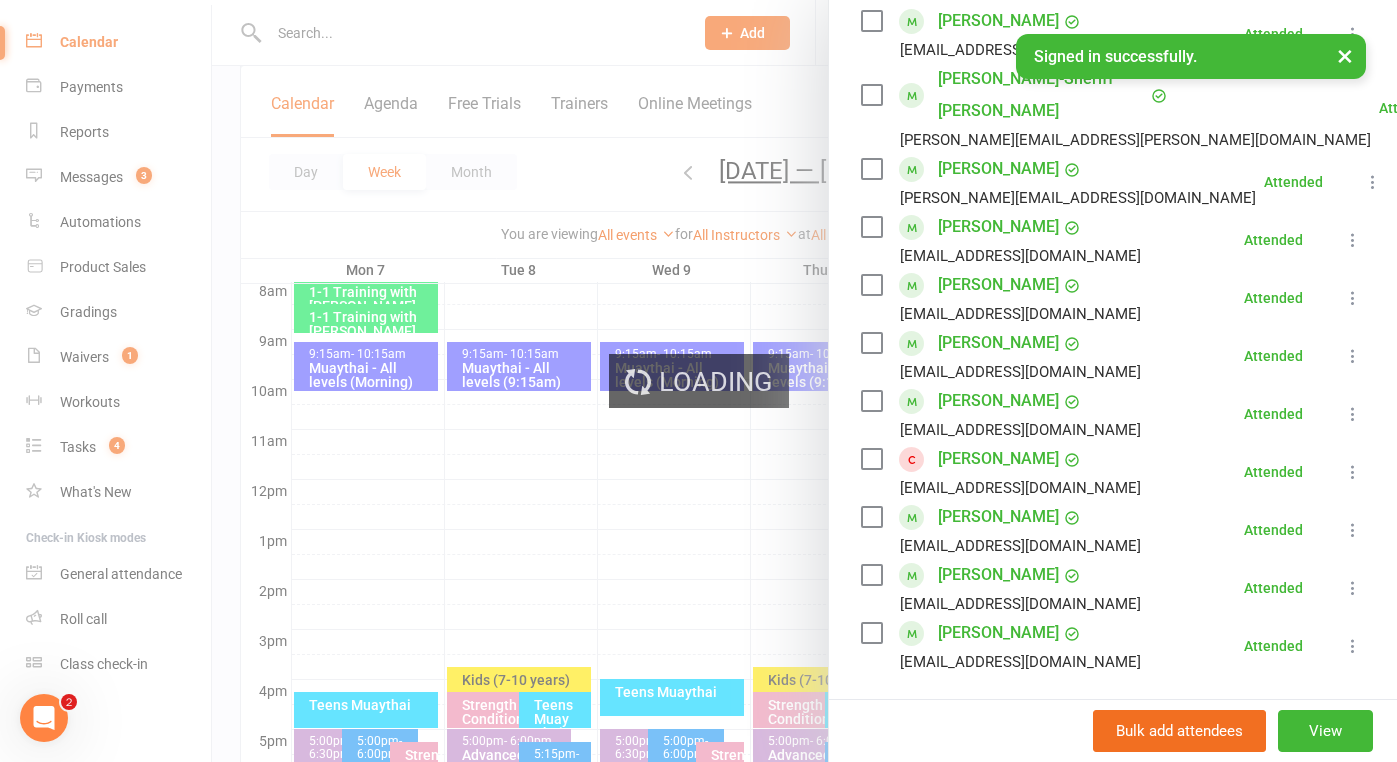 scroll, scrollTop: 0, scrollLeft: 0, axis: both 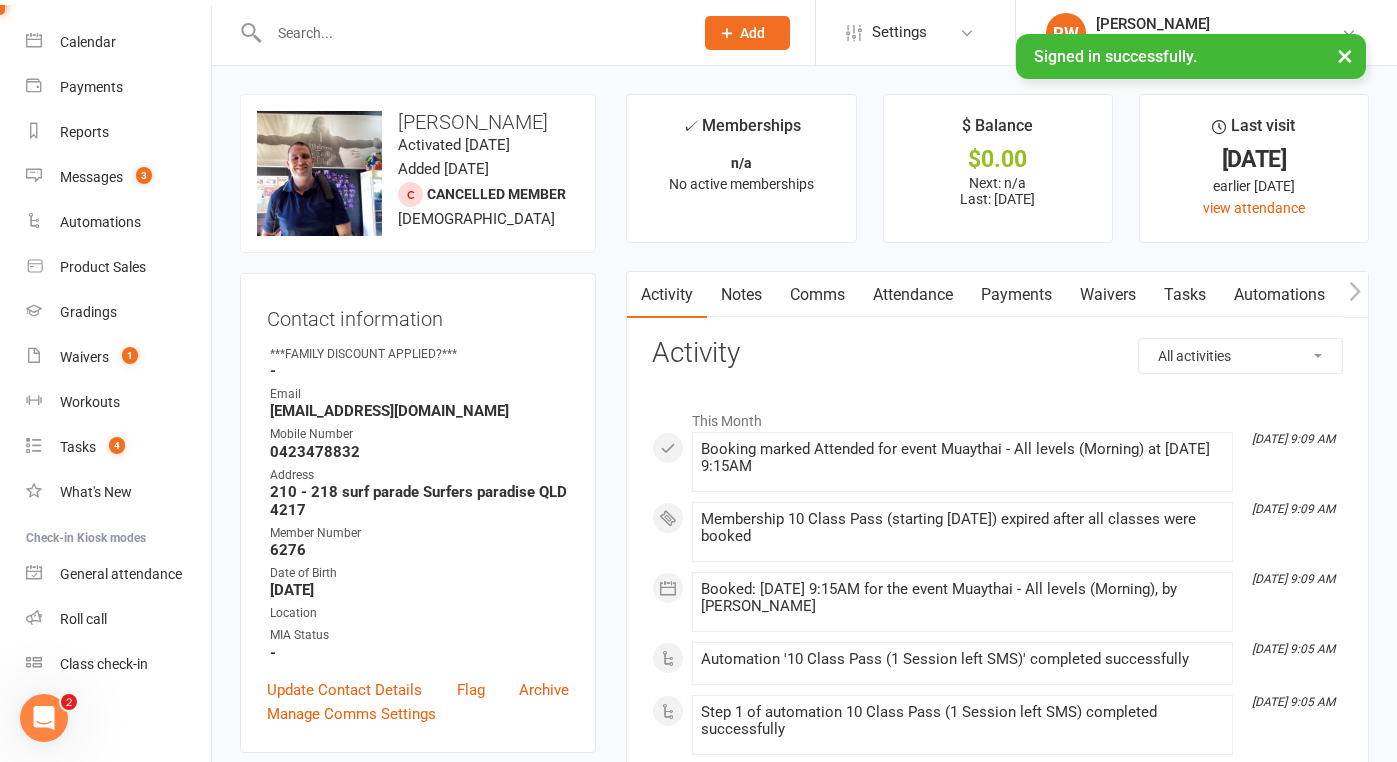 click on "Payments" at bounding box center (1016, 295) 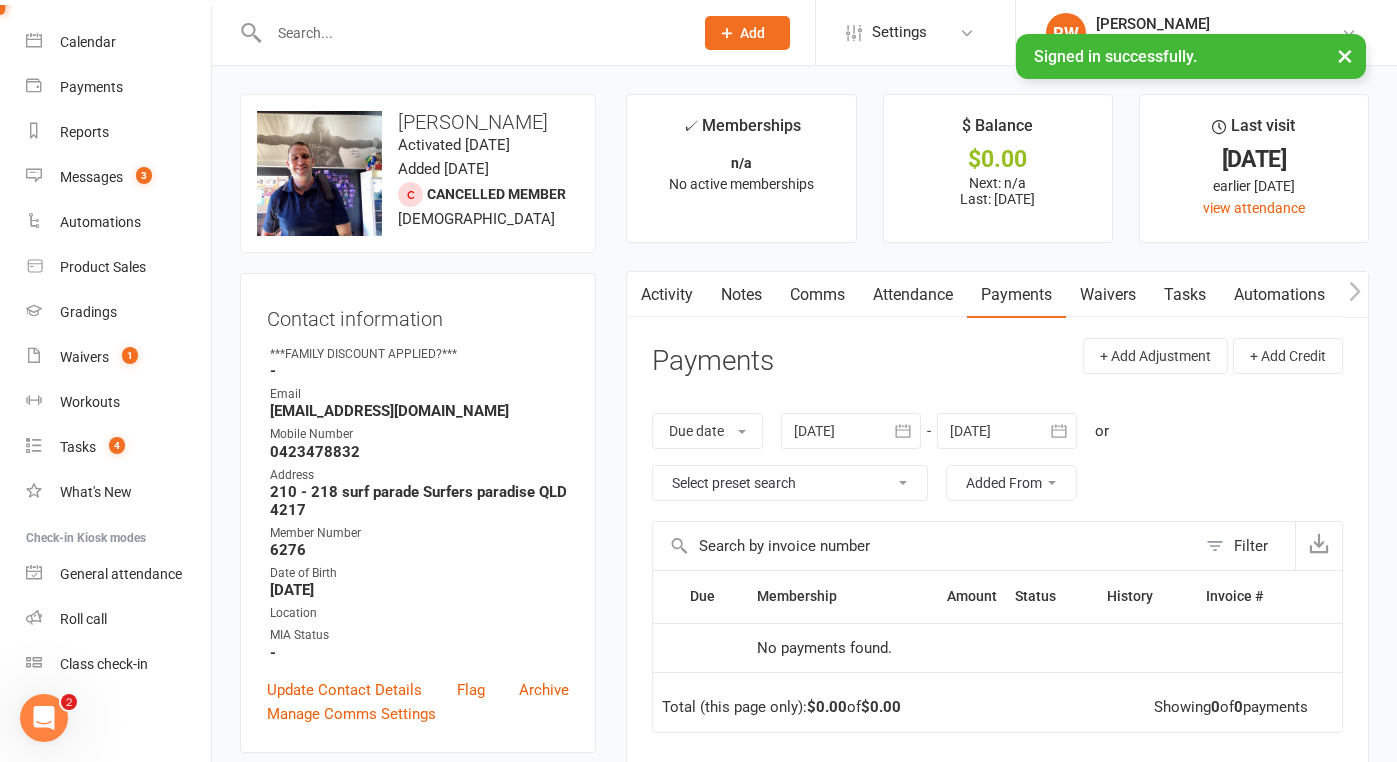 click on "upload photo change photo [PERSON_NAME] Activated [DATE] Added [DATE]   Cancelled member [DEMOGRAPHIC_DATA]  Contact information Owner   ***FAMILY DISCOUNT APPLIED?***  -
Email  [EMAIL_ADDRESS][DOMAIN_NAME]
Mobile Number  [PHONE_NUMBER]
Address  [STREET_ADDRESS]
Member Number  6276
Date of Birth  [DEMOGRAPHIC_DATA]
Location
MIA Status  -
Update Contact Details Flag Archive Manage Comms Settings
Wallet No payment methods added
Add / Edit Payment Method
Membership  No active memberships found Show expired memberships Add new membership
Suspensions  No active suspensions found. Add new suspension
Family Members  No relationships found. Add link to existing contact  Add link to new contact
Promotions  edit Promotion Type -
Kickstarter Start Date -
Urban Warrior Start Date -
Emergency Contact Details  edit Styles & Ranks  Grading Notes  edit Trainer/Instructor  edit Marketing Information  edit Email / SMS Subscriptions  edit Fitness Goals  edit" at bounding box center [418, 1443] 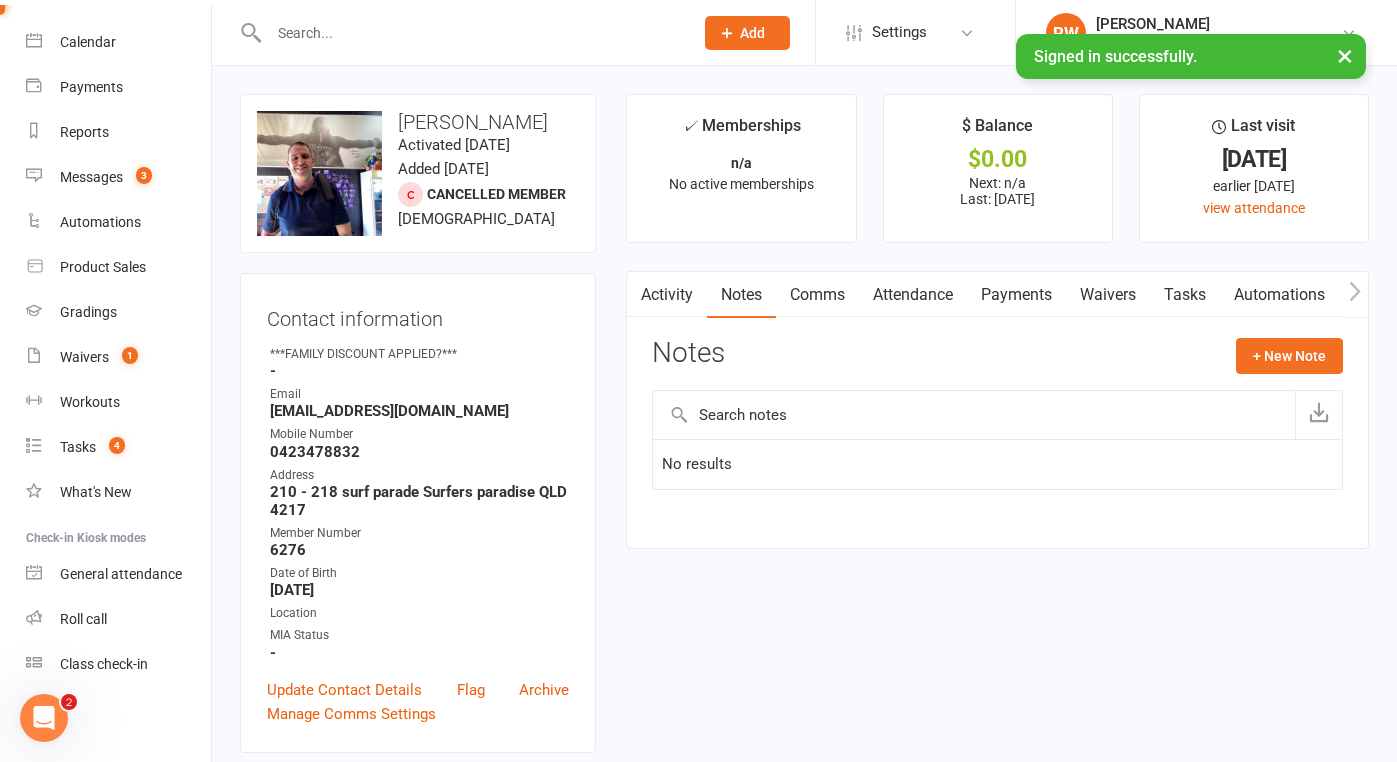 scroll, scrollTop: 0, scrollLeft: 0, axis: both 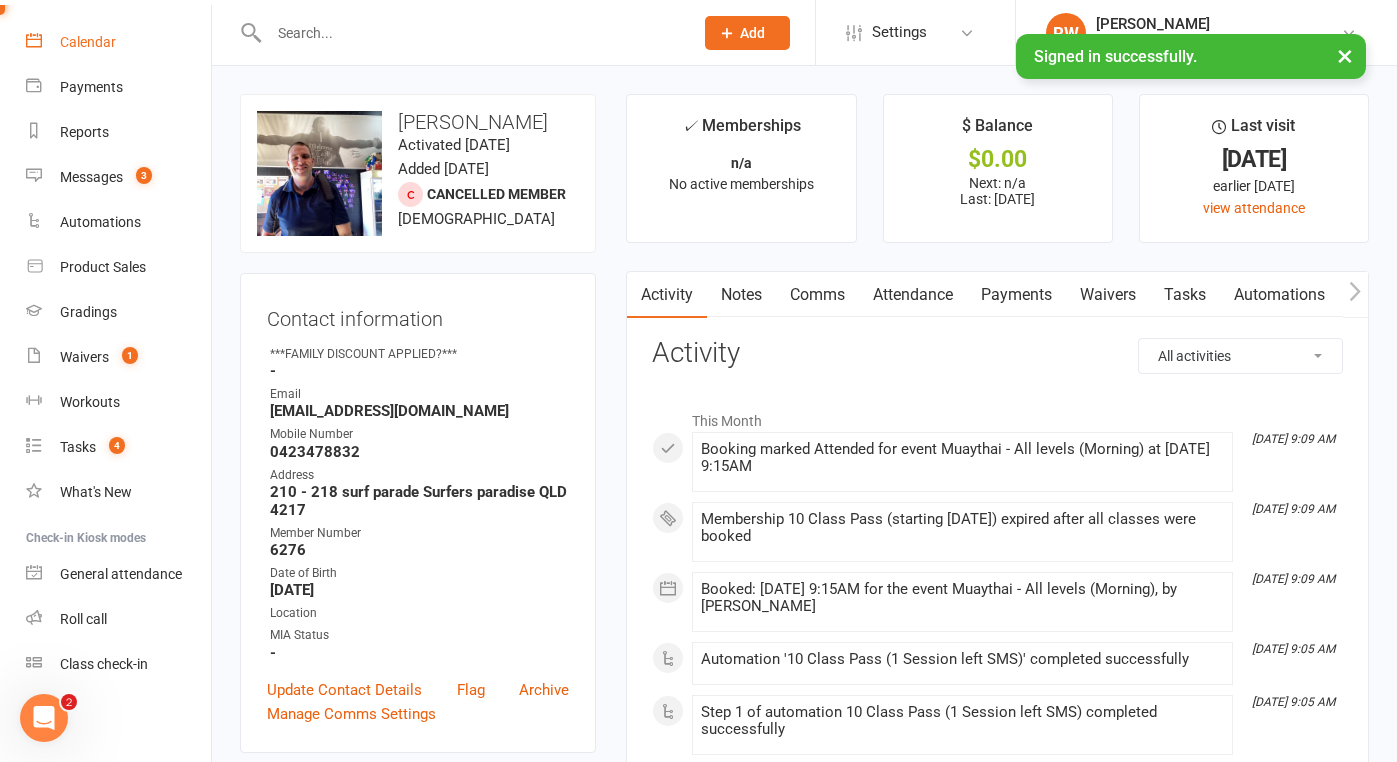click on "Calendar" at bounding box center (88, 42) 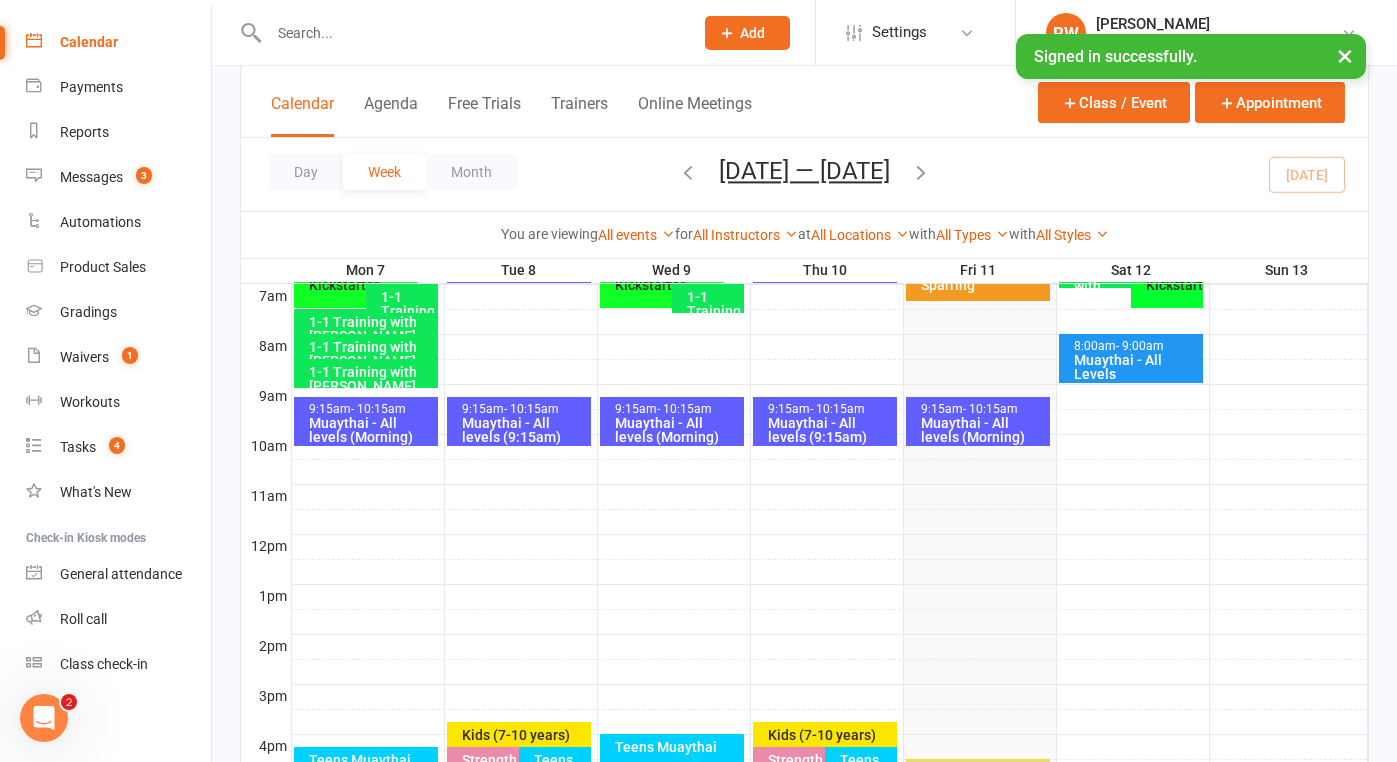 scroll, scrollTop: 406, scrollLeft: 0, axis: vertical 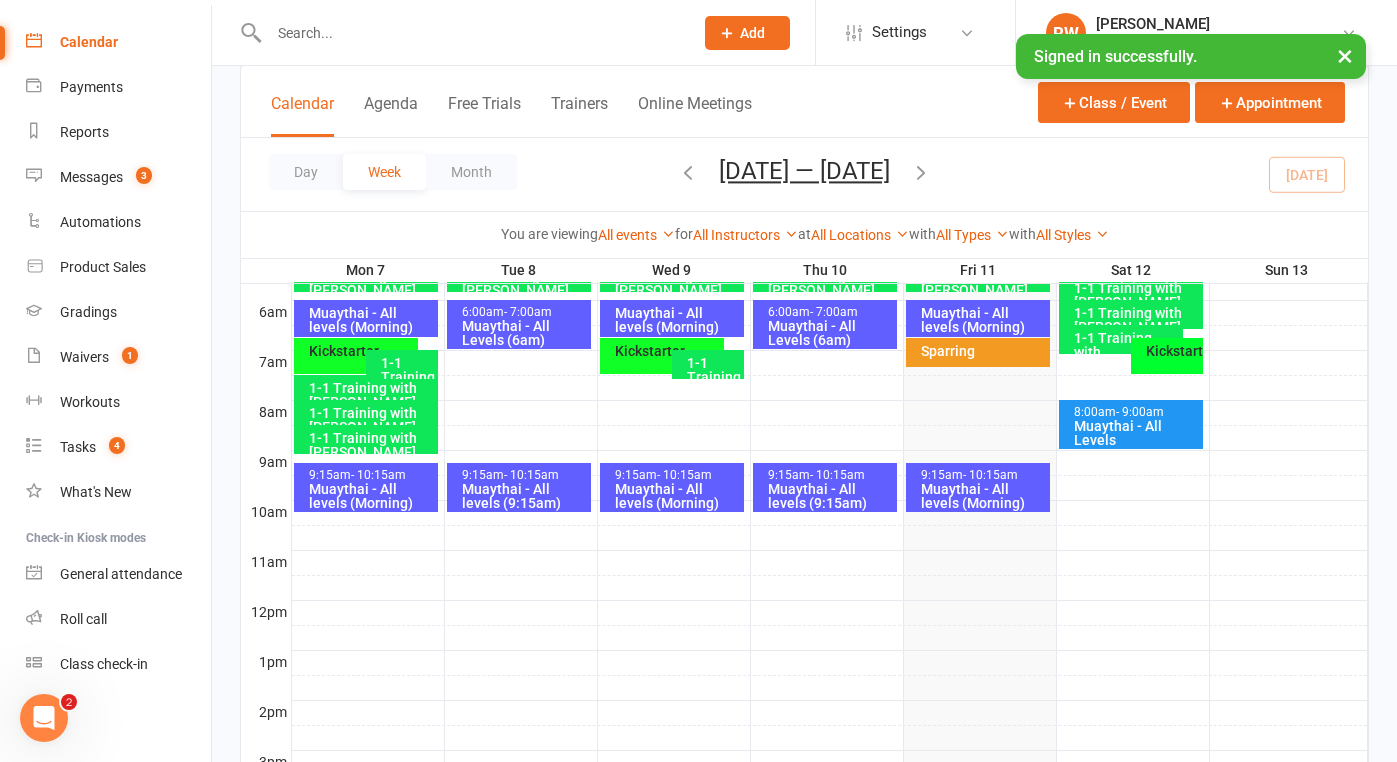 click on "Muaythai - All levels (Morning)" at bounding box center [983, 496] 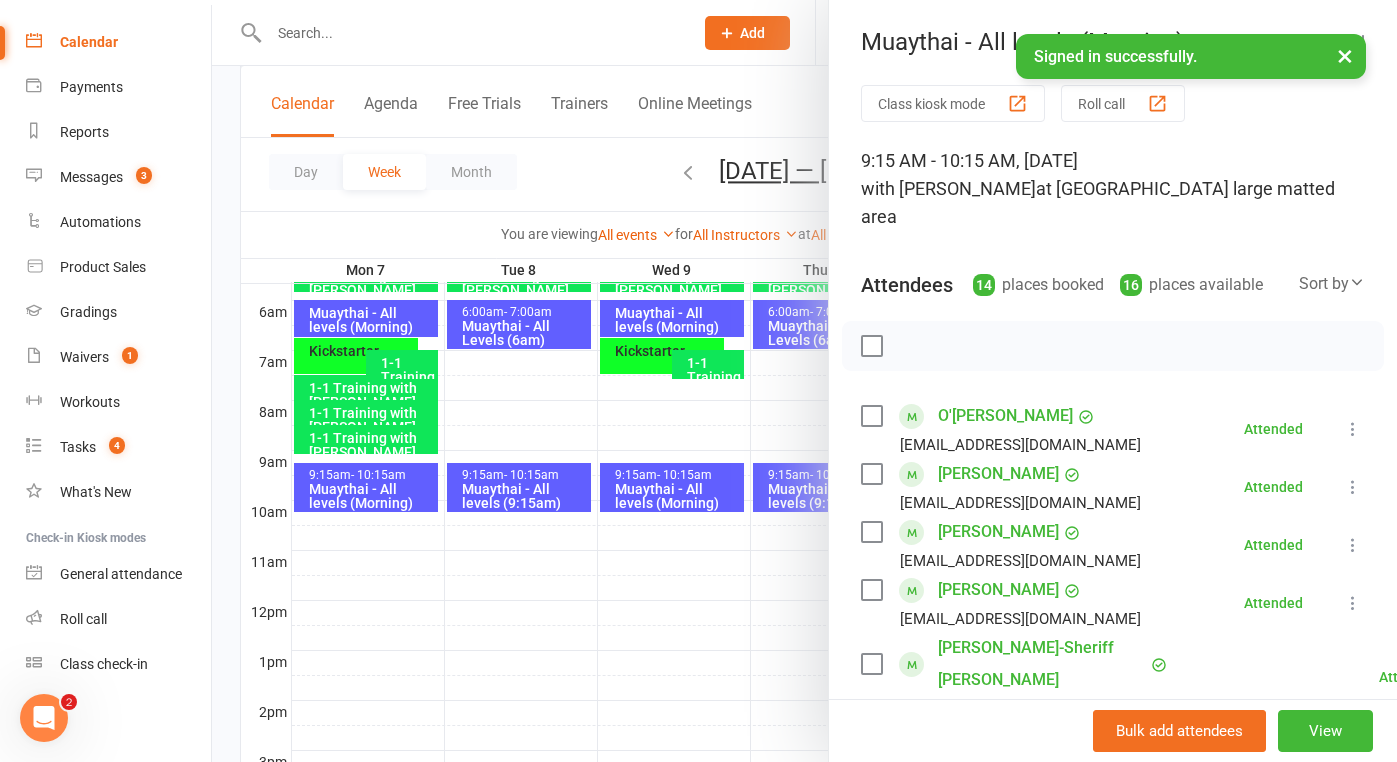 scroll, scrollTop: 0, scrollLeft: 0, axis: both 